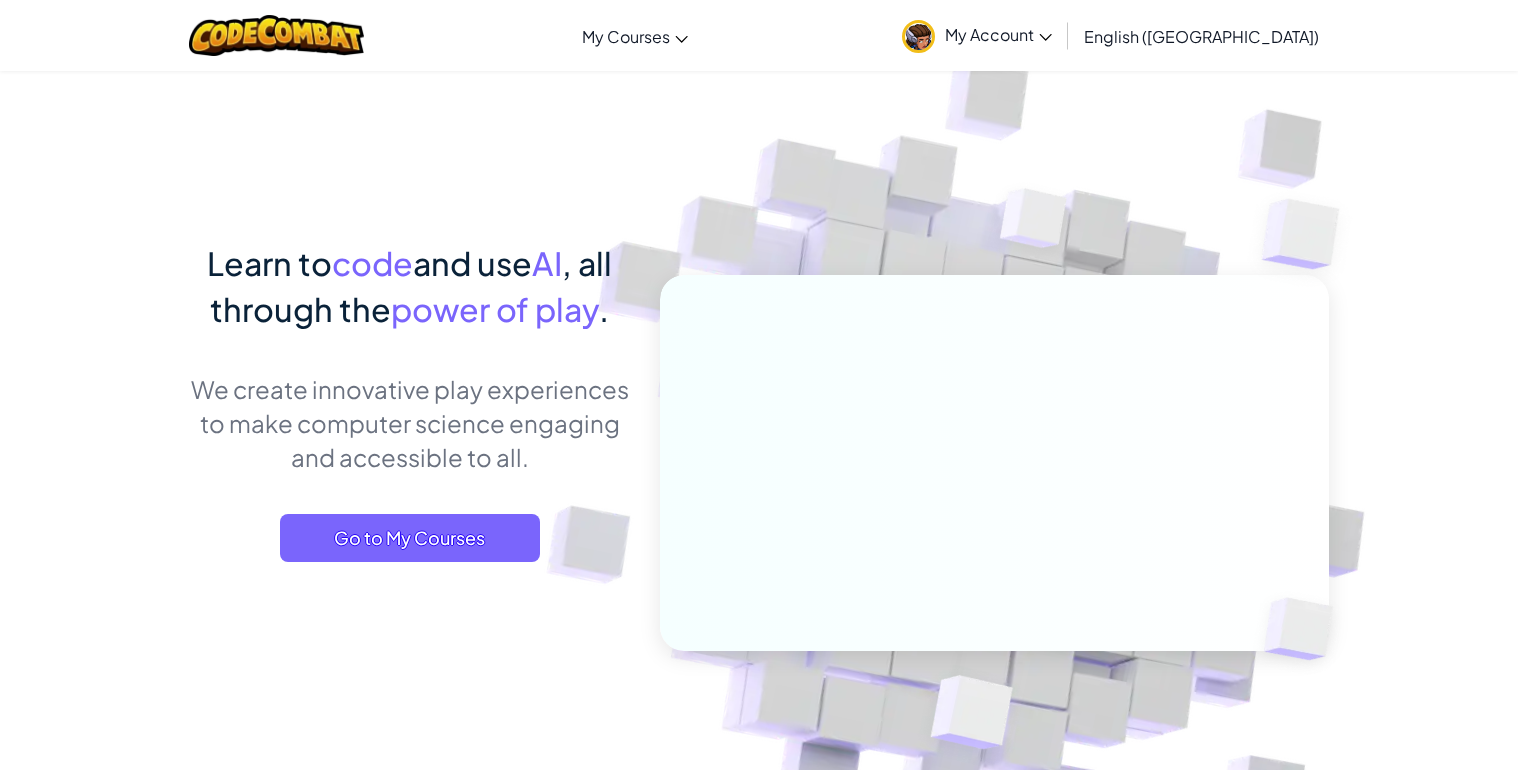 scroll, scrollTop: 0, scrollLeft: 0, axis: both 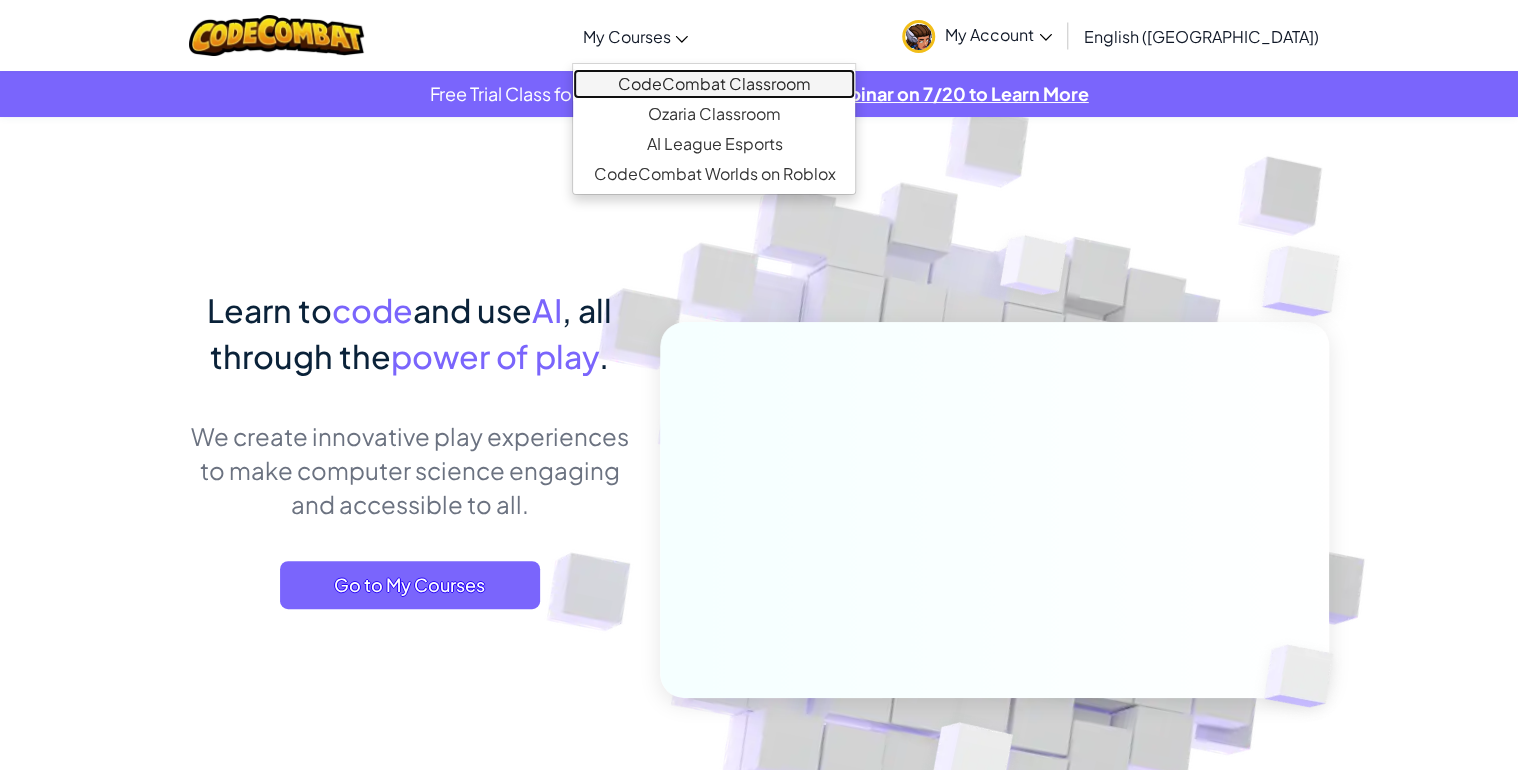 click on "CodeCombat Classroom" at bounding box center (714, 84) 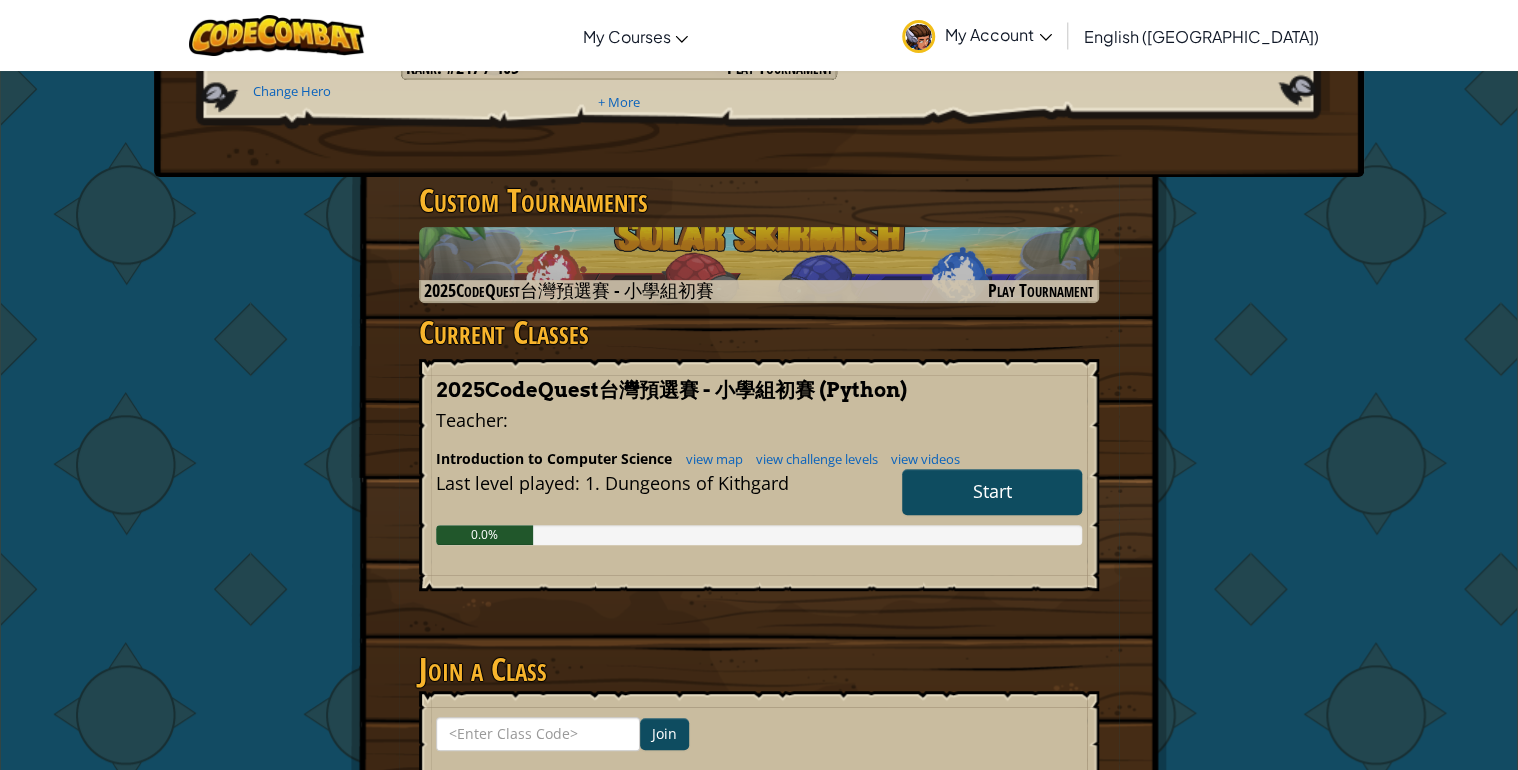 scroll, scrollTop: 320, scrollLeft: 0, axis: vertical 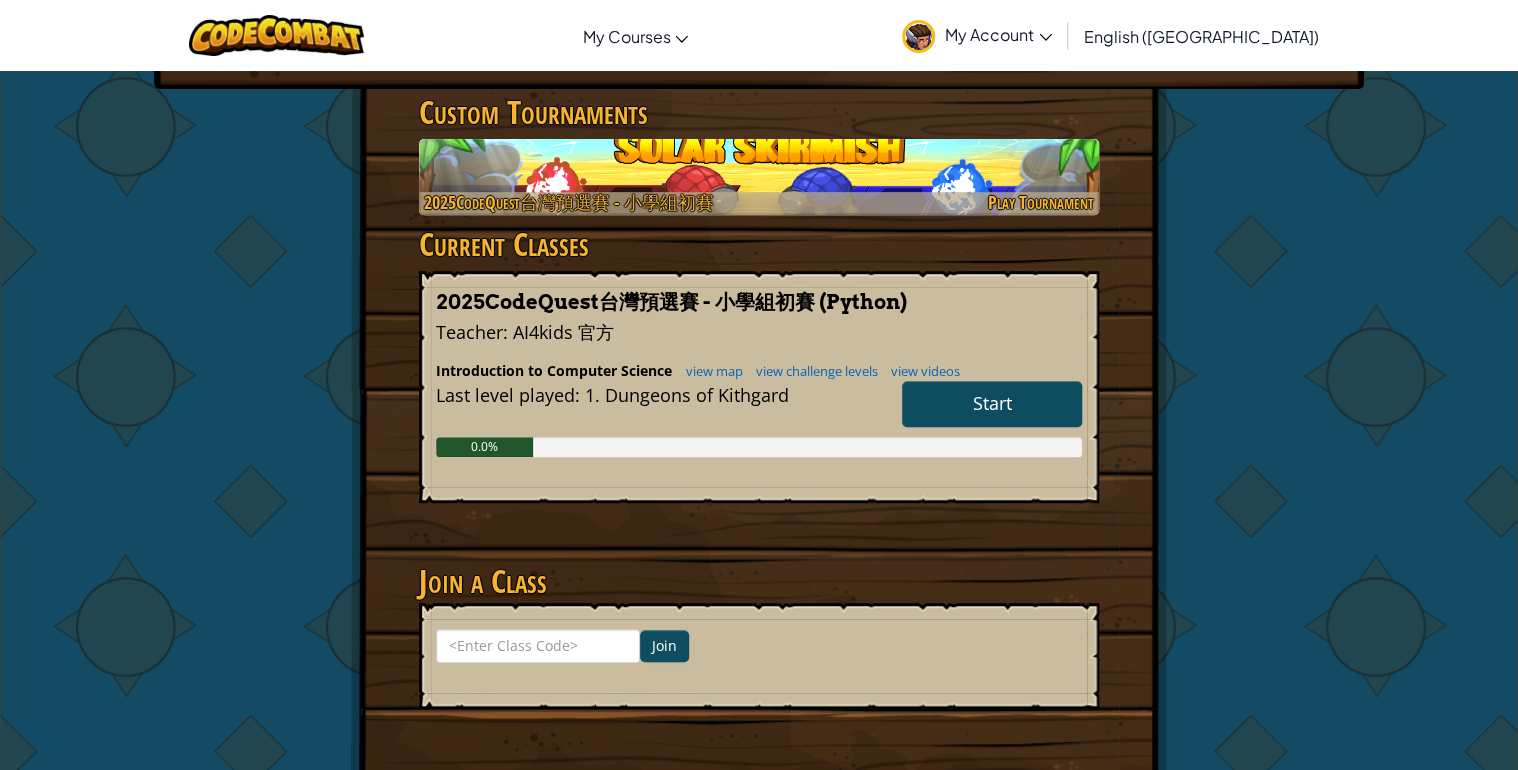 click at bounding box center (759, 203) 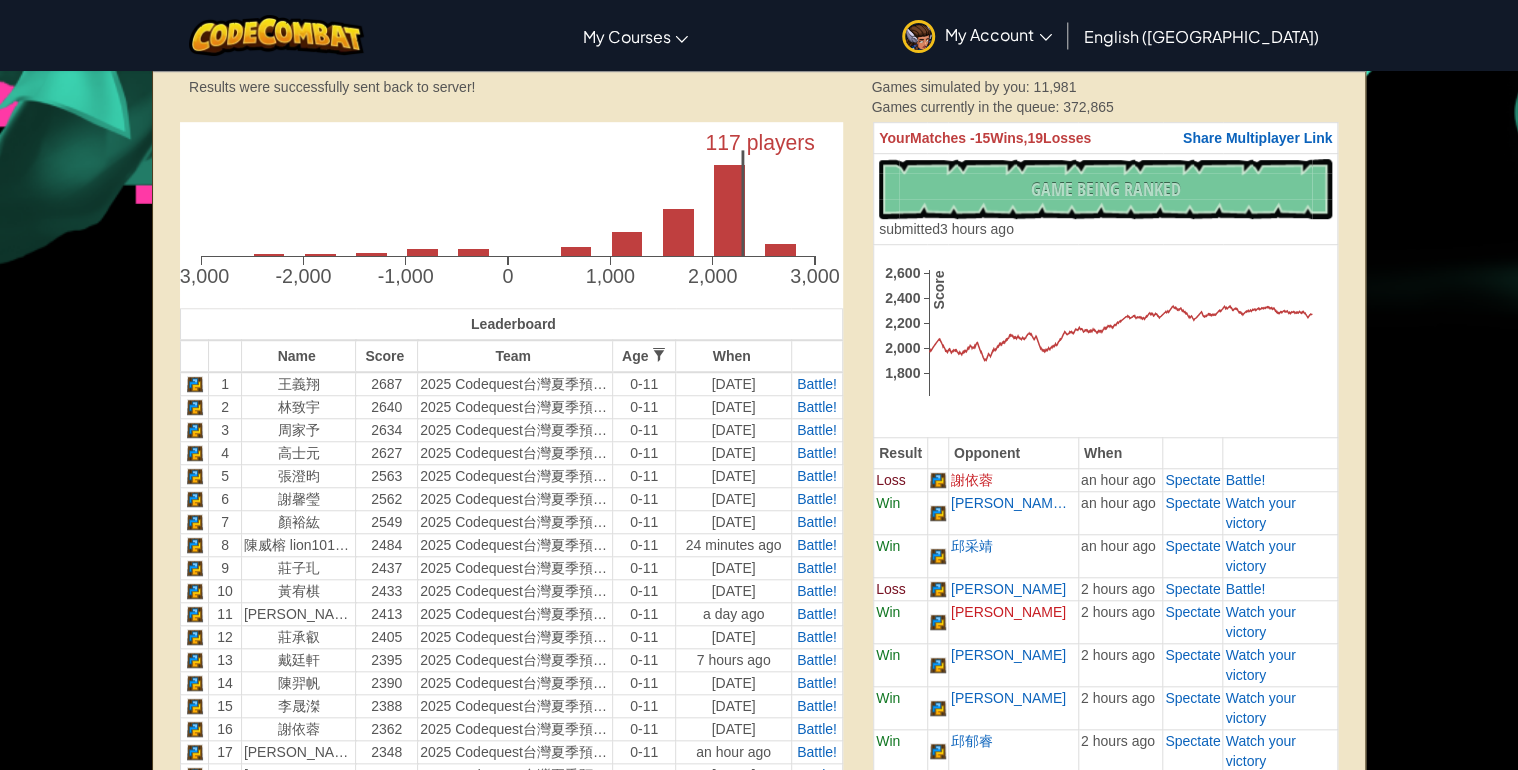 scroll, scrollTop: 560, scrollLeft: 0, axis: vertical 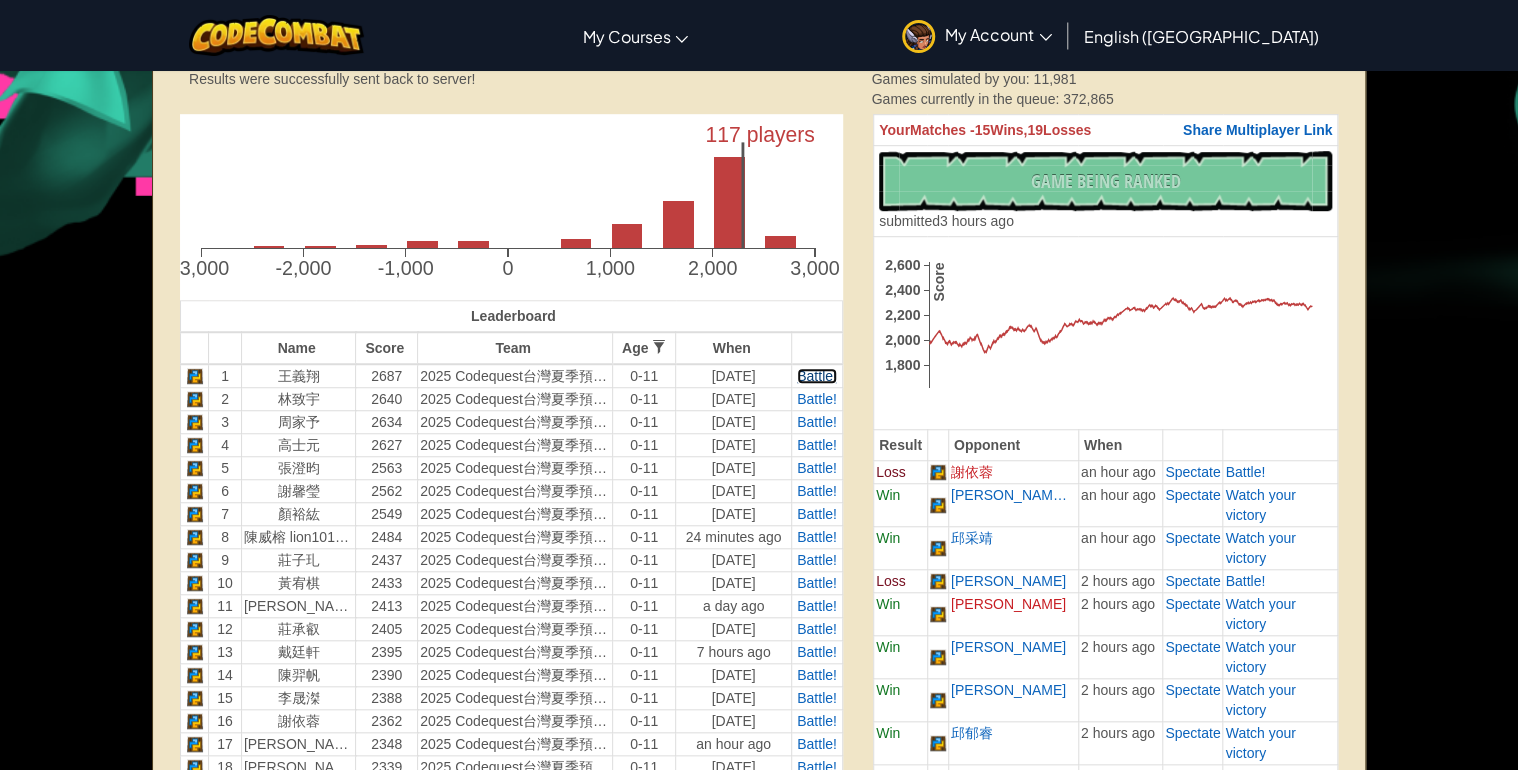 click on "Battle!" at bounding box center (817, 376) 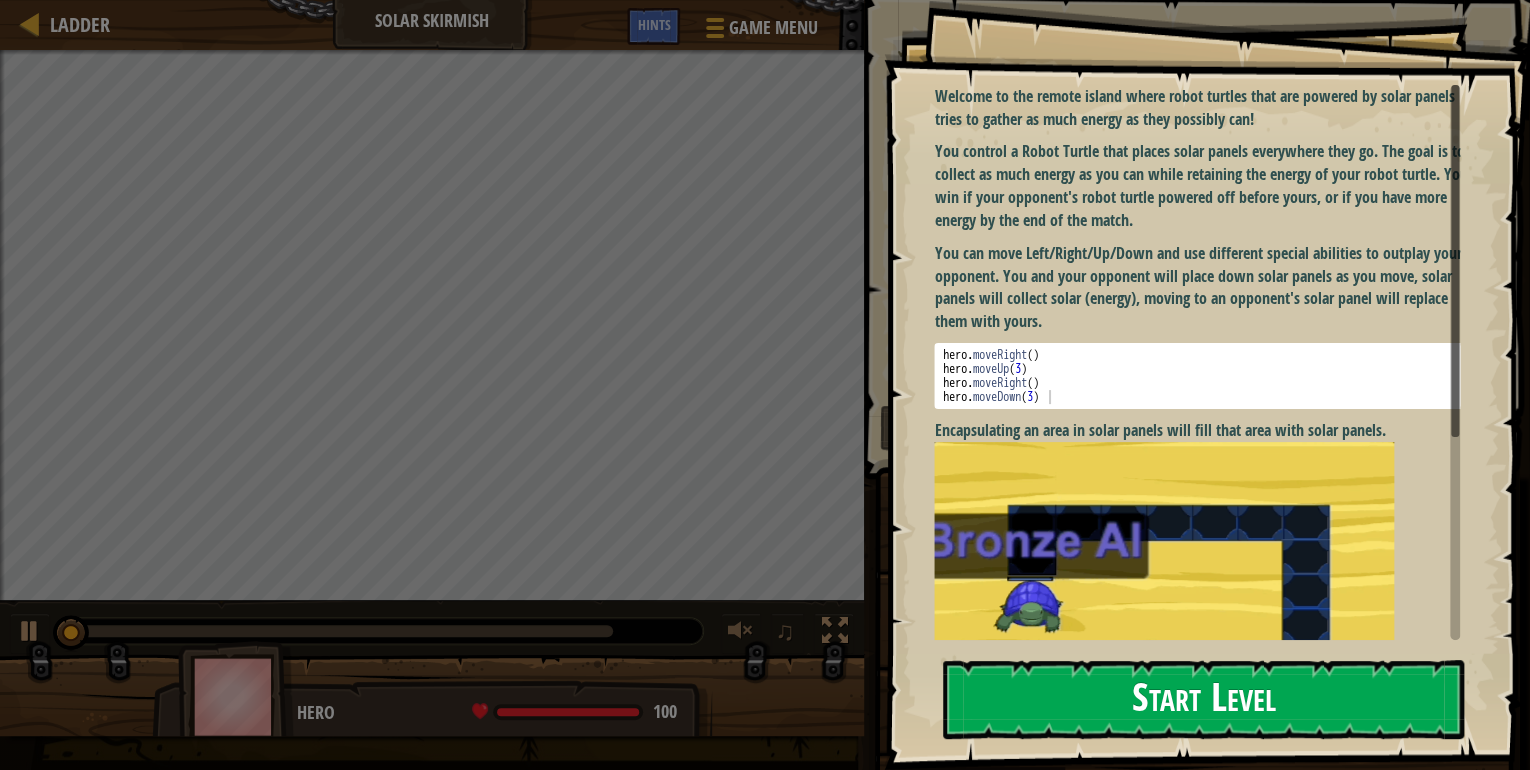click on "Start Level" at bounding box center [1203, 699] 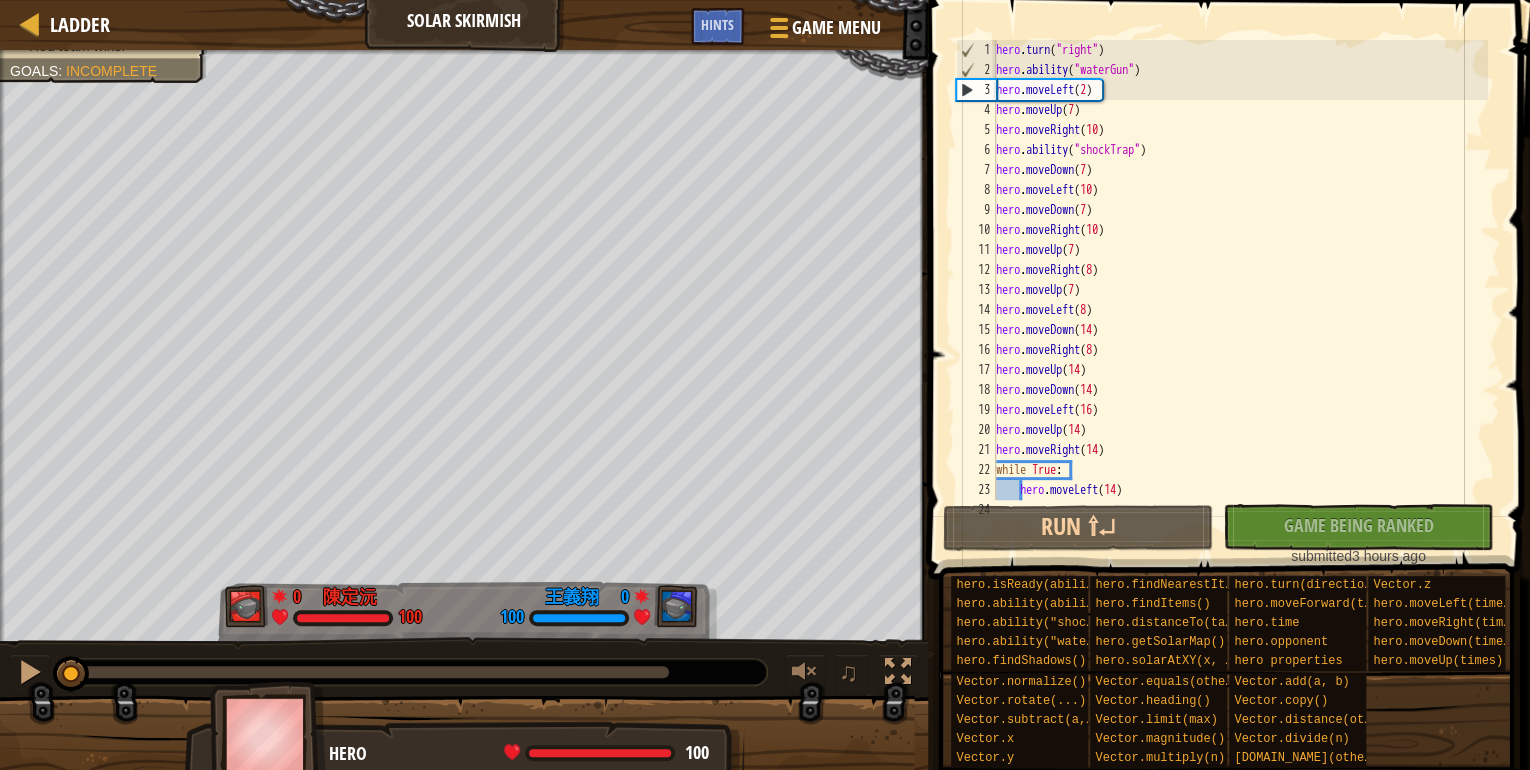 drag, startPoint x: 664, startPoint y: 672, endPoint x: 60, endPoint y: 728, distance: 606.59045 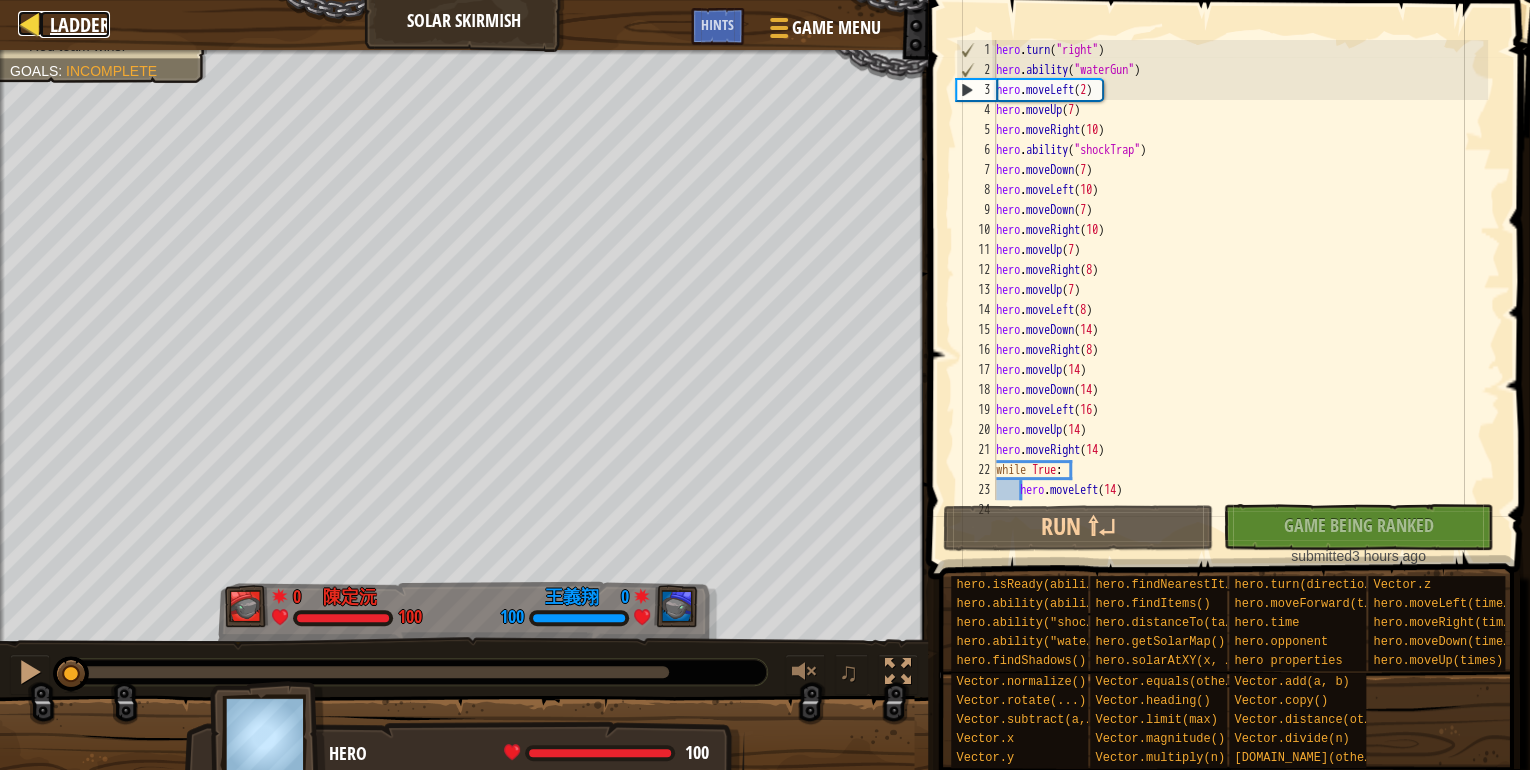 click on "Ladder" at bounding box center (80, 24) 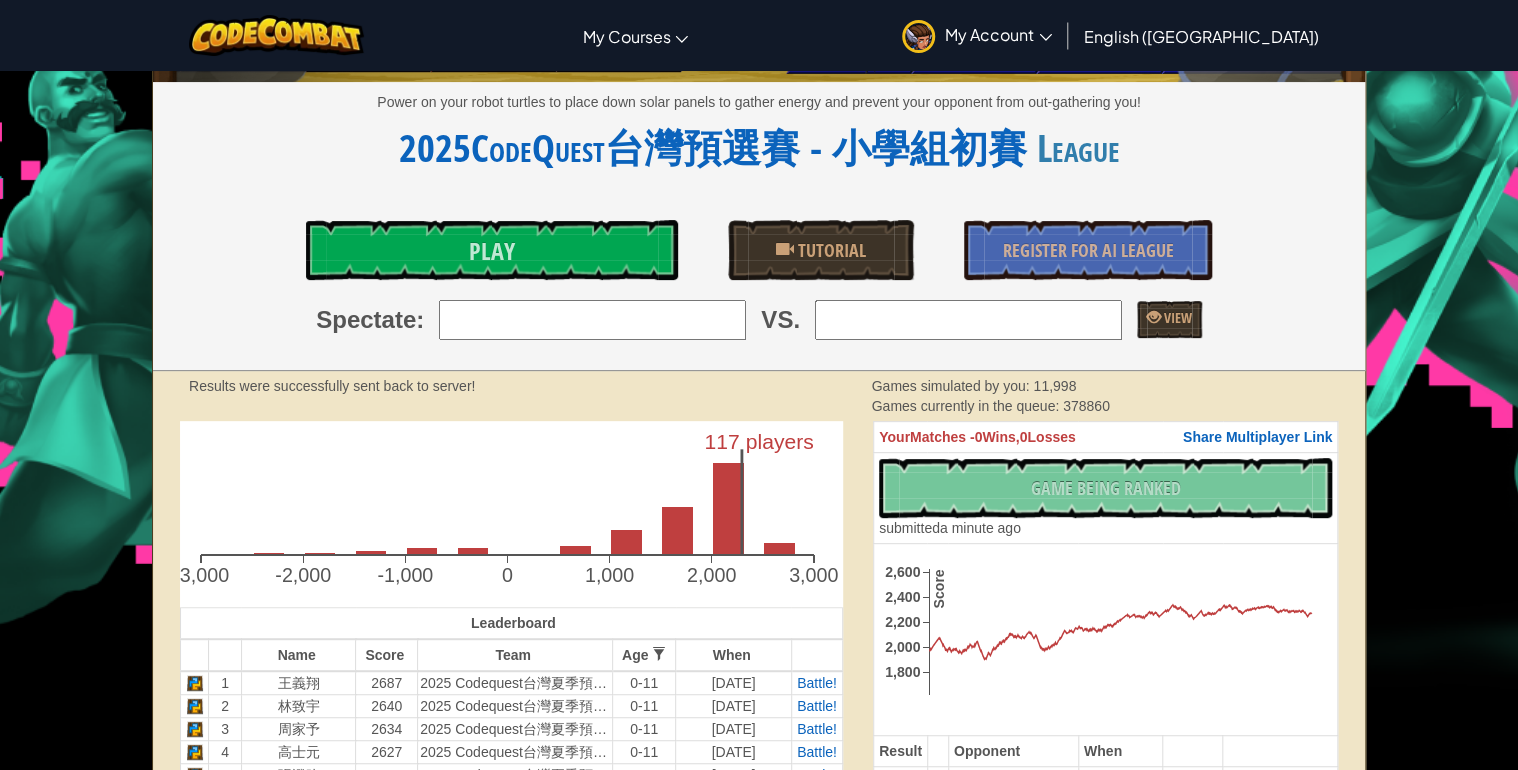 scroll, scrollTop: 400, scrollLeft: 0, axis: vertical 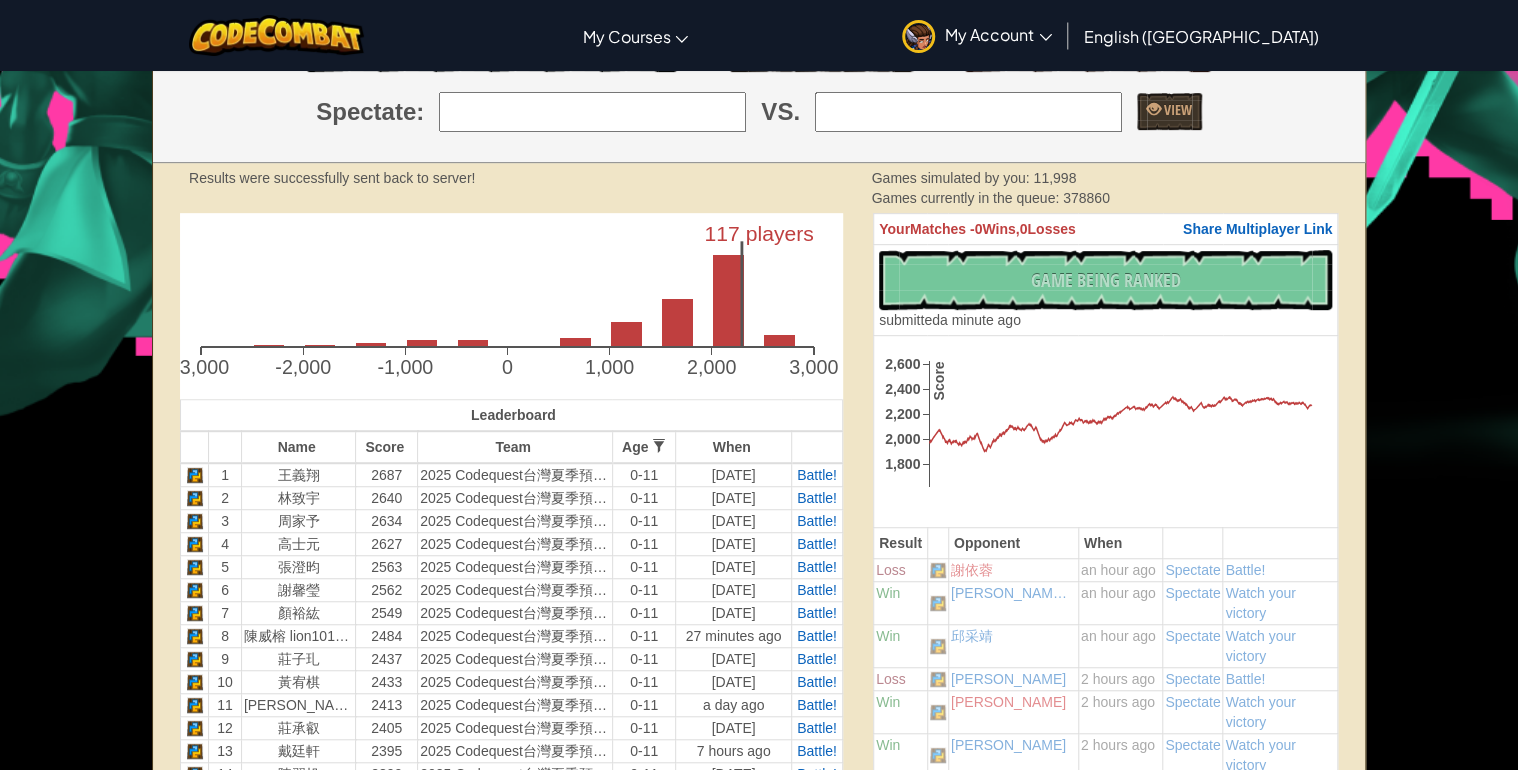click at bounding box center (592, 112) 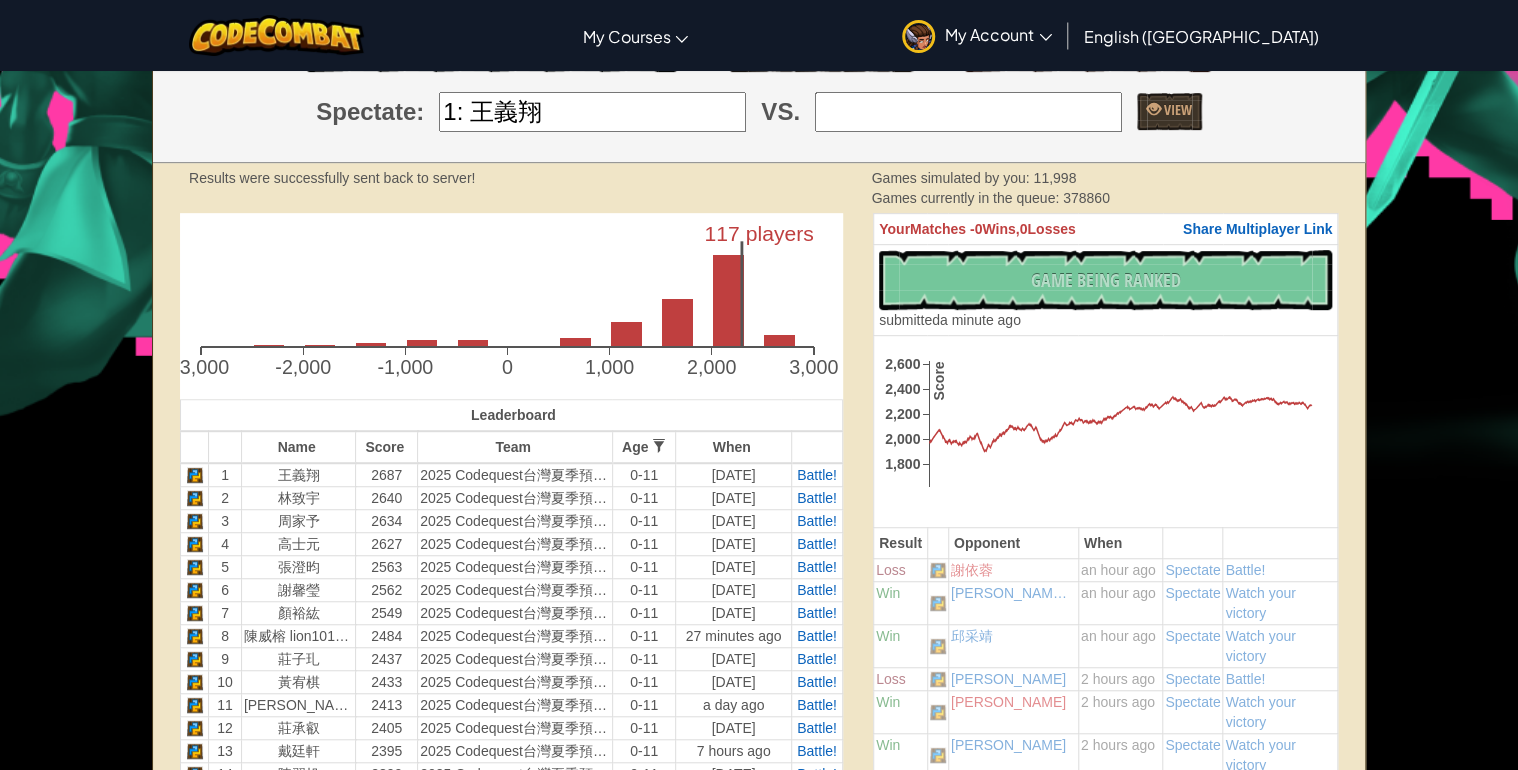 click at bounding box center (968, 112) 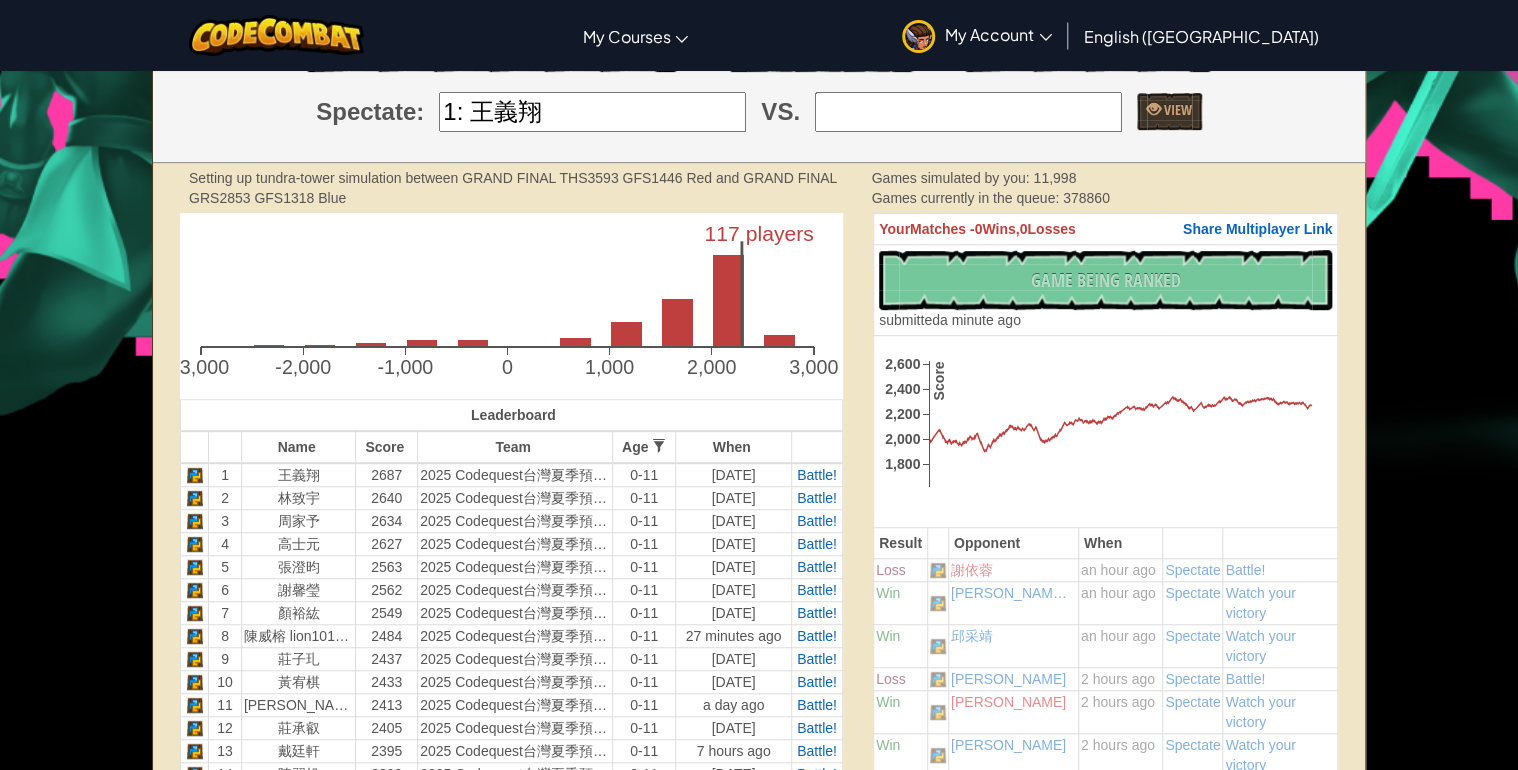 type on "2: 林致宇" 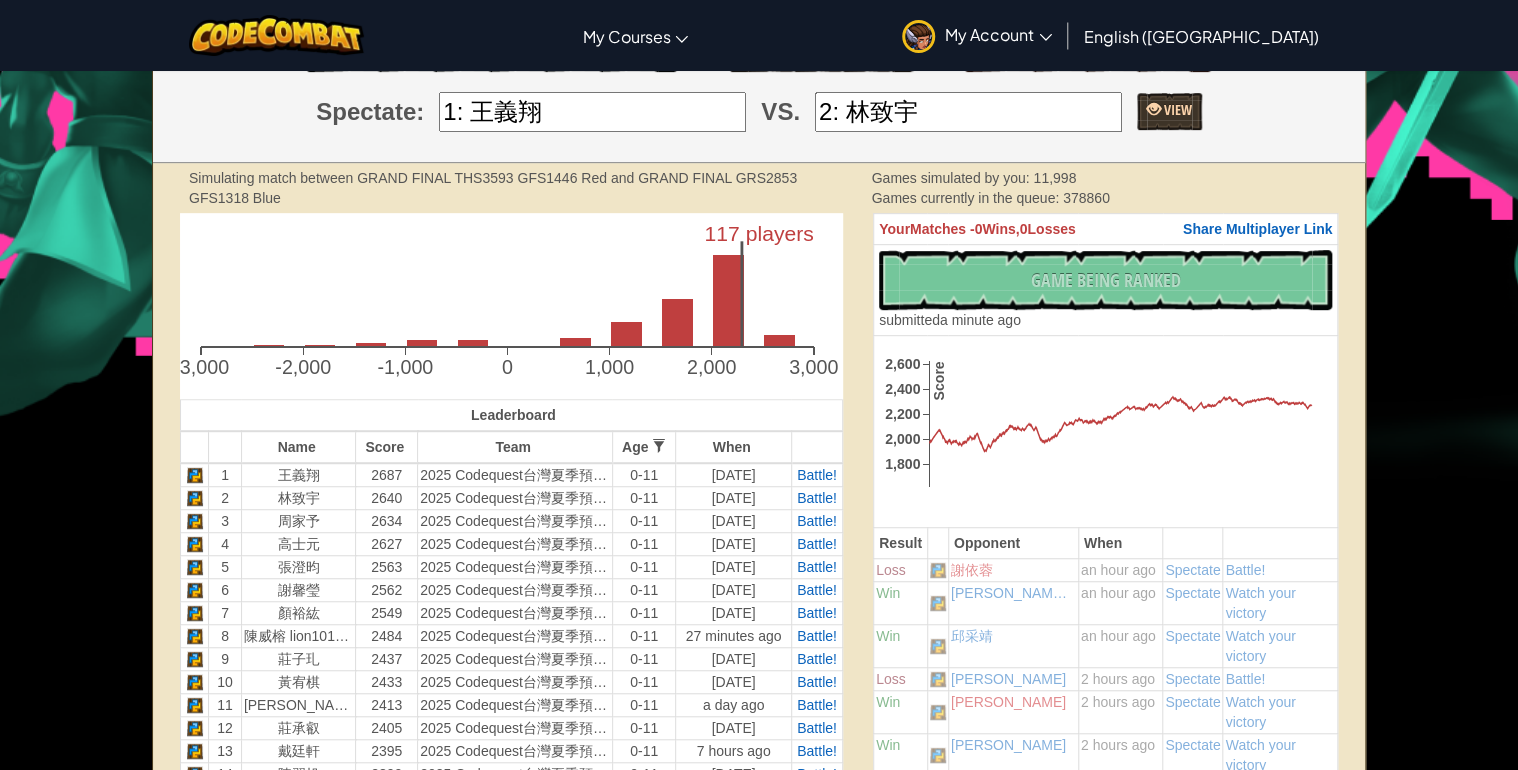 click on "View" at bounding box center (1169, 111) 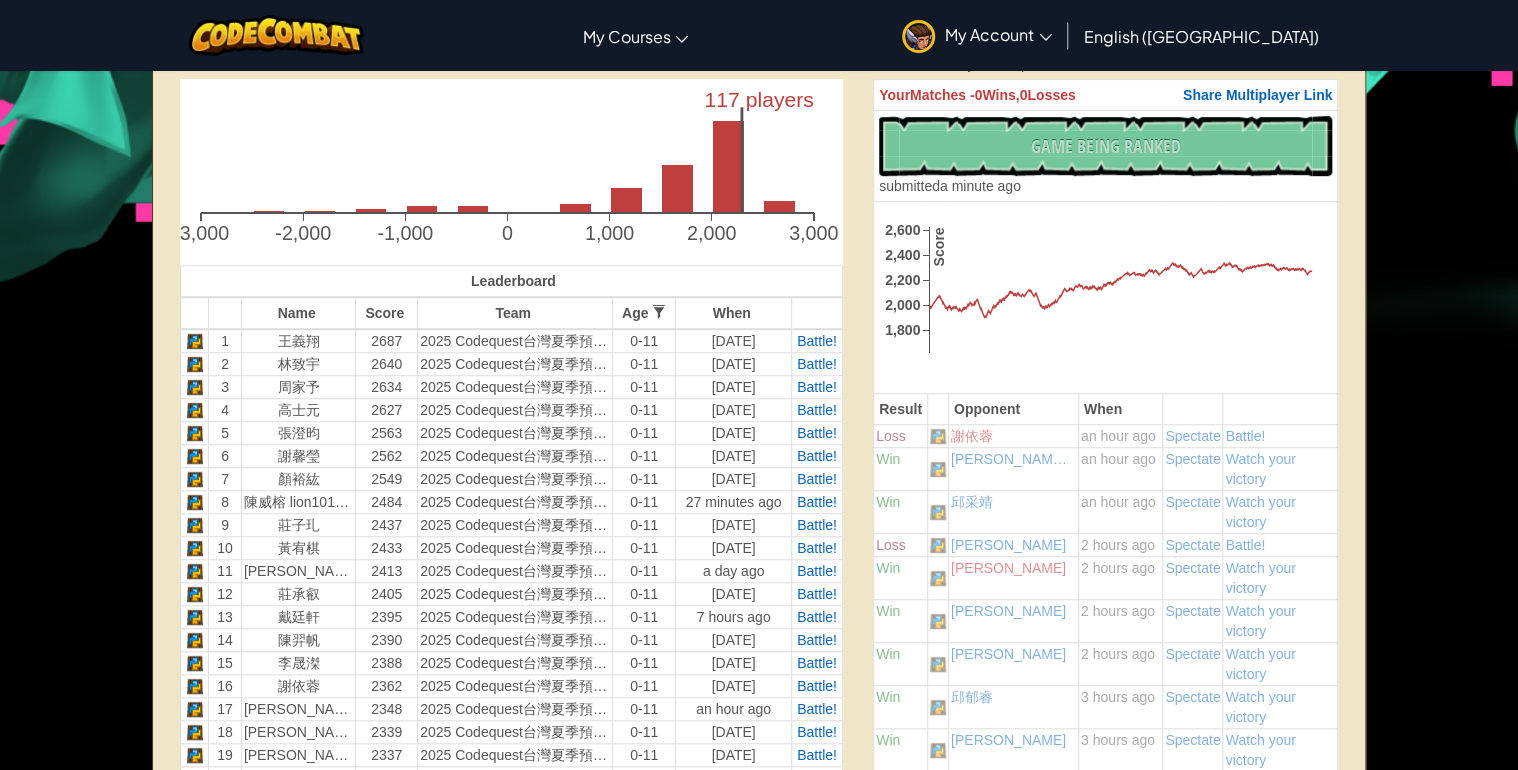 scroll, scrollTop: 320, scrollLeft: 0, axis: vertical 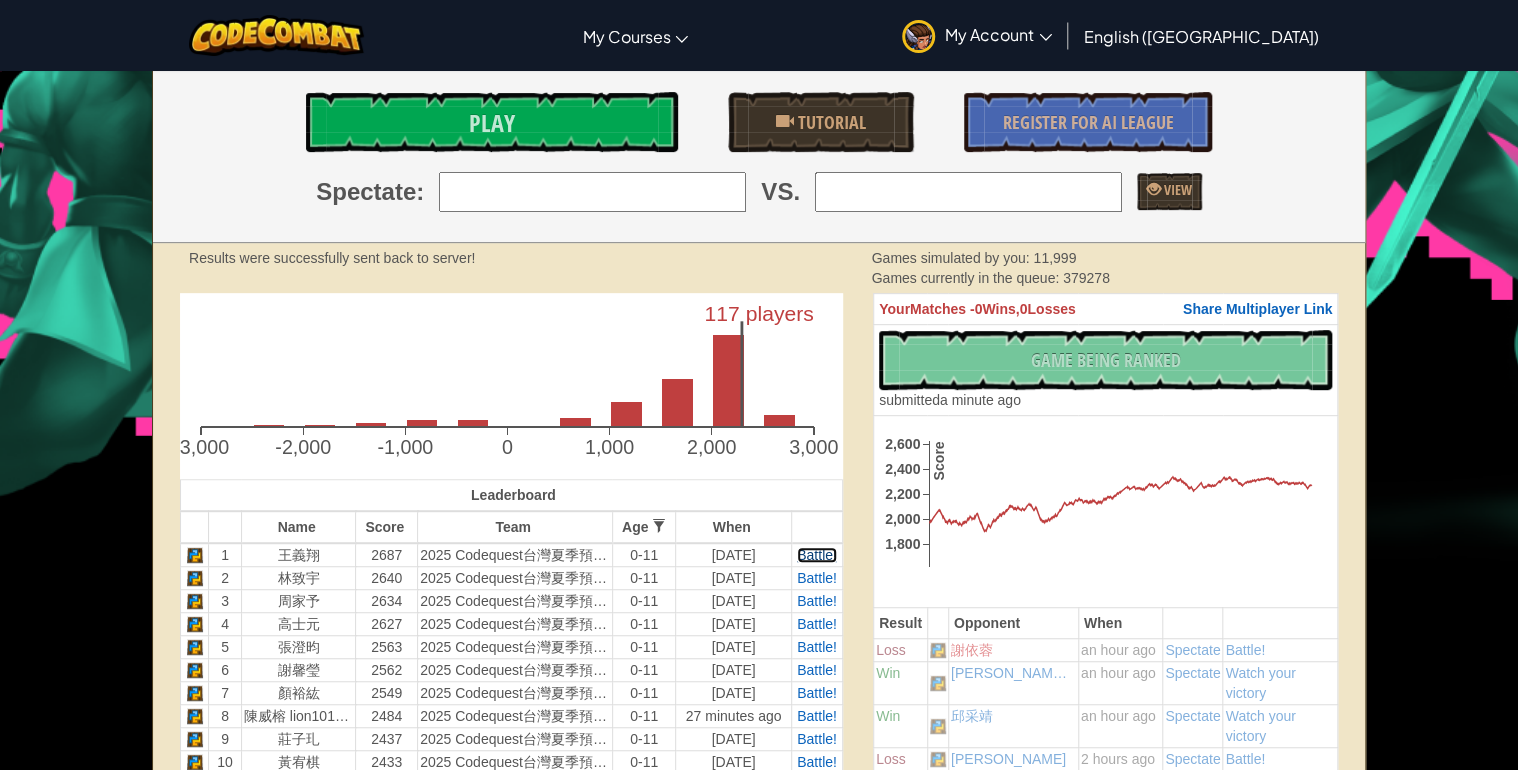 click on "Battle!" at bounding box center [817, 555] 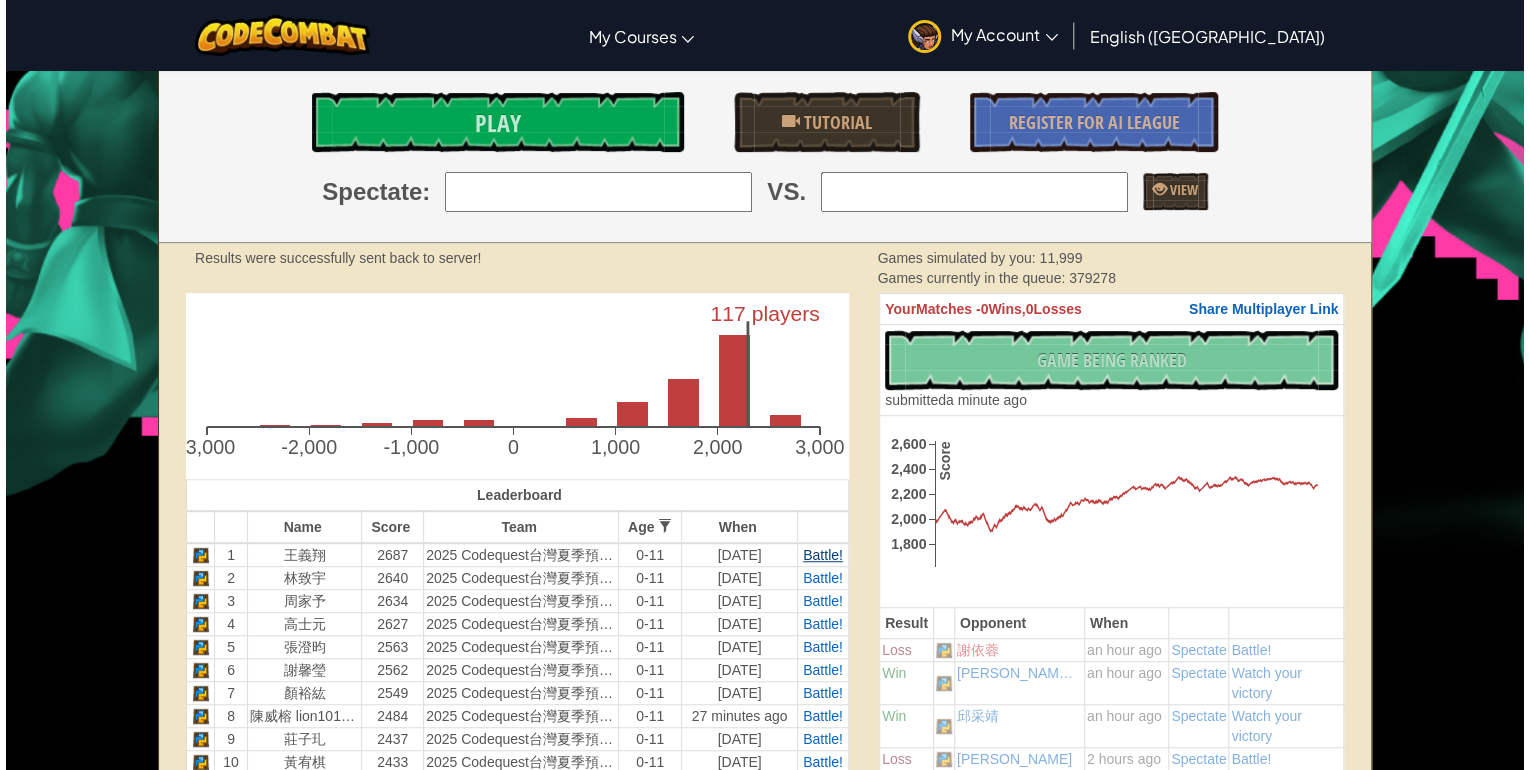 scroll, scrollTop: 0, scrollLeft: 0, axis: both 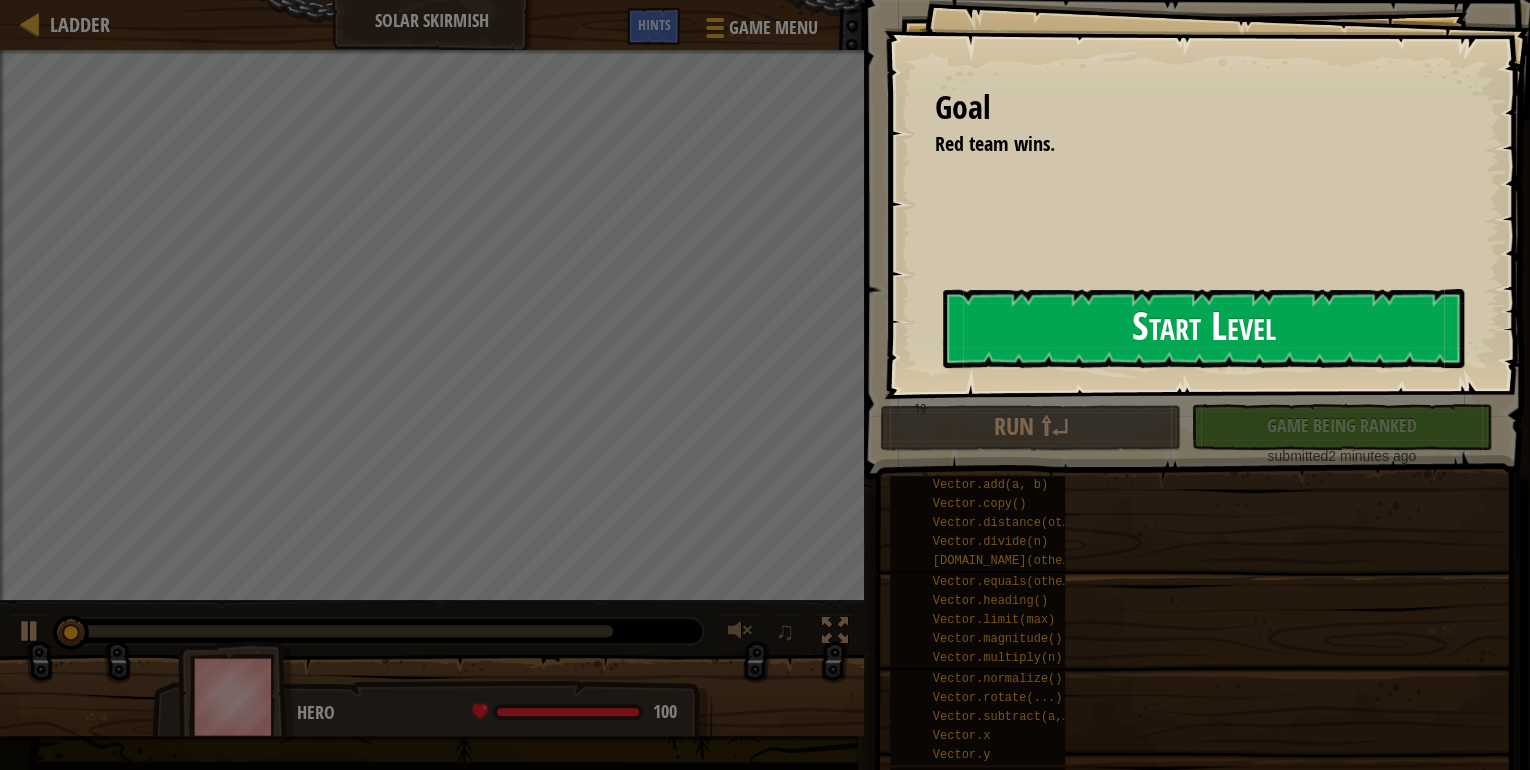 click on "Start Level" at bounding box center (1203, 328) 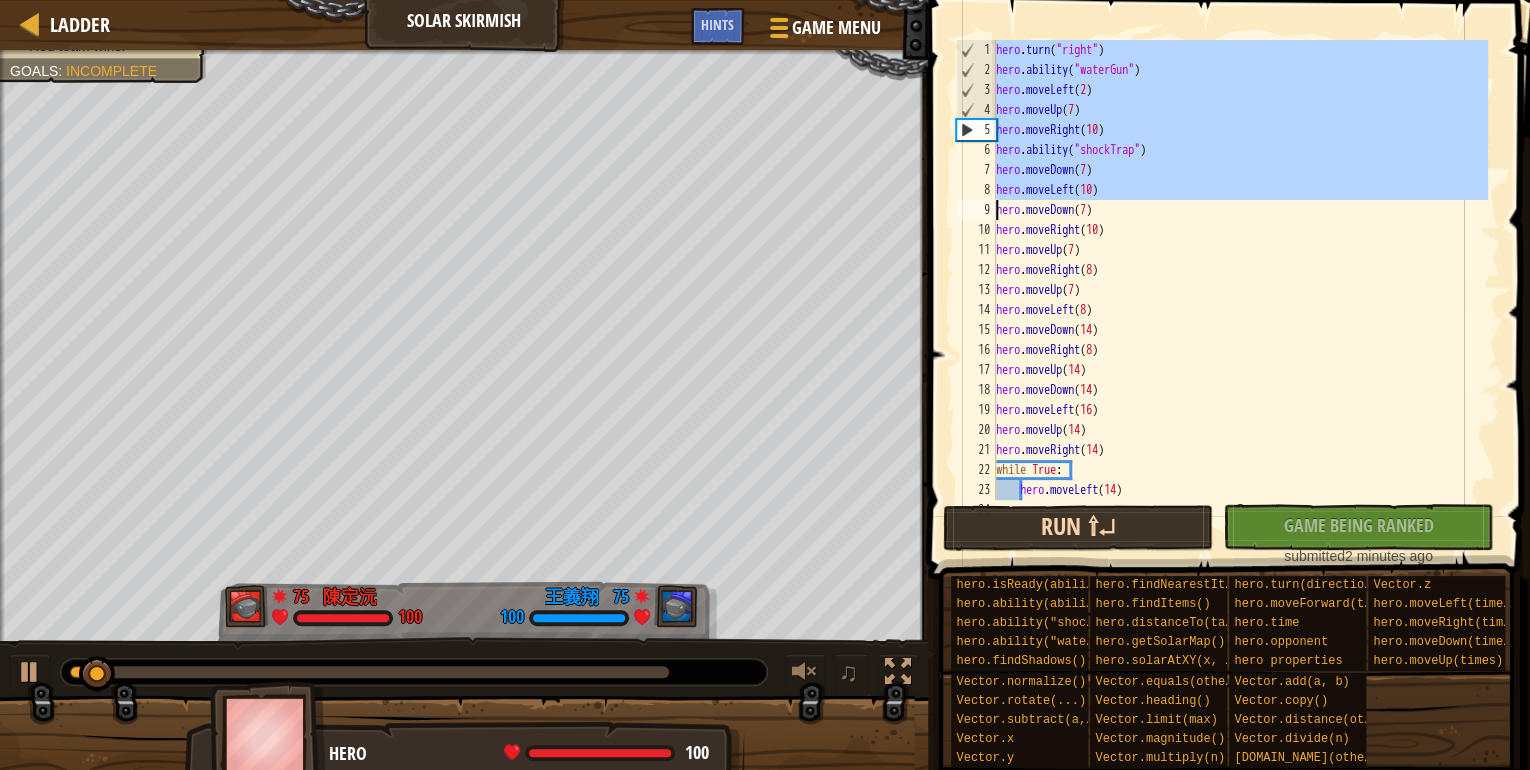 scroll, scrollTop: 340, scrollLeft: 0, axis: vertical 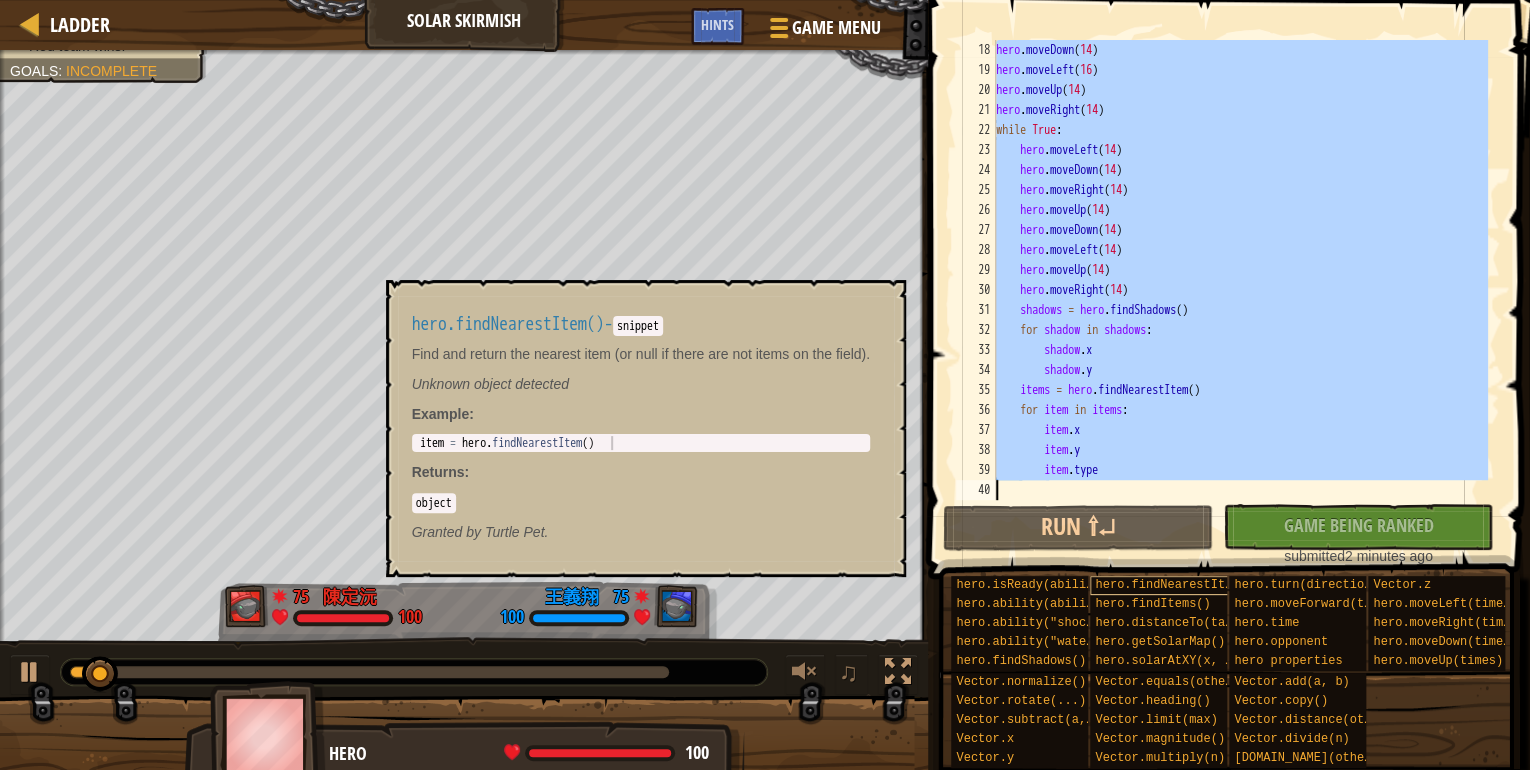 drag, startPoint x: 991, startPoint y: 49, endPoint x: 1153, endPoint y: 580, distance: 555.1621 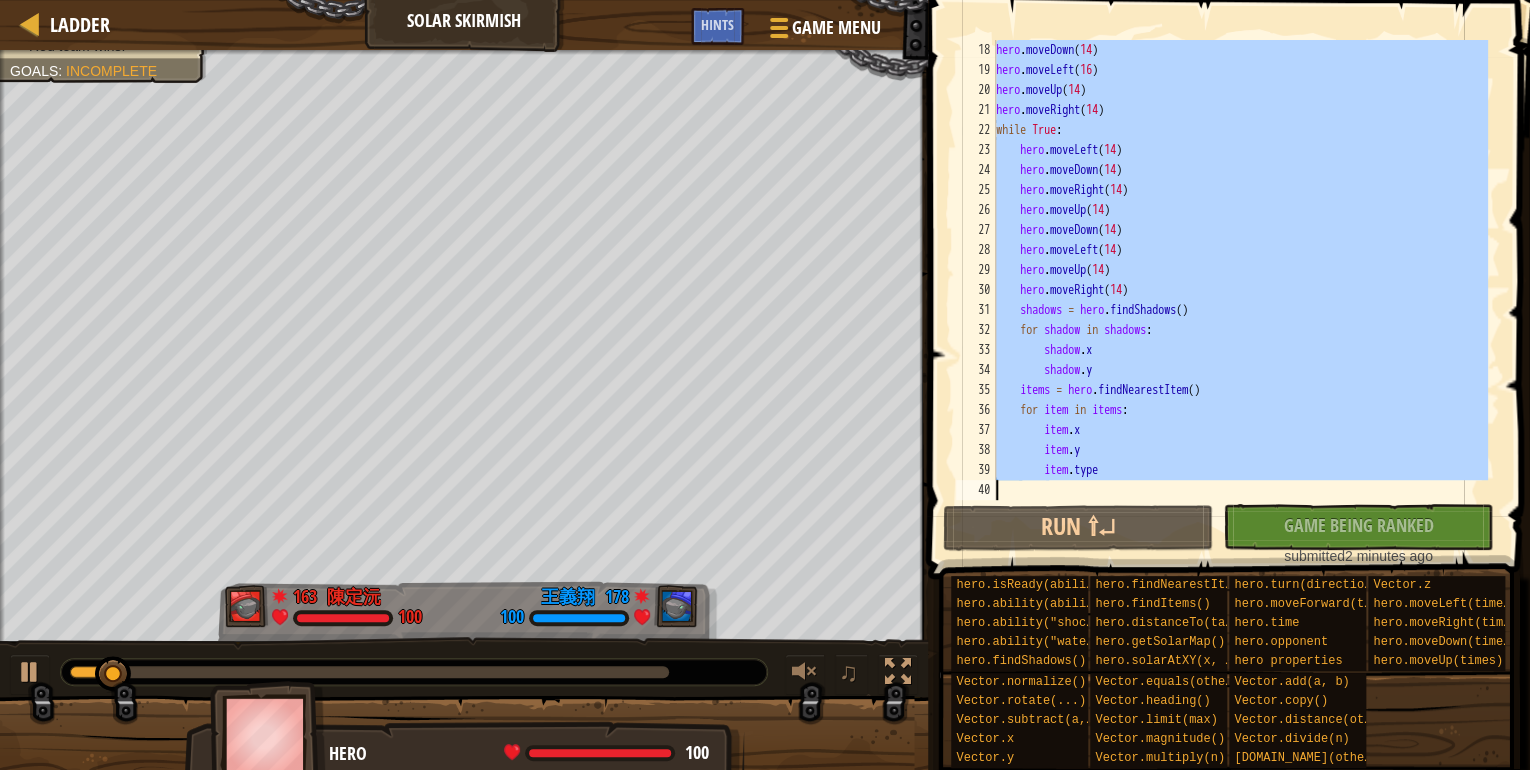 click on "hero . moveDown ( 14 ) hero . moveLeft ( 16 ) hero . moveUp ( 14 ) hero . moveRight ( 14 ) while   True :      hero . moveLeft ( 14 )      hero . moveDown ( 14 )      hero . moveRight ( 14 )      hero . moveUp ( 14 )      hero . moveDown ( 14 )      hero . moveLeft ( 14 )      hero . moveUp ( 14 )      hero . moveRight ( 14 )      shadows   =   hero . findShadows ( )      for   shadow   in   shadows :          shadow . x          shadow . y      items   =   hero . findNearestItem ( )      for   item   in   items :          item . x          item . y          item . type" at bounding box center [1240, 270] 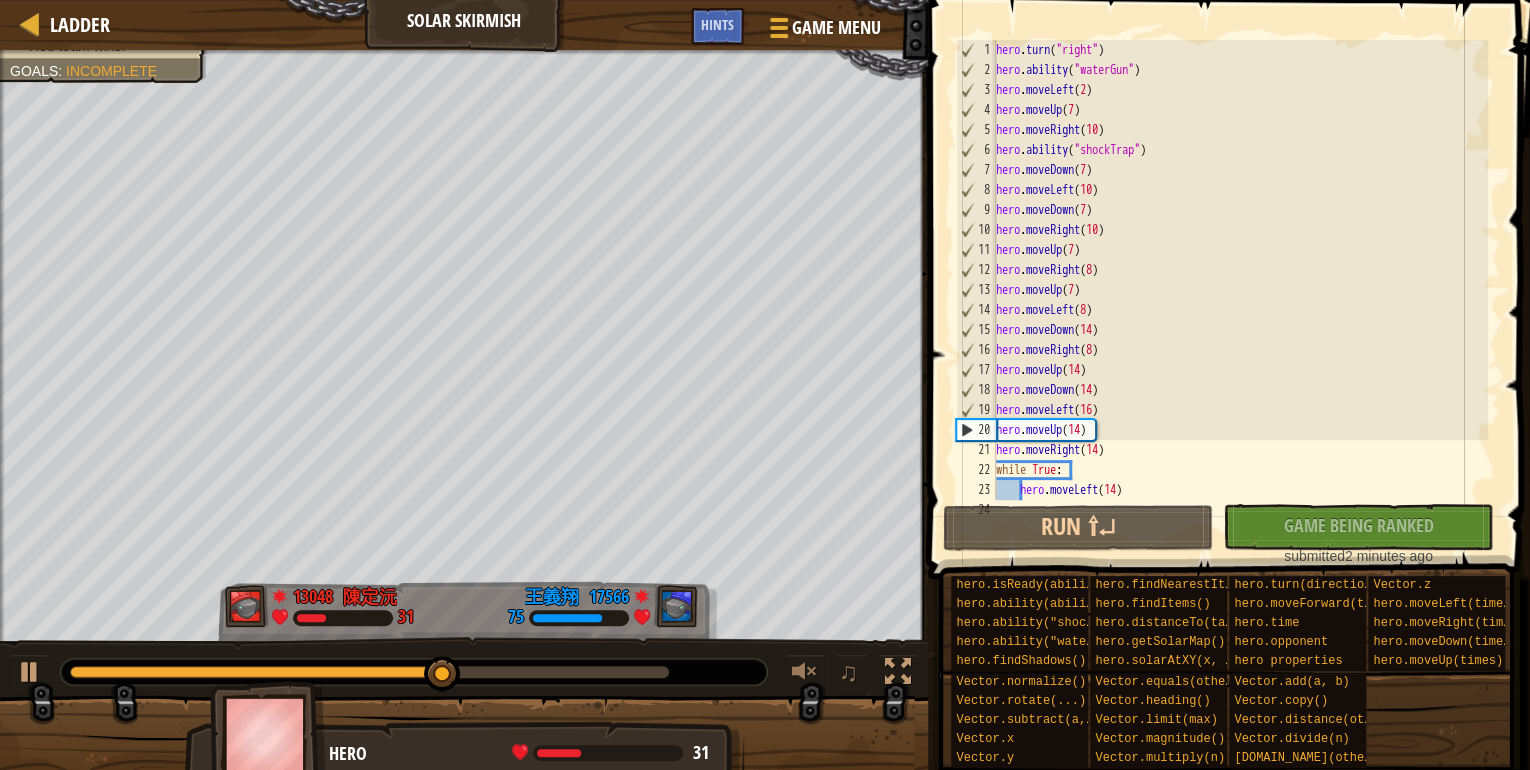 scroll, scrollTop: 0, scrollLeft: 0, axis: both 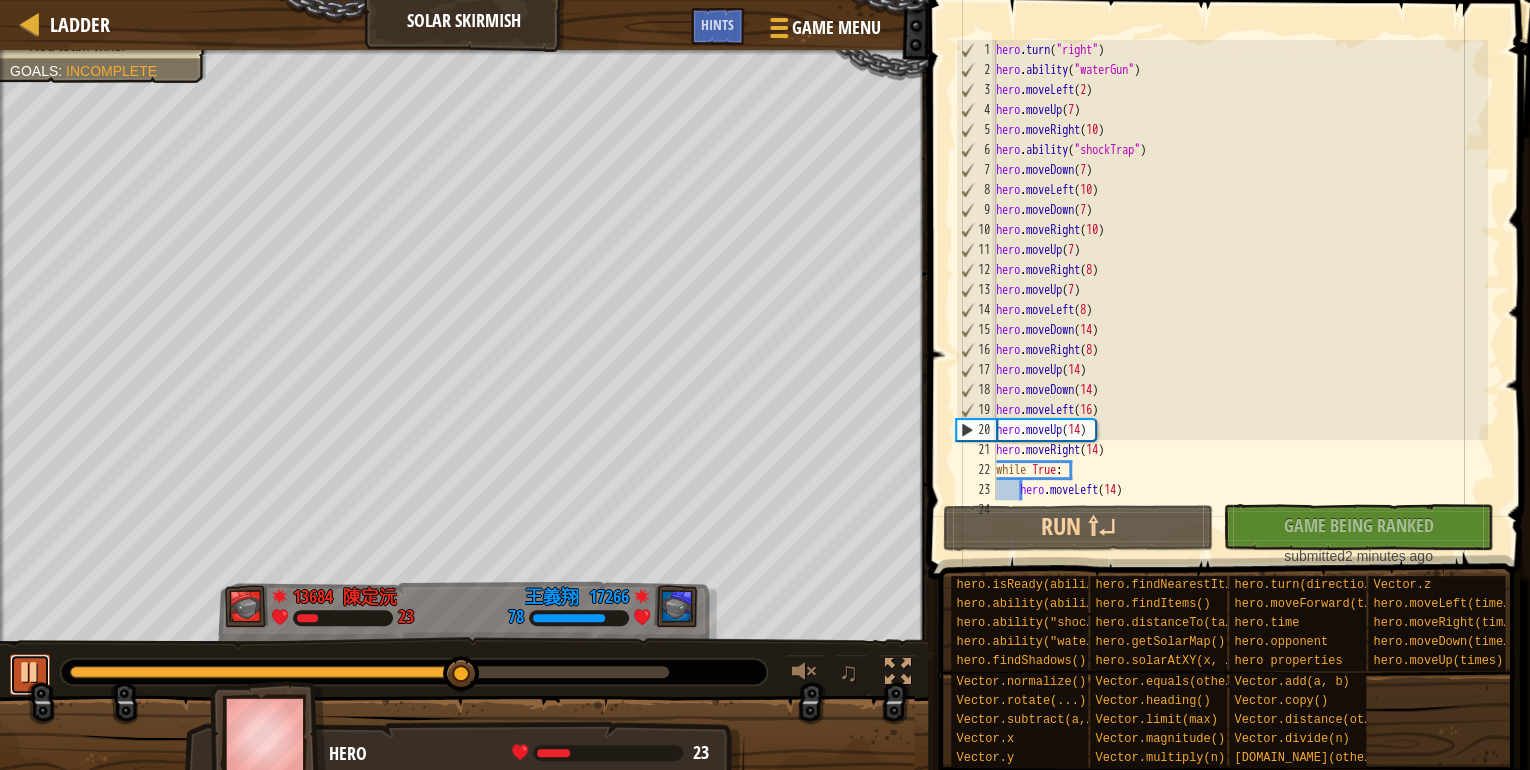 click at bounding box center (30, 672) 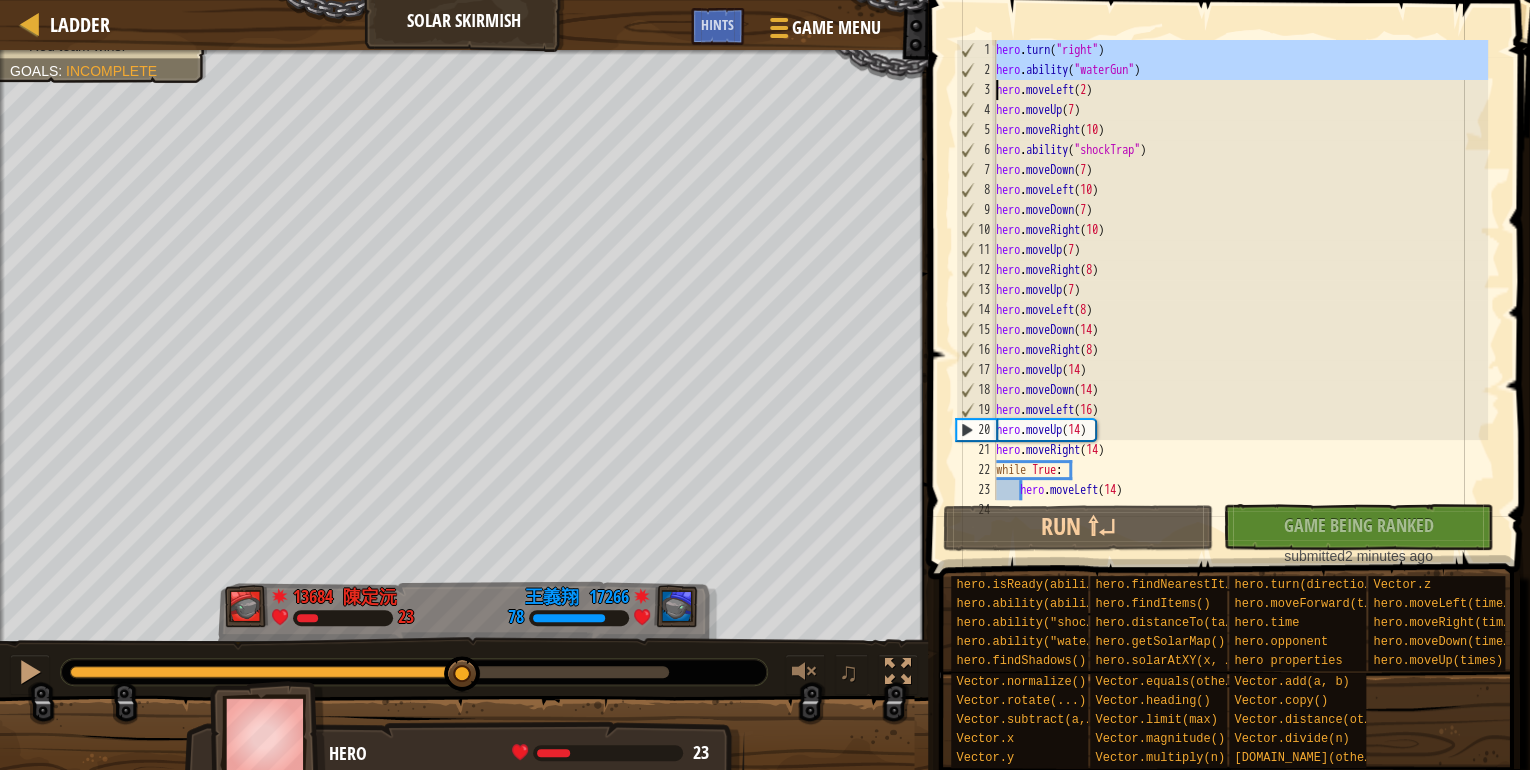 drag, startPoint x: 989, startPoint y: 49, endPoint x: 1196, endPoint y: 68, distance: 207.87015 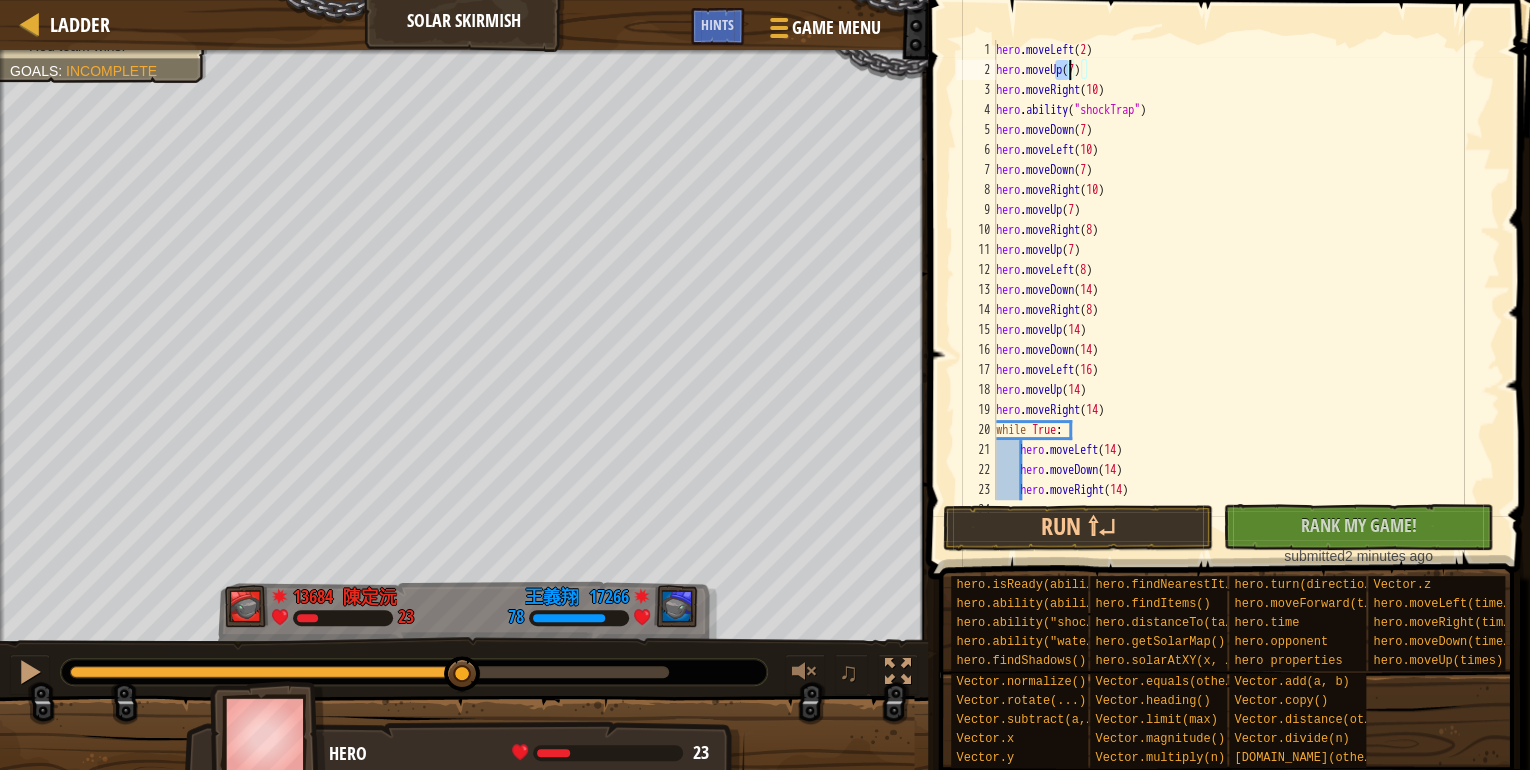 drag, startPoint x: 1055, startPoint y: 72, endPoint x: 1069, endPoint y: 72, distance: 14 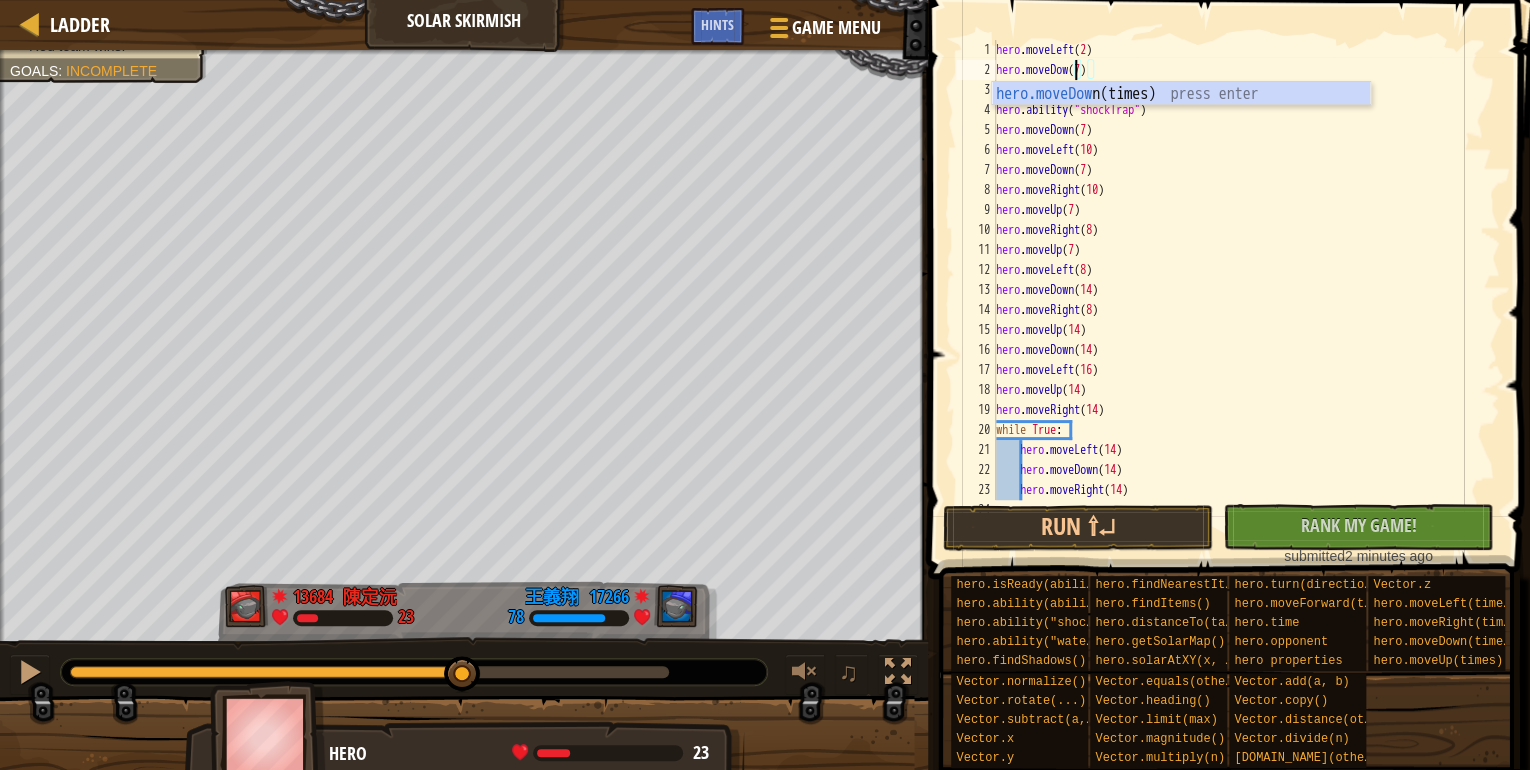 scroll, scrollTop: 9, scrollLeft: 7, axis: both 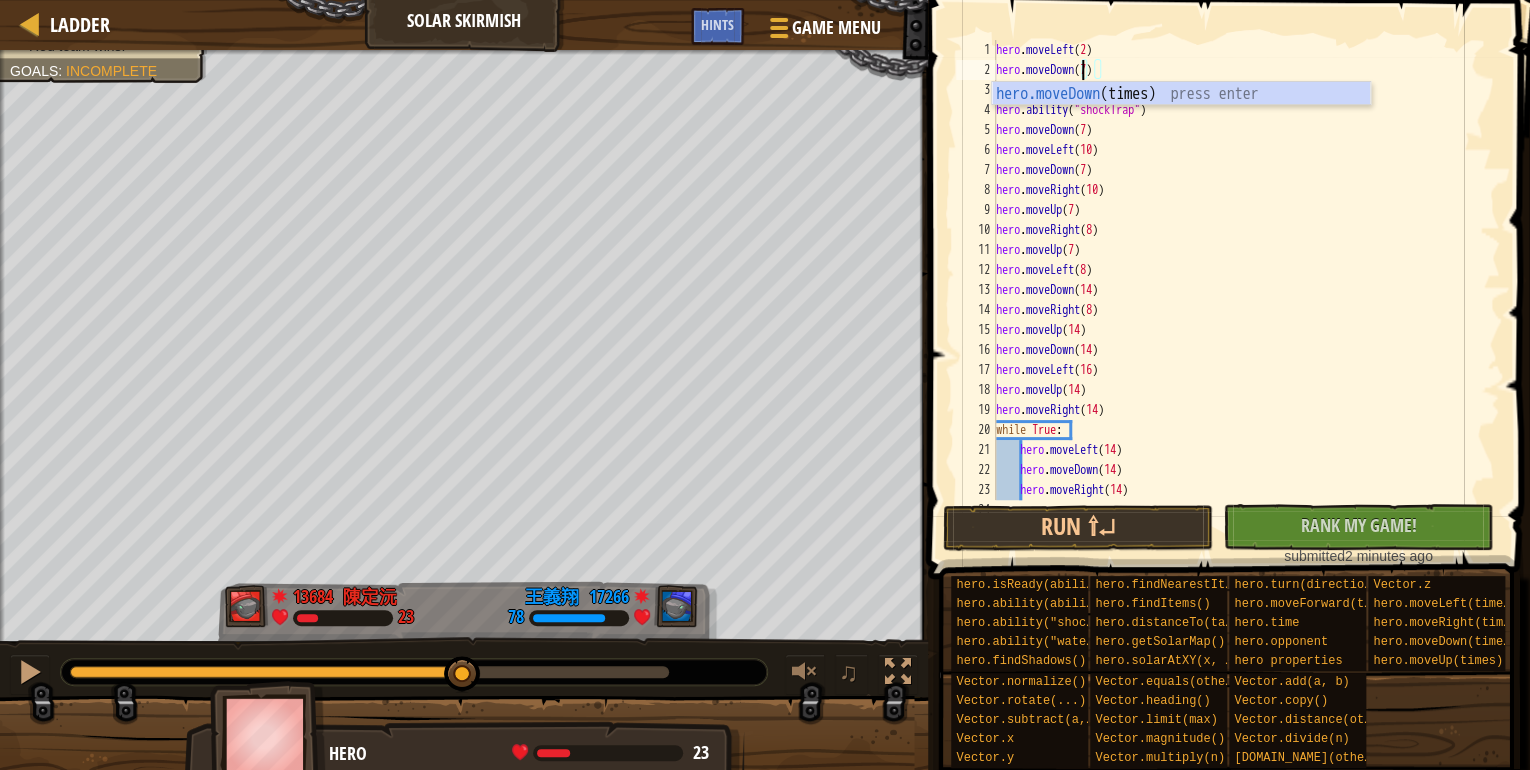 click on "hero . moveLeft ( 2 ) hero . moveDown ( 7 ) hero . moveRight ( 10 ) hero . ability ( "shockTrap" ) hero . moveDown ( 7 ) hero . moveLeft ( 10 ) hero . moveDown ( 7 ) hero . moveRight ( 10 ) hero . moveUp ( 7 ) hero . moveRight ( 8 ) hero . moveUp ( 7 ) hero . moveLeft ( 8 ) hero . moveDown ( 14 ) hero . moveRight ( 8 ) hero . moveUp ( 14 ) hero . moveDown ( 14 ) hero . moveLeft ( 16 ) hero . moveUp ( 14 ) hero . moveRight ( 14 ) while   True :      hero . moveLeft ( 14 )      hero . moveDown ( 14 )      hero . moveRight ( 14 )      hero . moveUp ( 14 )" at bounding box center (1240, 290) 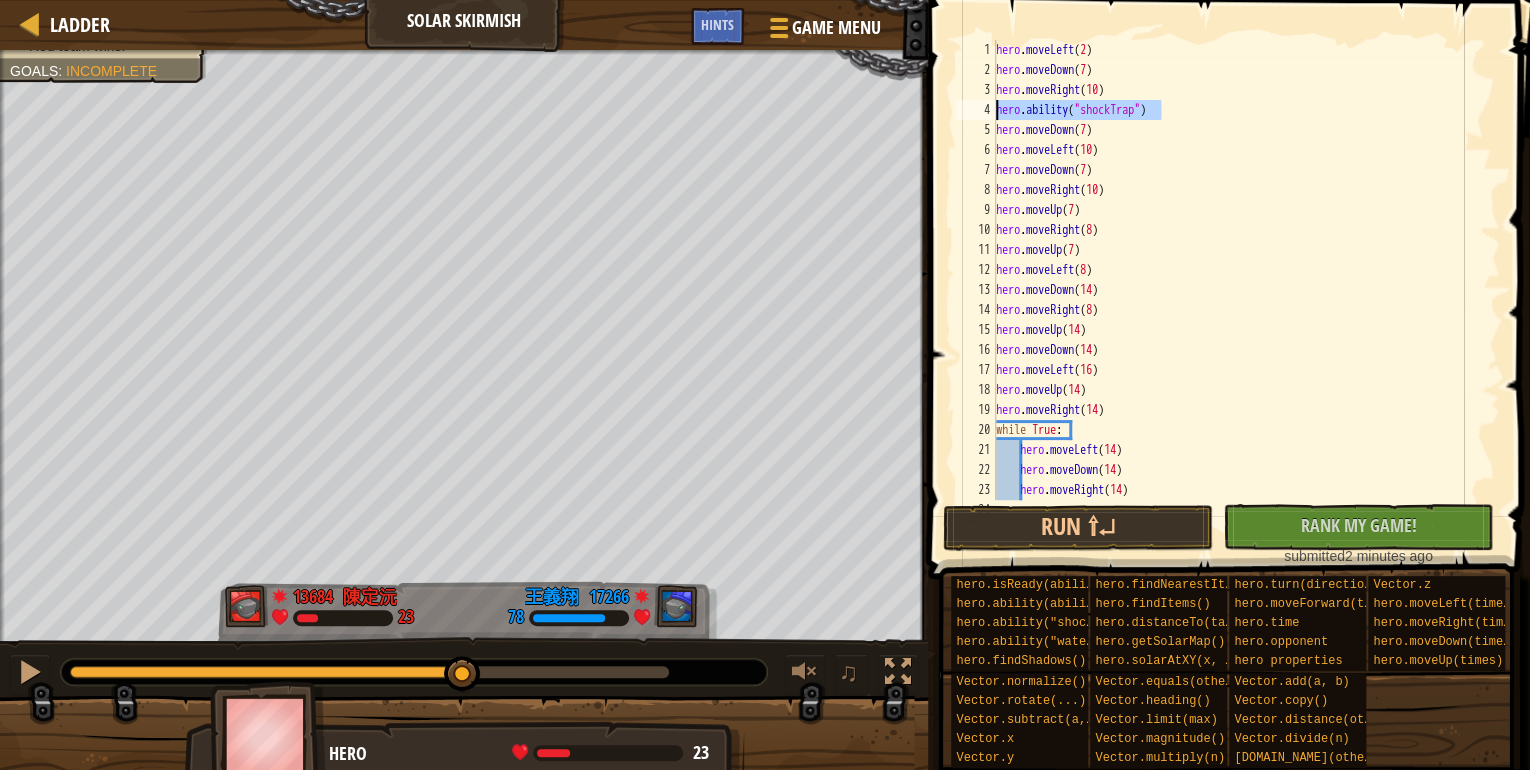 drag, startPoint x: 1183, startPoint y: 107, endPoint x: 968, endPoint y: 112, distance: 215.05814 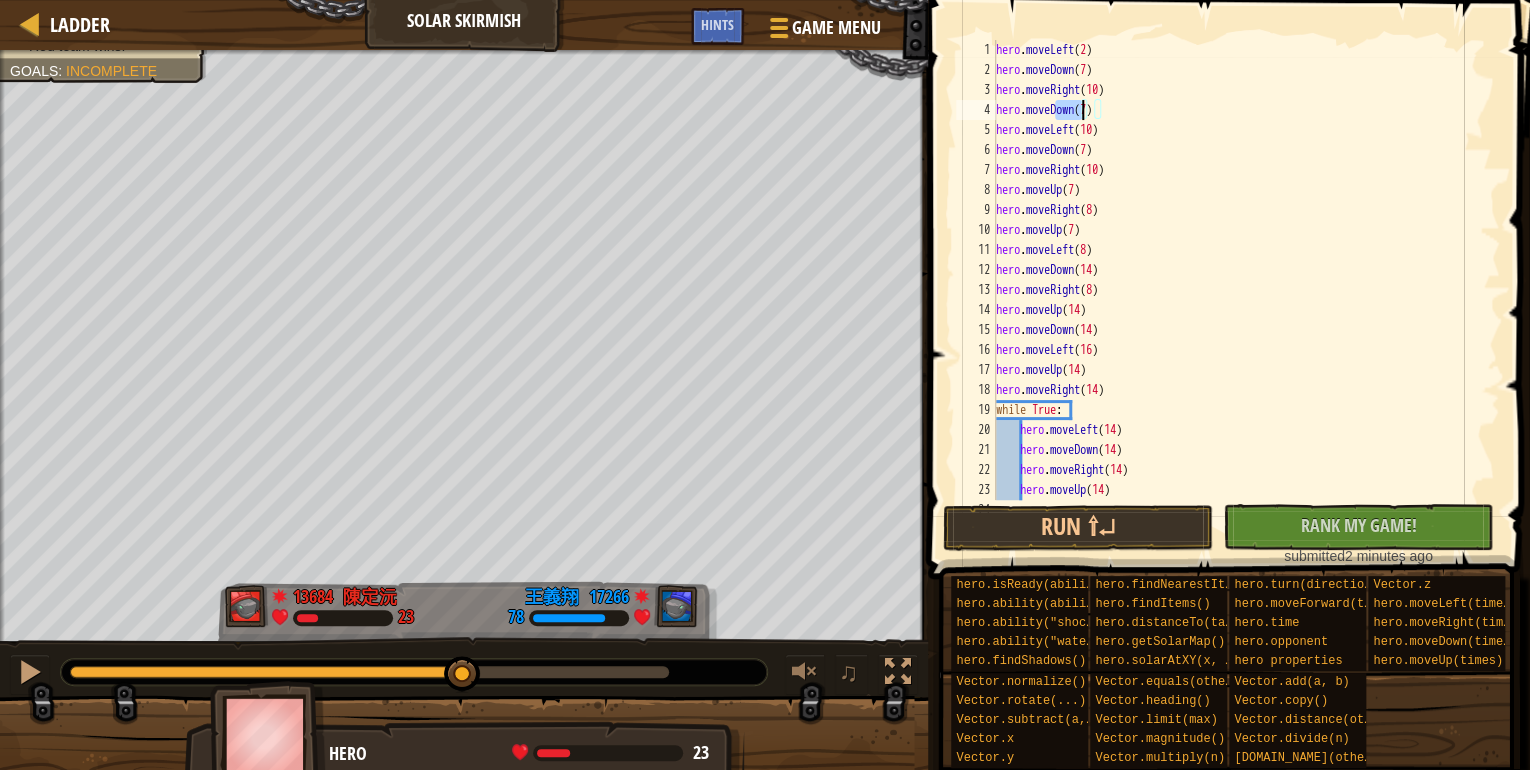 drag, startPoint x: 1058, startPoint y: 106, endPoint x: 1084, endPoint y: 114, distance: 27.202942 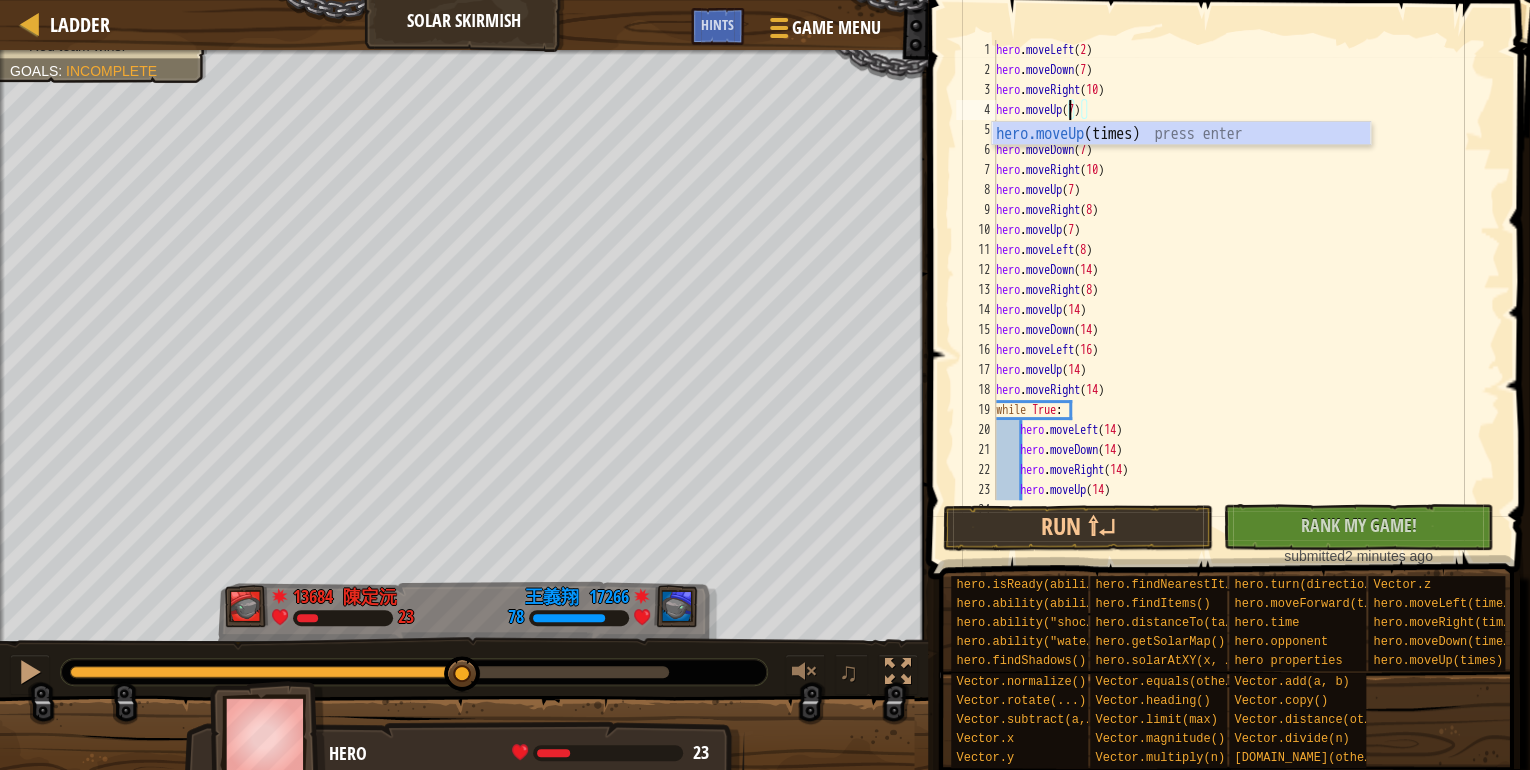 scroll, scrollTop: 9, scrollLeft: 5, axis: both 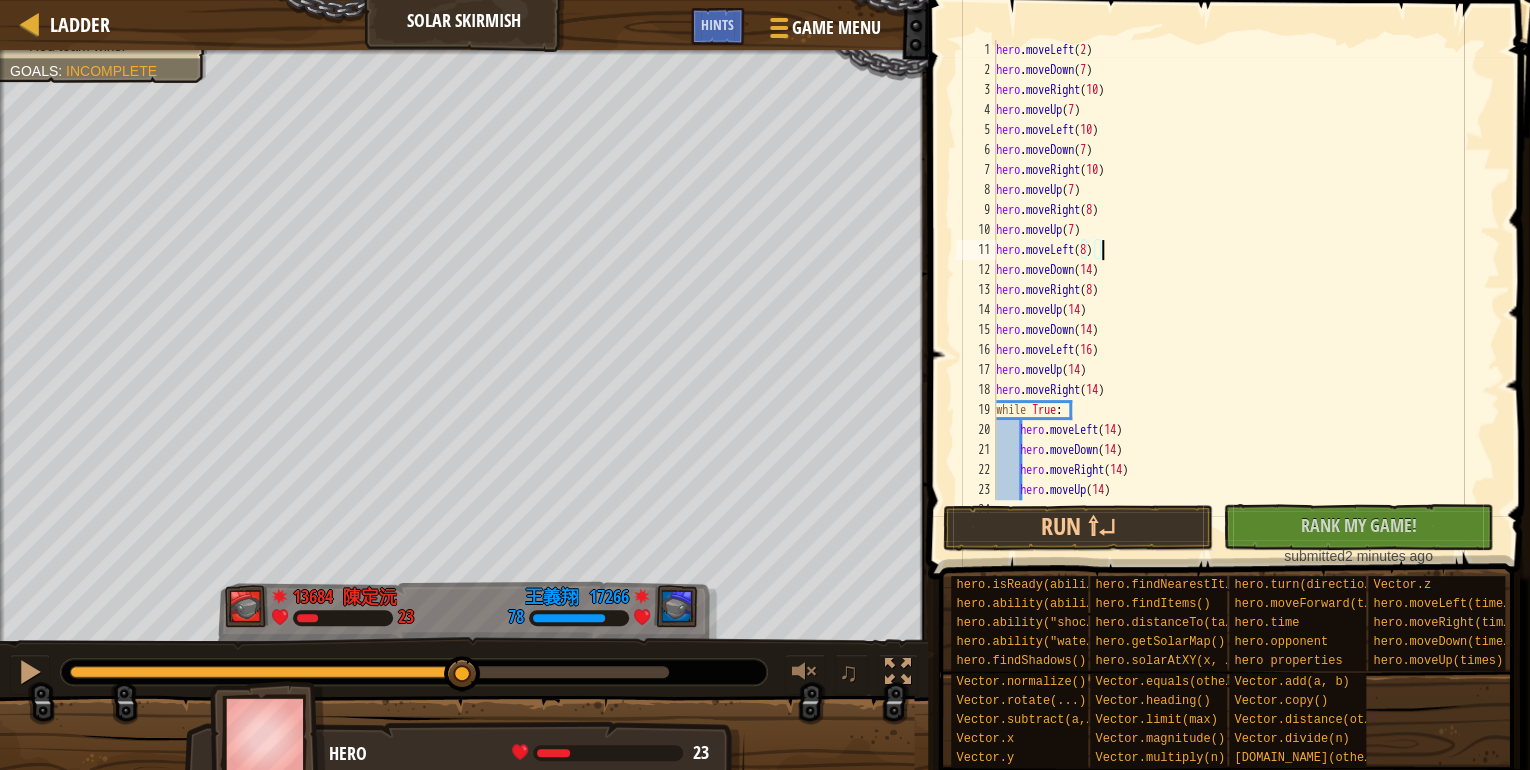 click on "hero . moveLeft ( 2 ) hero . moveDown ( 7 ) hero . moveRight ( 10 ) hero . moveUp ( 7 ) hero . moveLeft ( 10 ) hero . moveDown ( 7 ) hero . moveRight ( 10 ) hero . moveUp ( 7 ) hero . moveRight ( 8 ) hero . moveUp ( 7 ) hero . moveLeft ( 8 ) hero . moveDown ( 14 ) hero . moveRight ( 8 ) hero . moveUp ( 14 ) hero . moveDown ( 14 ) hero . moveLeft ( 16 ) hero . moveUp ( 14 ) hero . moveRight ( 14 ) while   True :      hero . moveLeft ( 14 )      hero . moveDown ( 14 )      hero . moveRight ( 14 )      hero . moveUp ( 14 )      hero . moveDown ( 14 )" at bounding box center [1240, 290] 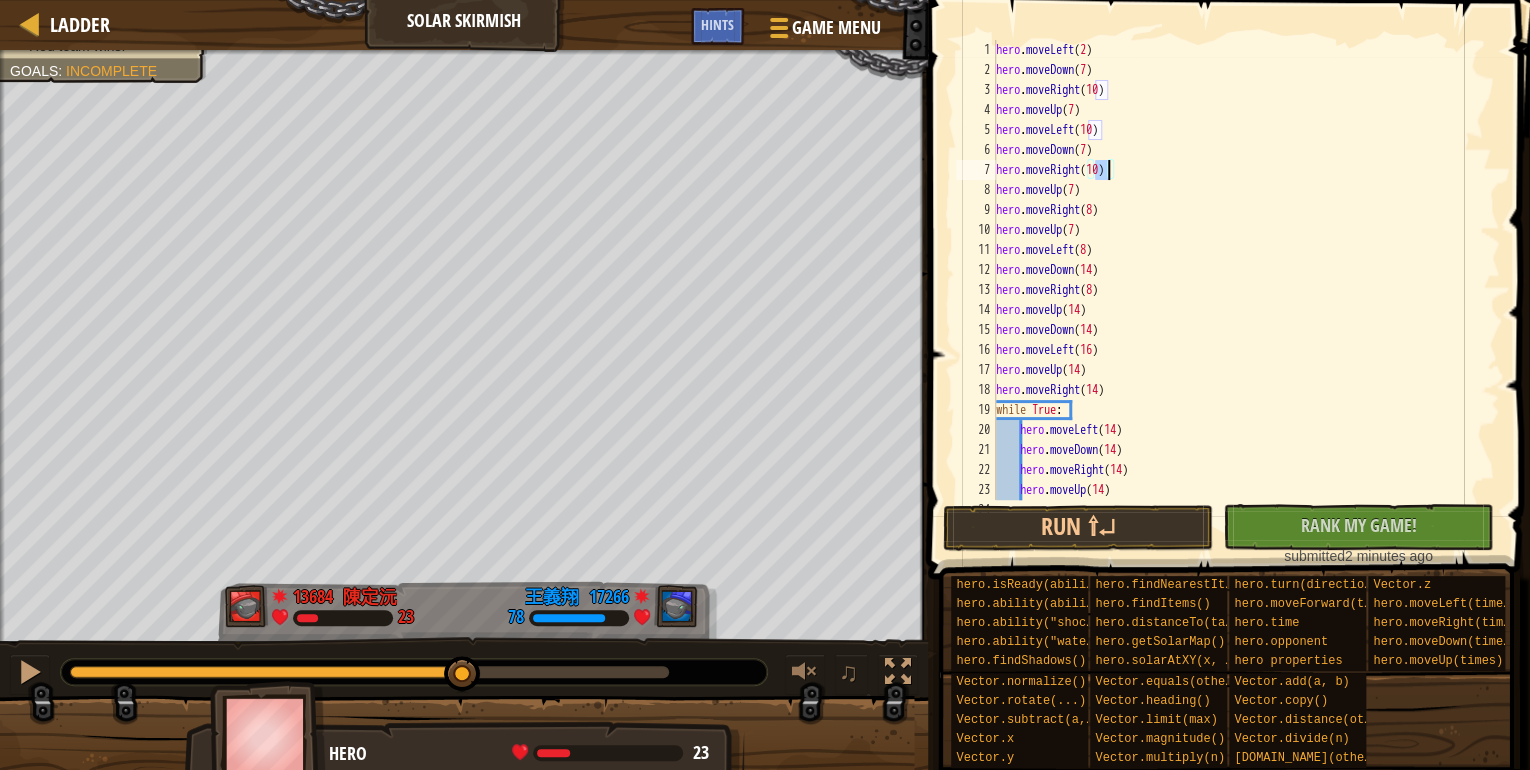 drag, startPoint x: 1096, startPoint y: 168, endPoint x: 1110, endPoint y: 175, distance: 15.652476 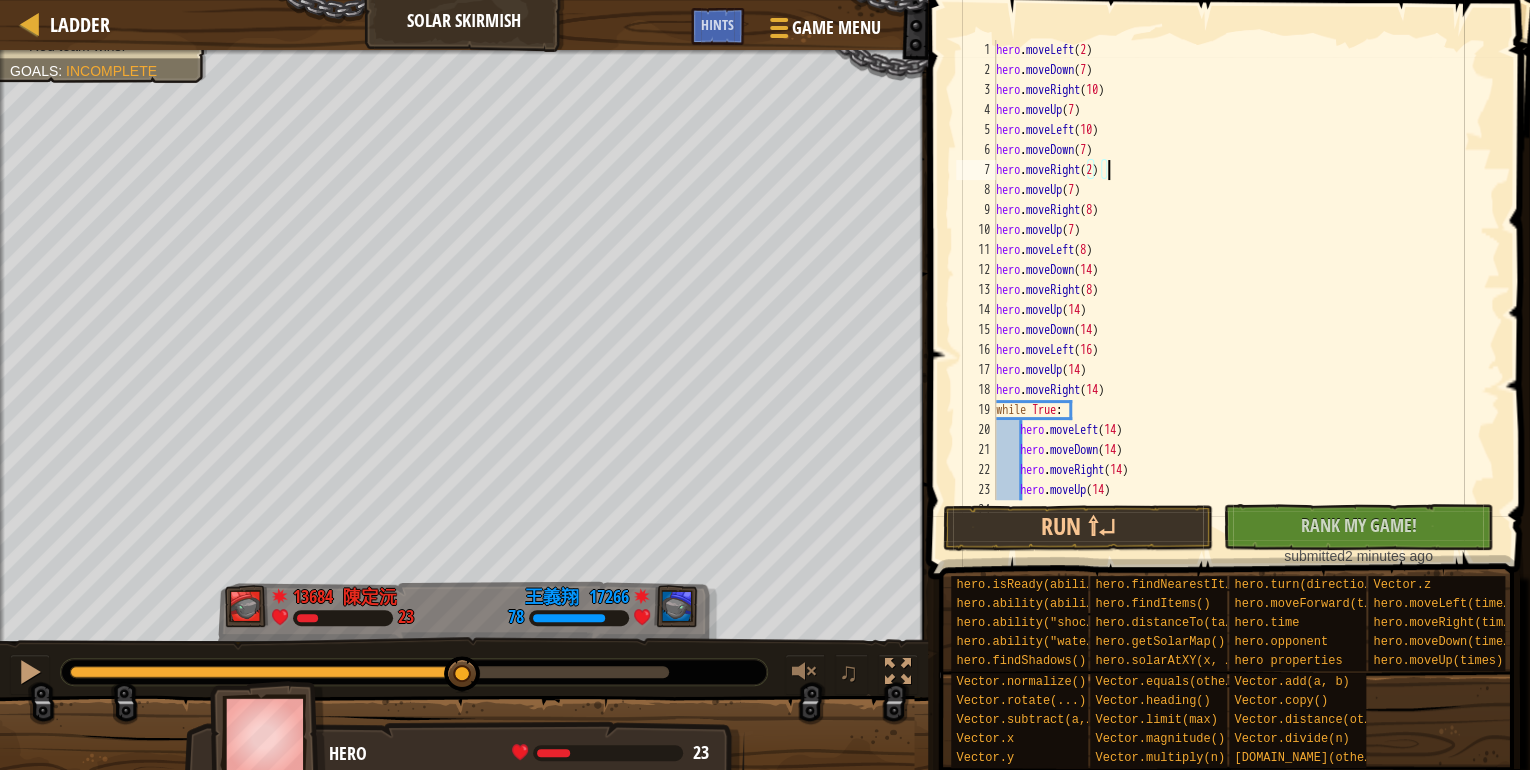 click on "hero . moveLeft ( 2 ) hero . moveDown ( 7 ) hero . moveRight ( 10 ) hero . moveUp ( 7 ) hero . moveLeft ( 10 ) hero . moveDown ( 7 ) hero . moveRight ( 2 ) hero . moveUp ( 7 ) hero . moveRight ( 8 ) hero . moveUp ( 7 ) hero . moveLeft ( 8 ) hero . moveDown ( 14 ) hero . moveRight ( 8 ) hero . moveUp ( 14 ) hero . moveDown ( 14 ) hero . moveLeft ( 16 ) hero . moveUp ( 14 ) hero . moveRight ( 14 ) while   True :      hero . moveLeft ( 14 )      hero . moveDown ( 14 )      hero . moveRight ( 14 )      hero . moveUp ( 14 )      hero . moveDown ( 14 )" at bounding box center (1240, 290) 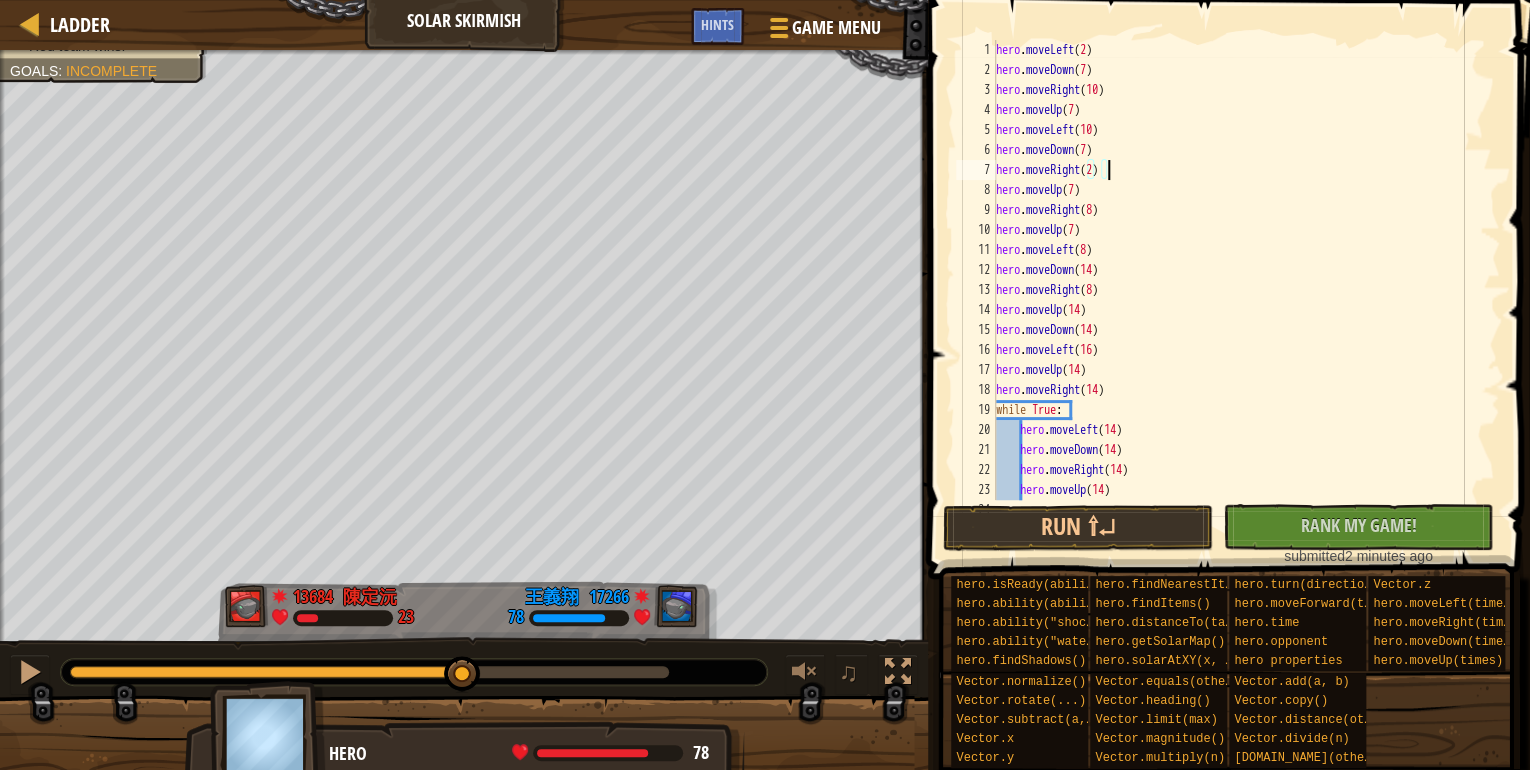 type on "hero.moveRight(2)" 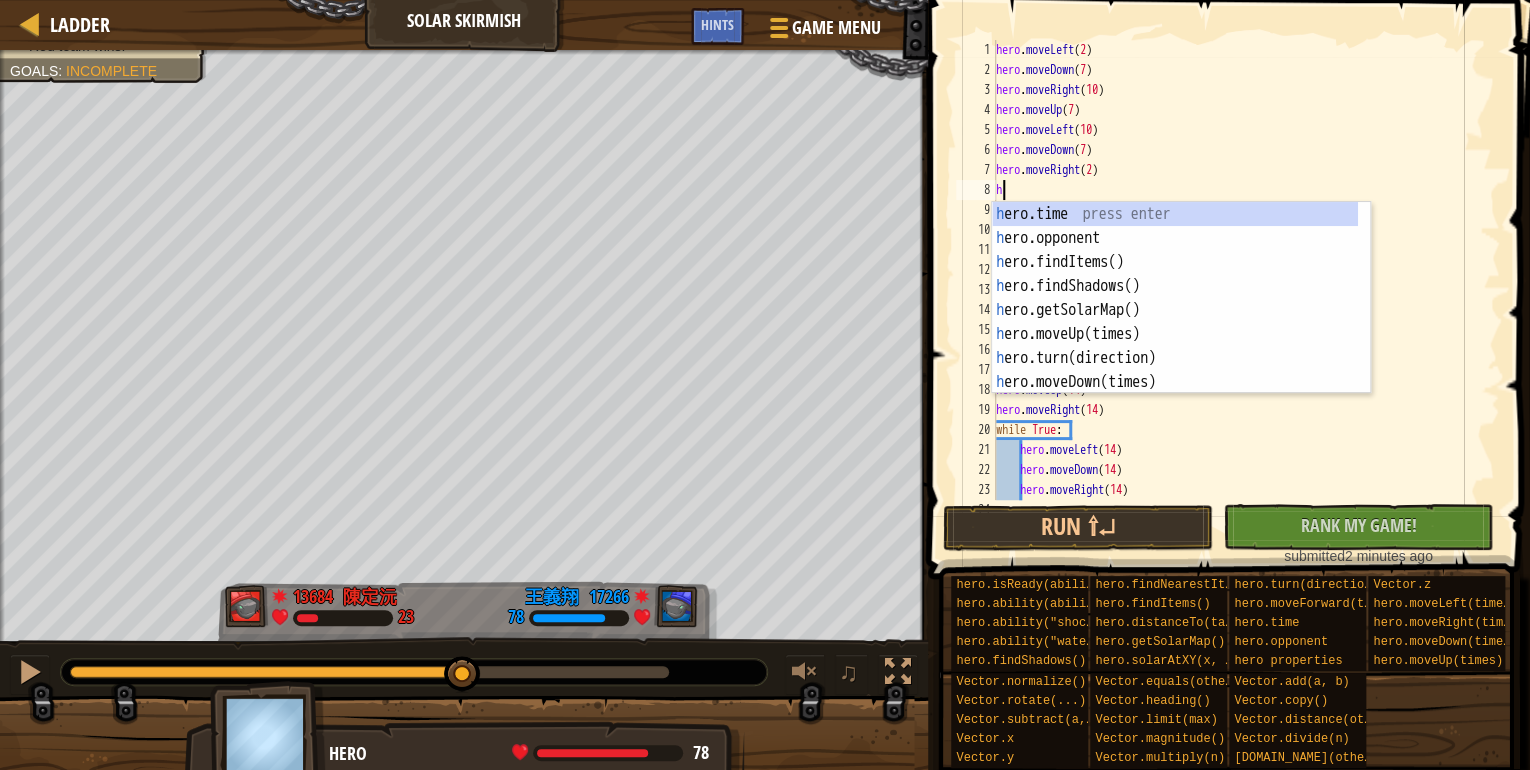 type on "ha" 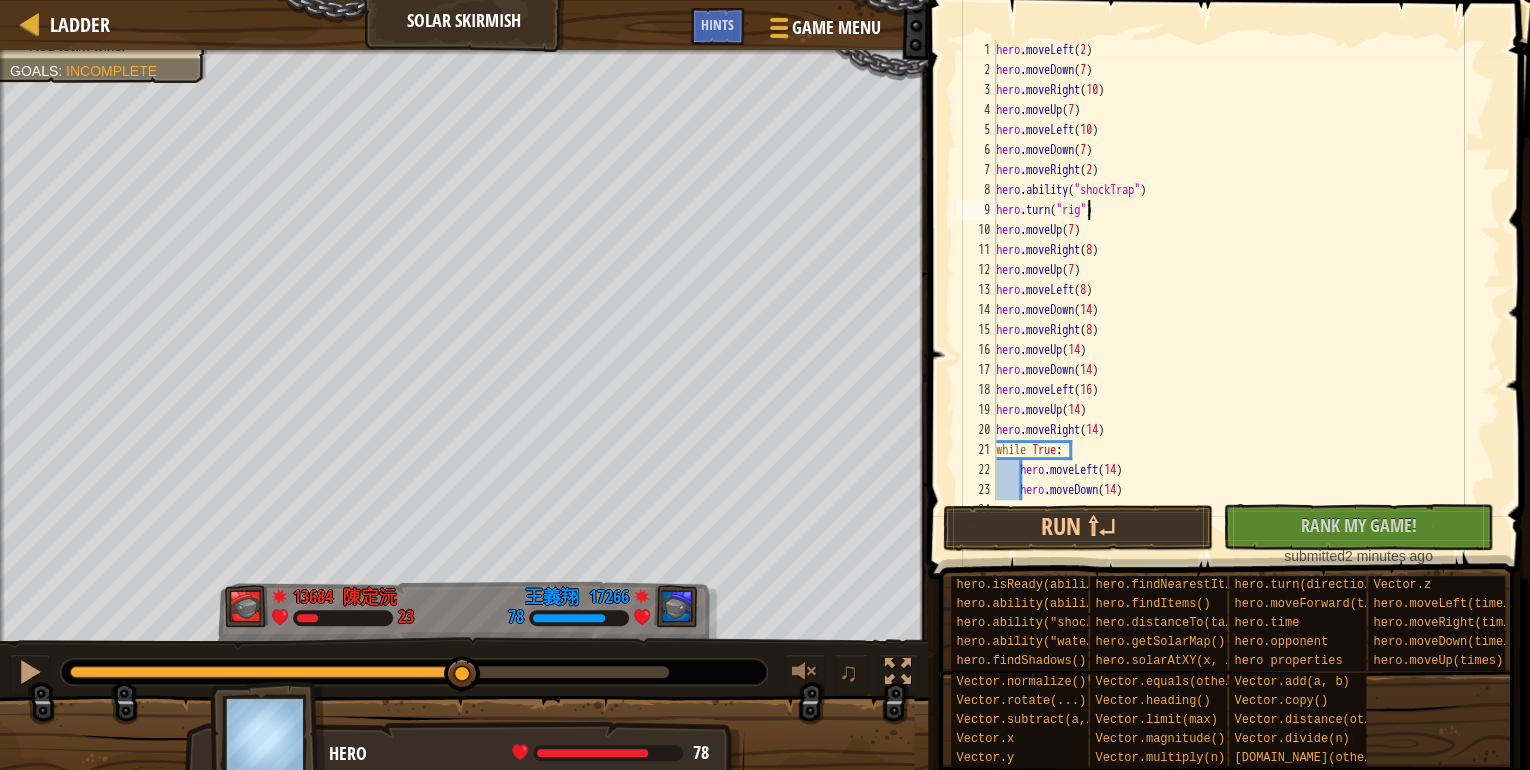 type on "hero.turn("right")" 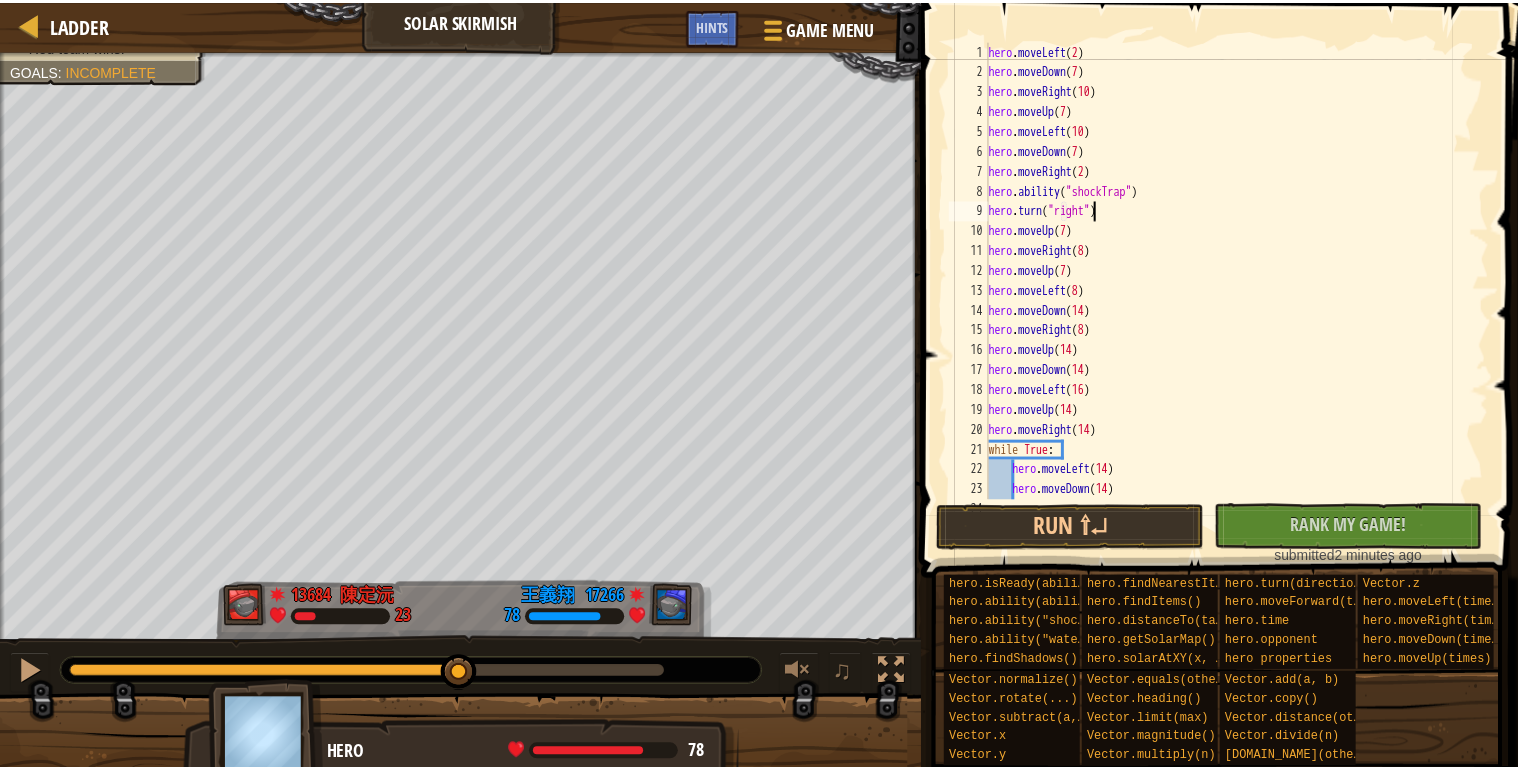 scroll, scrollTop: 9, scrollLeft: 0, axis: vertical 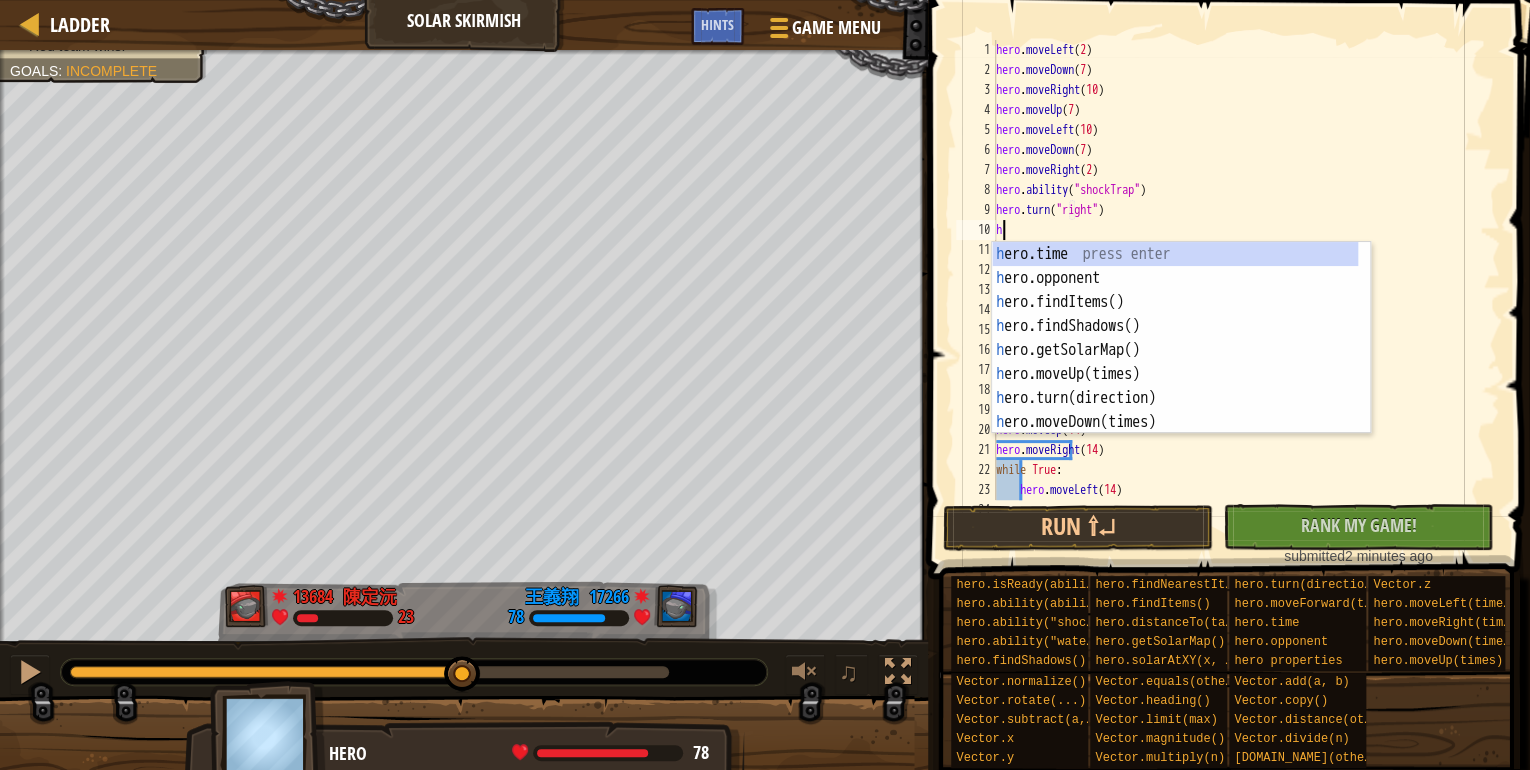 type on "ha" 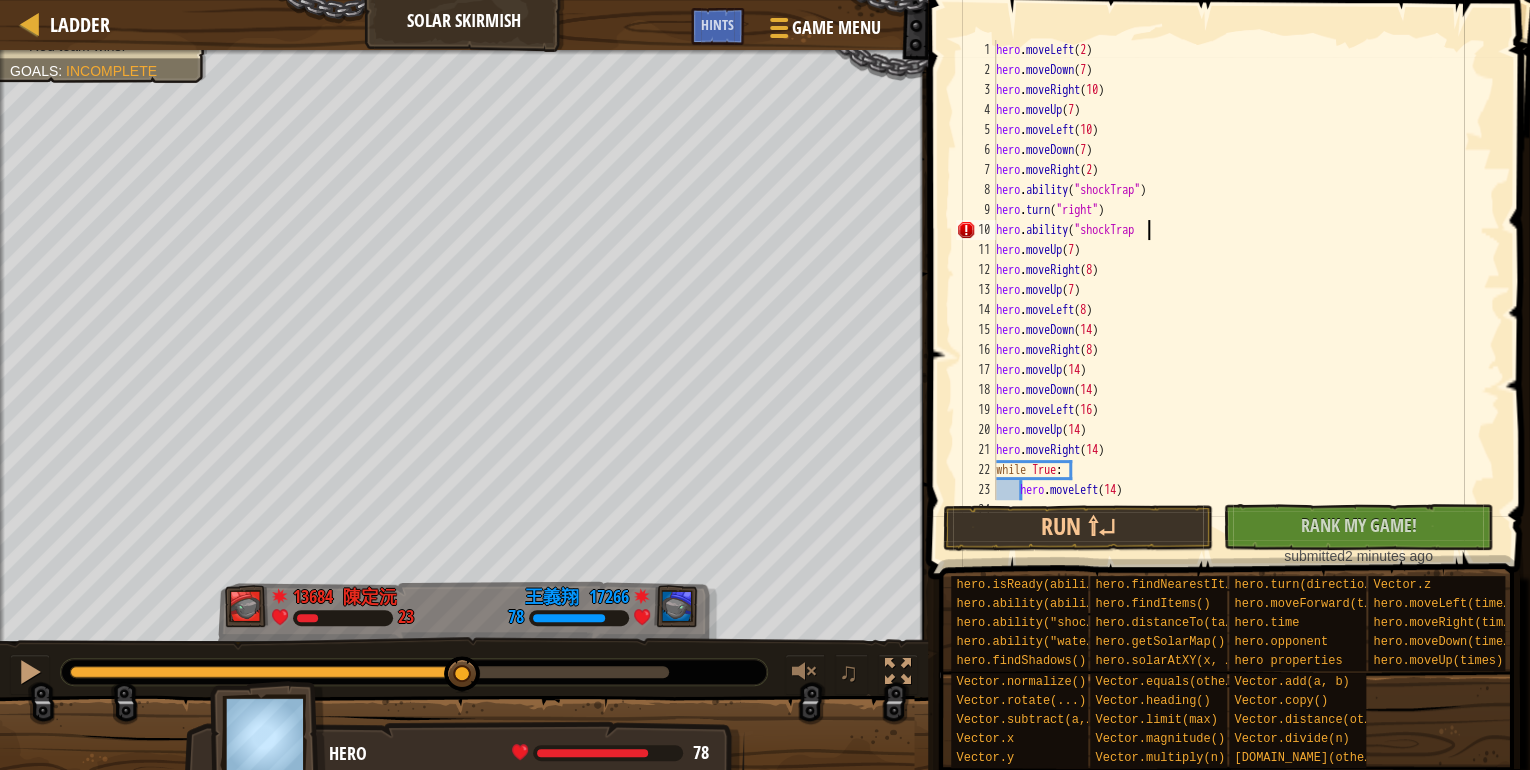 type on "hero.ability("shockTrap" 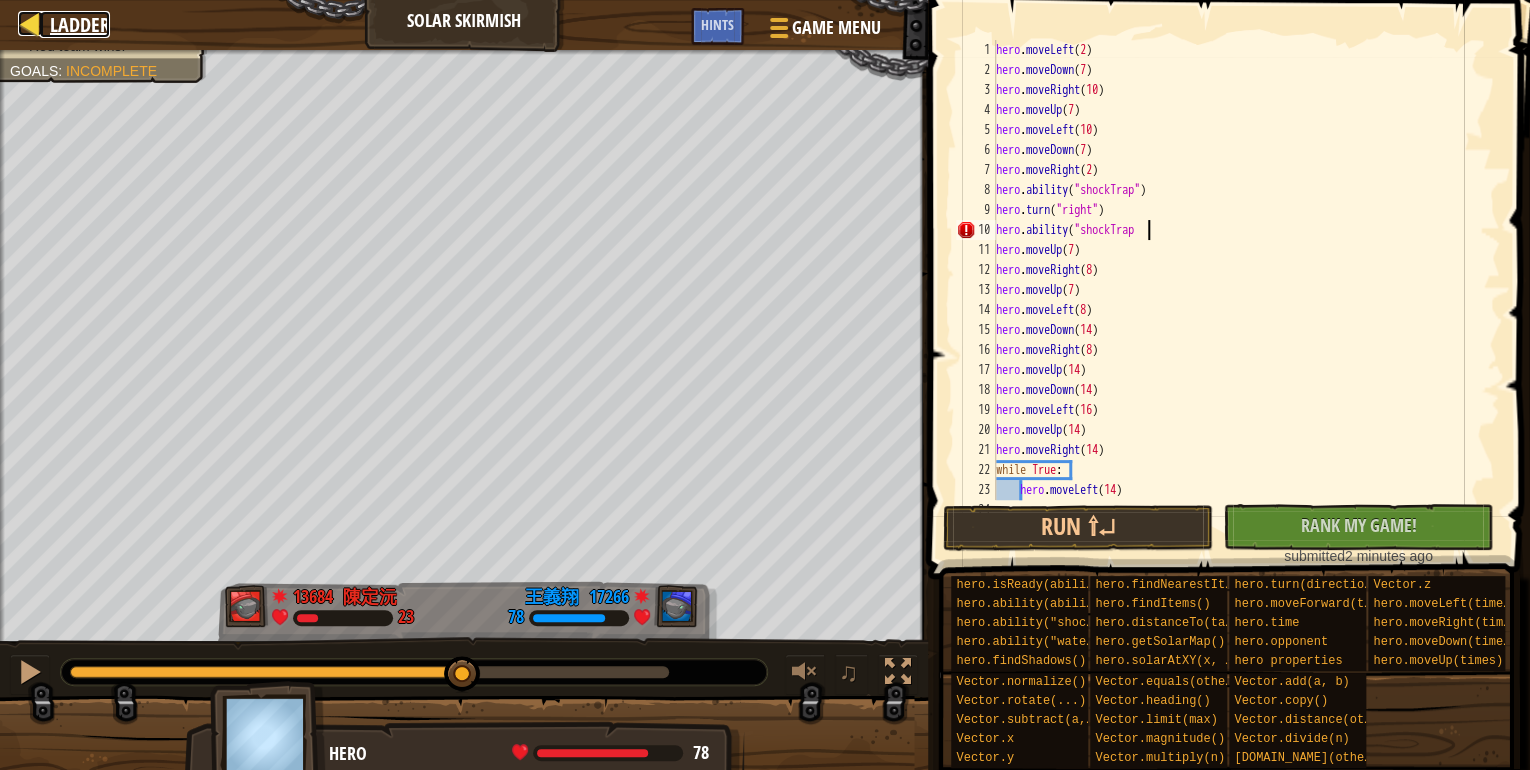 click on "Ladder" at bounding box center [80, 24] 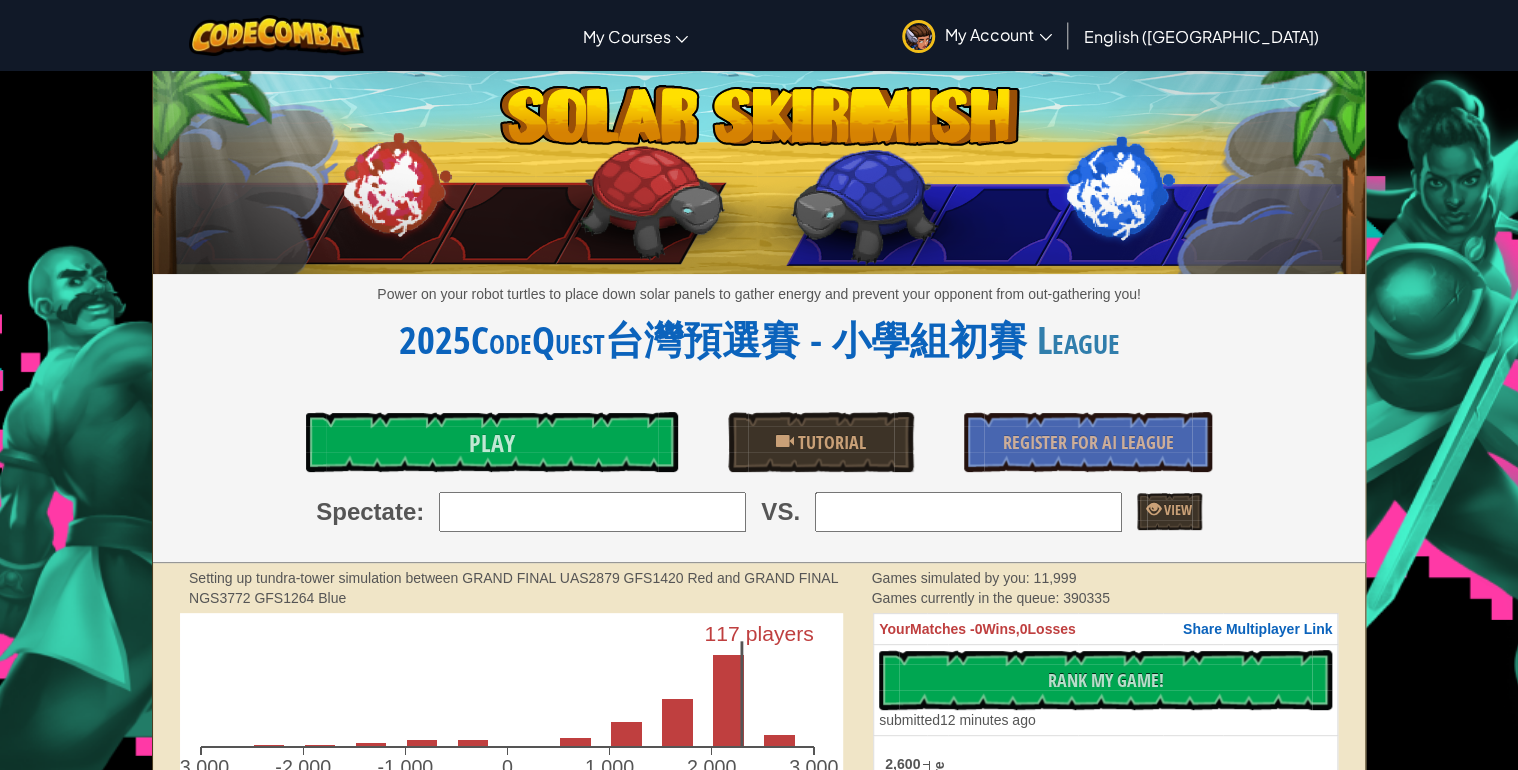 click at bounding box center [592, 512] 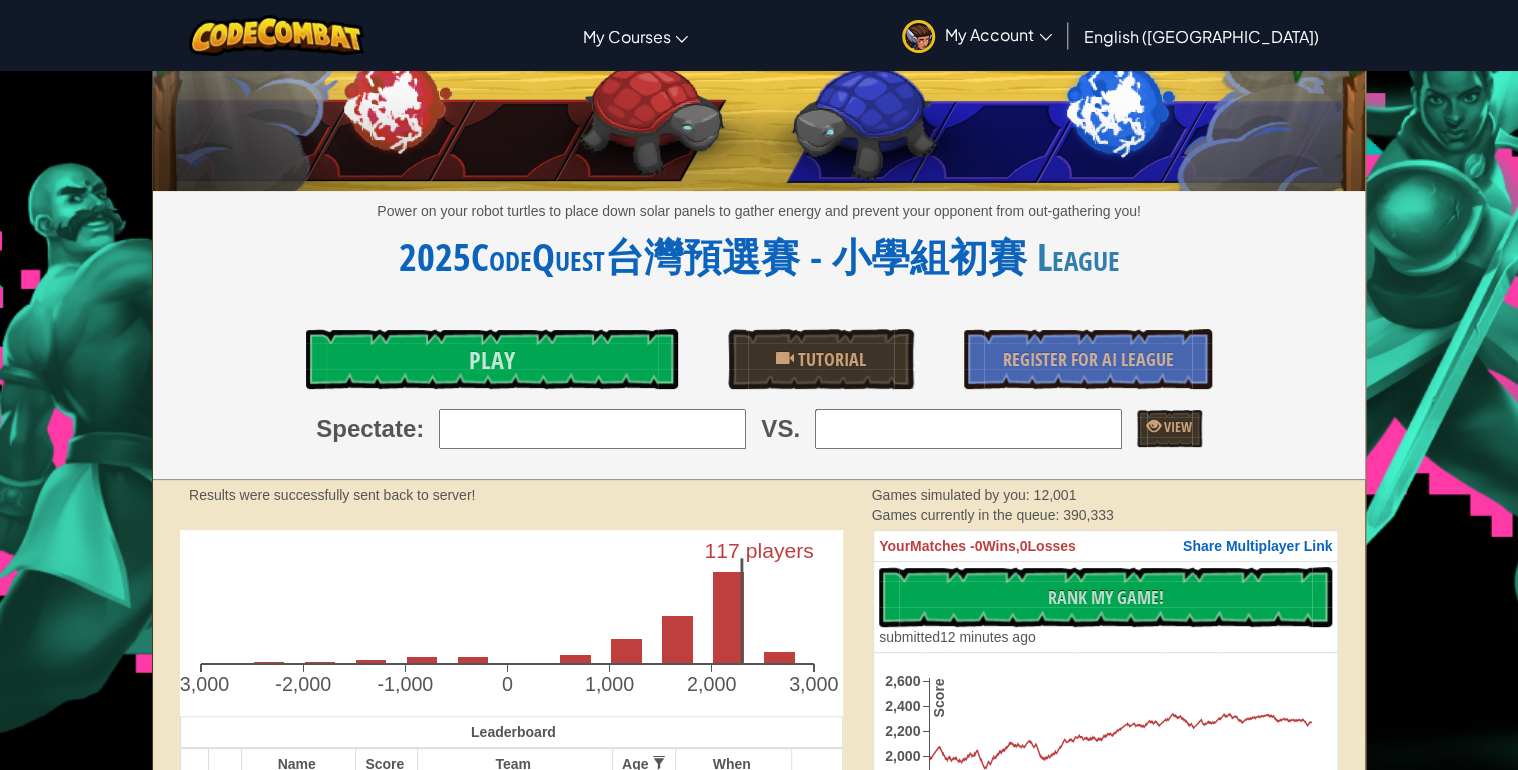 scroll, scrollTop: 80, scrollLeft: 0, axis: vertical 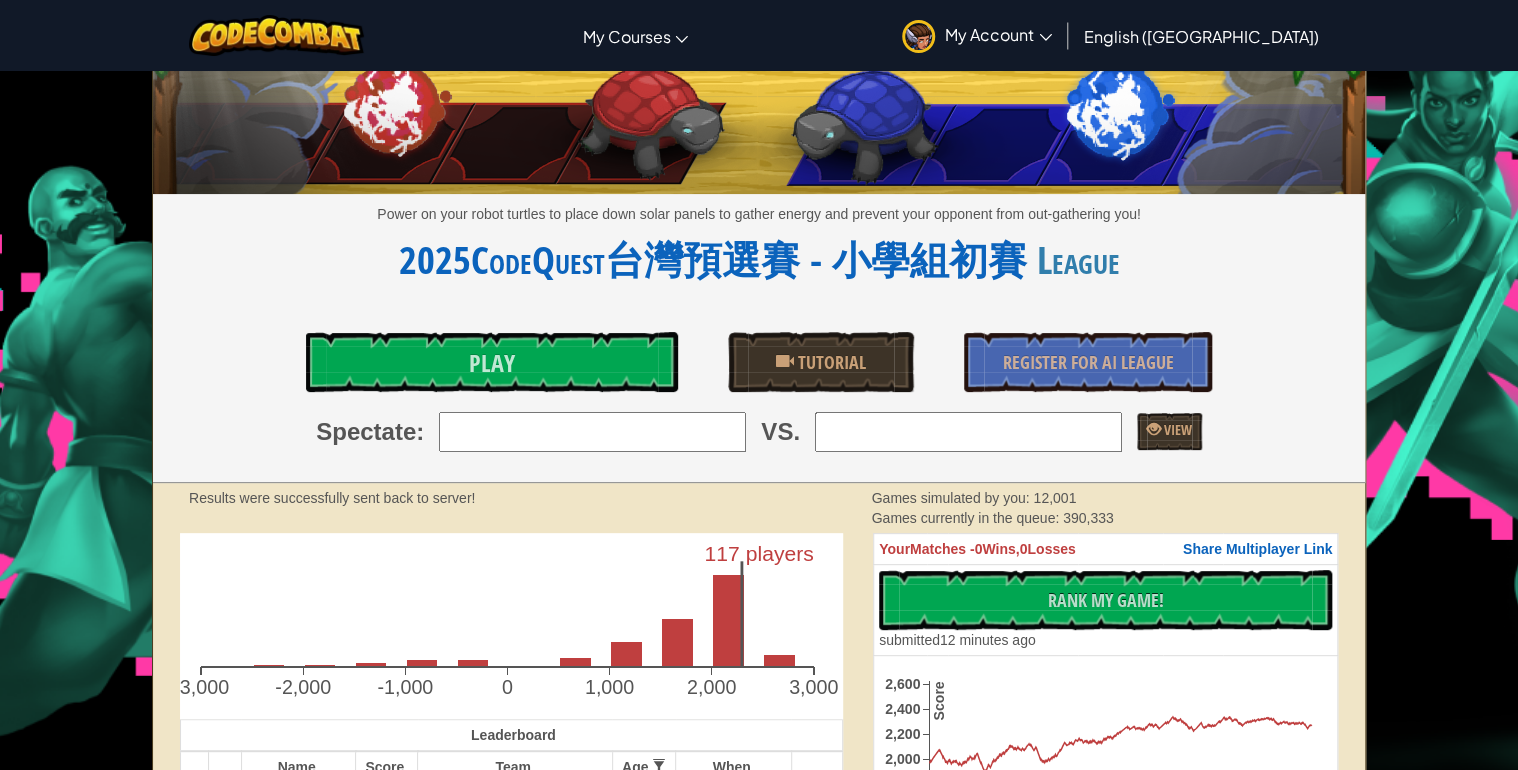 click on "Power on your robot turtles to place down solar panels to gather energy and prevent your opponent from out-gathering you!
2025CodeQuest台灣預選賽 - 小學組初賽 League Play Tutorial Register for AI League Spectate : VS. View" at bounding box center (759, 237) 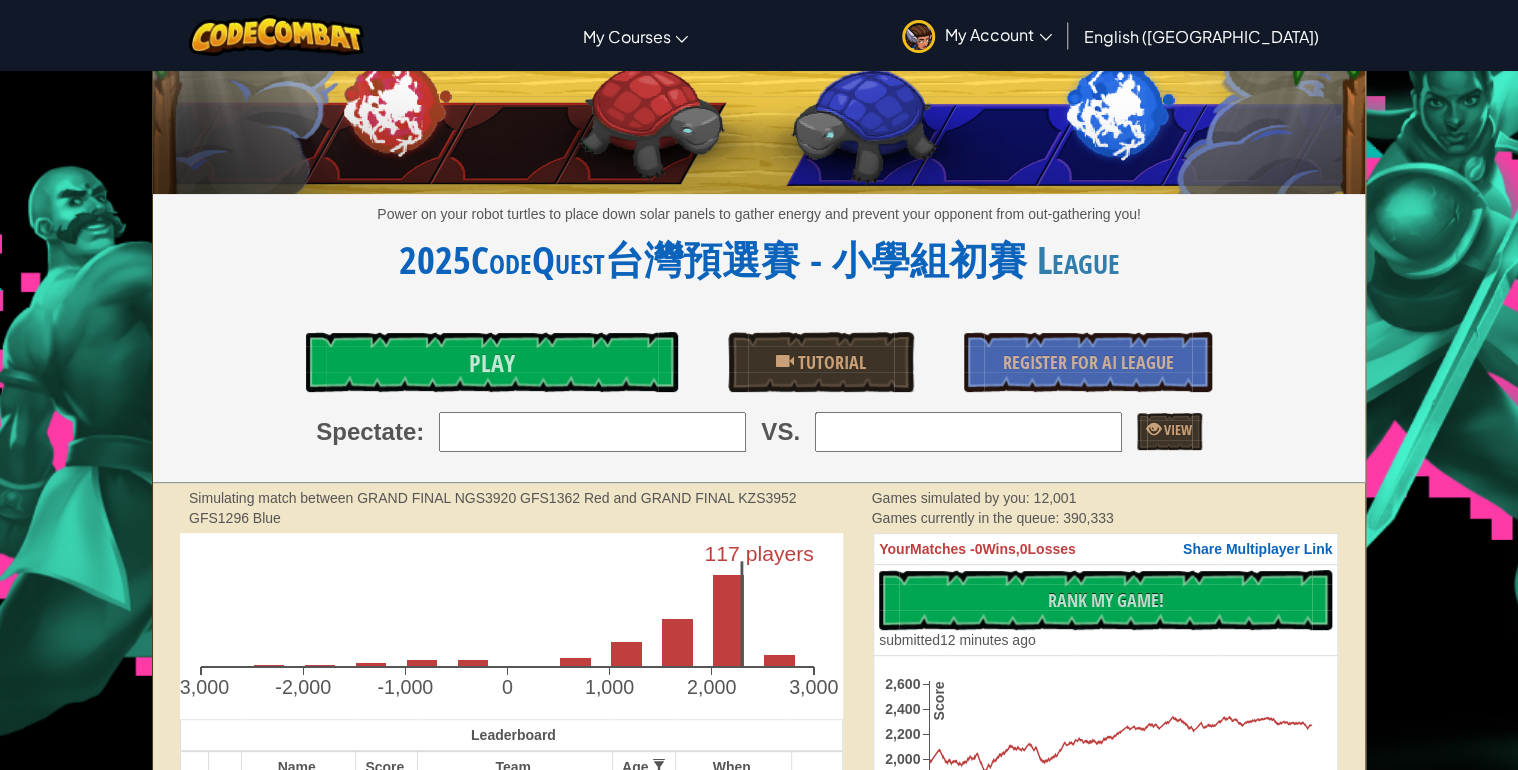 type on "1: 王義翔" 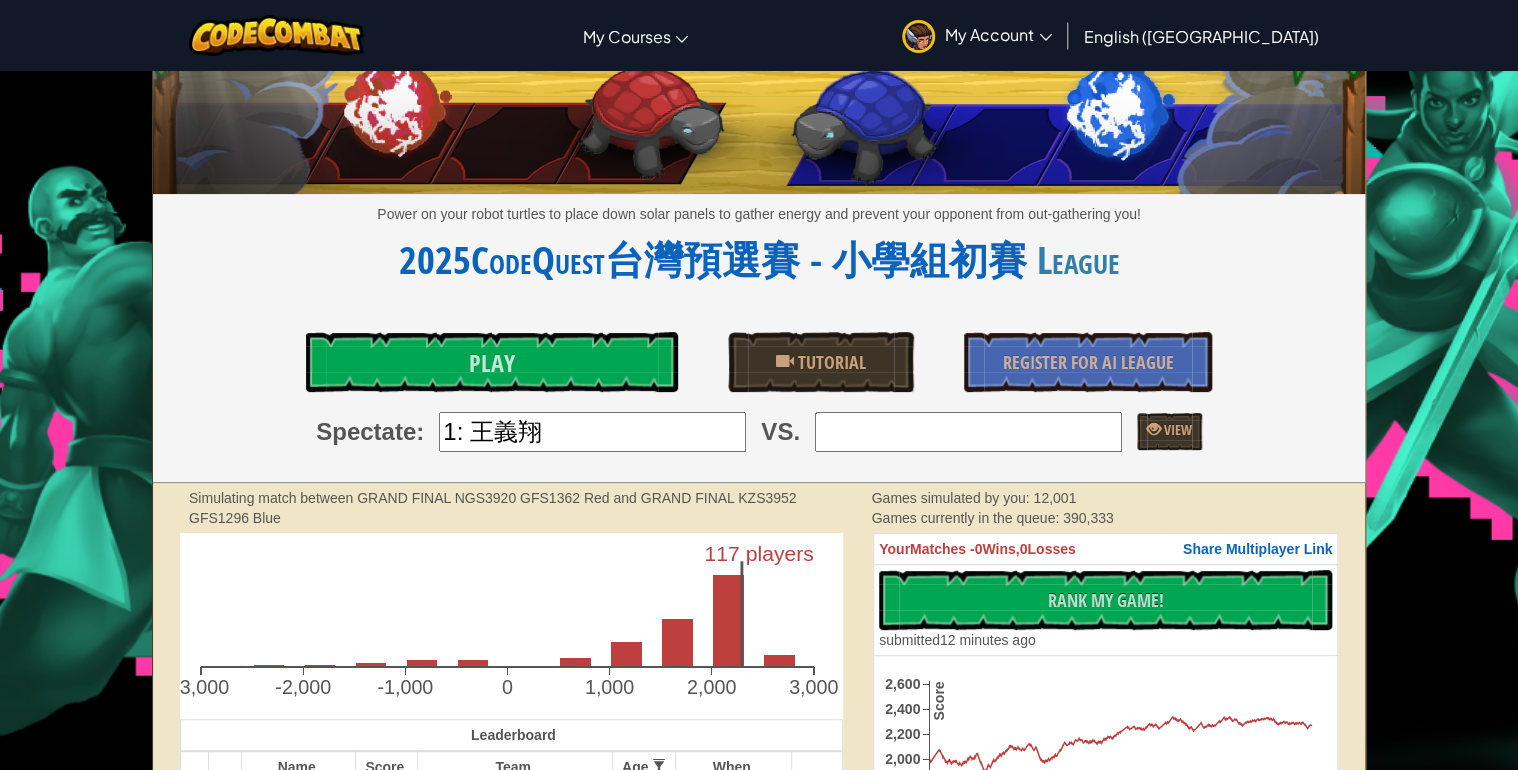 click at bounding box center [968, 432] 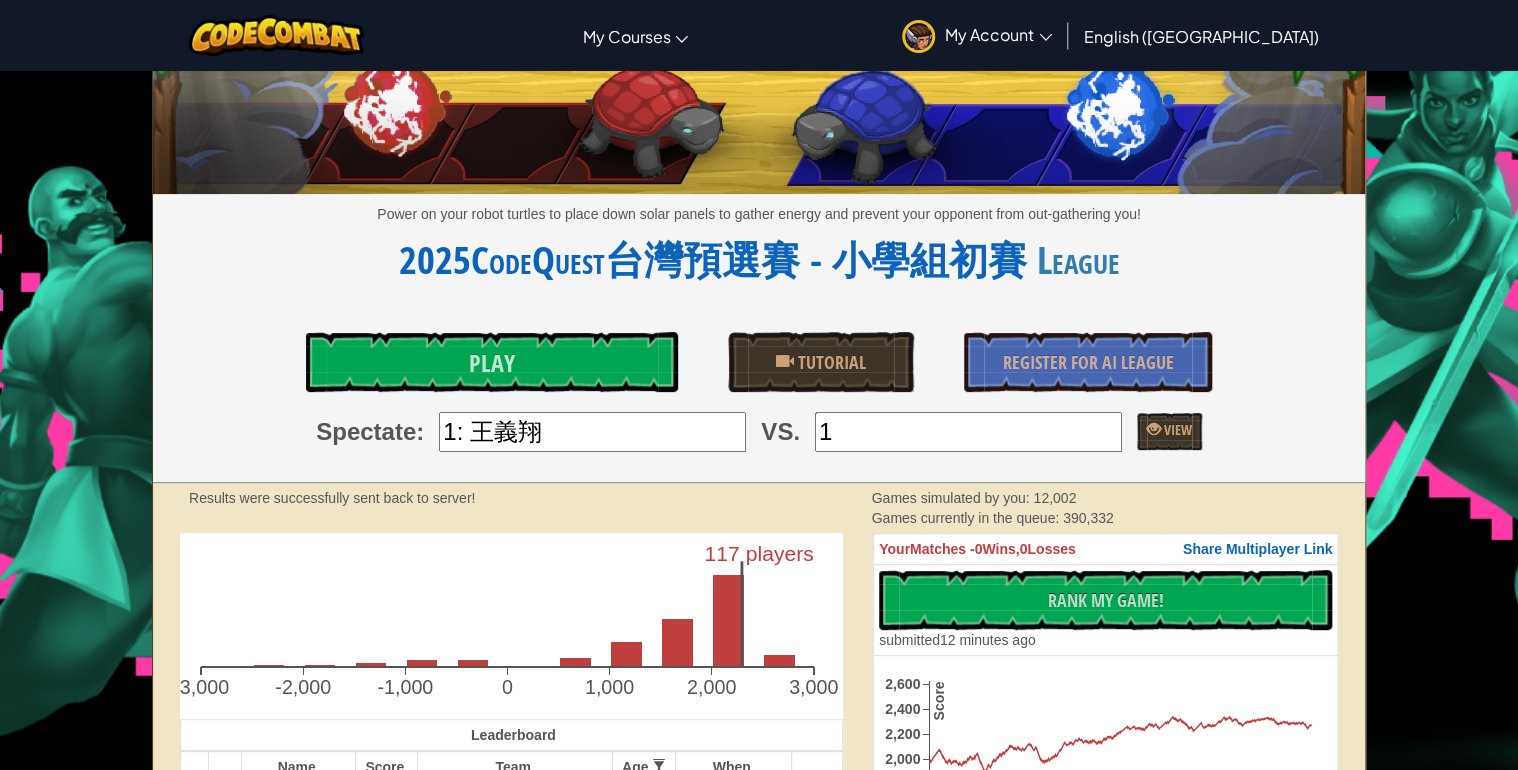 type on "10" 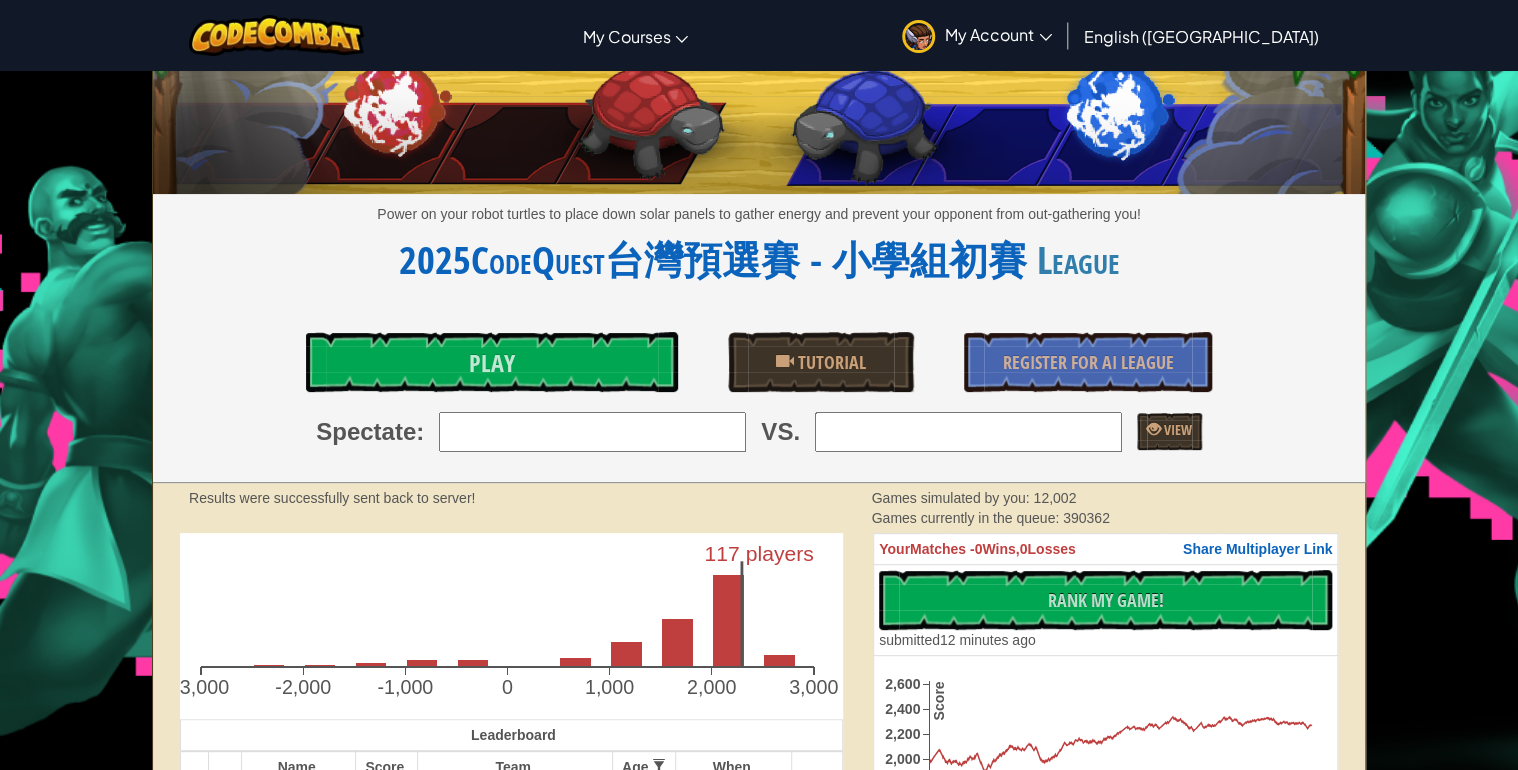 click at bounding box center (592, 432) 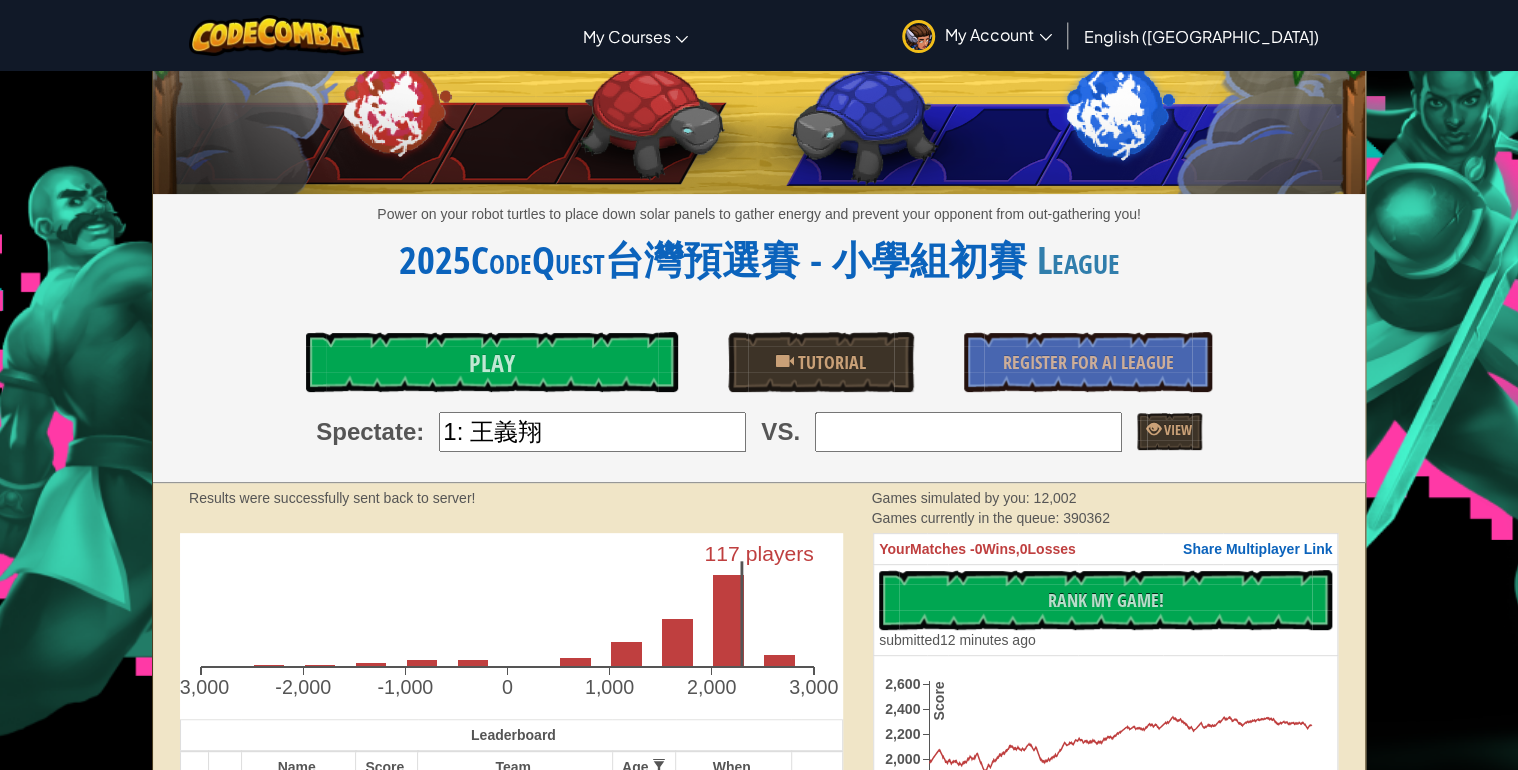 click at bounding box center [968, 432] 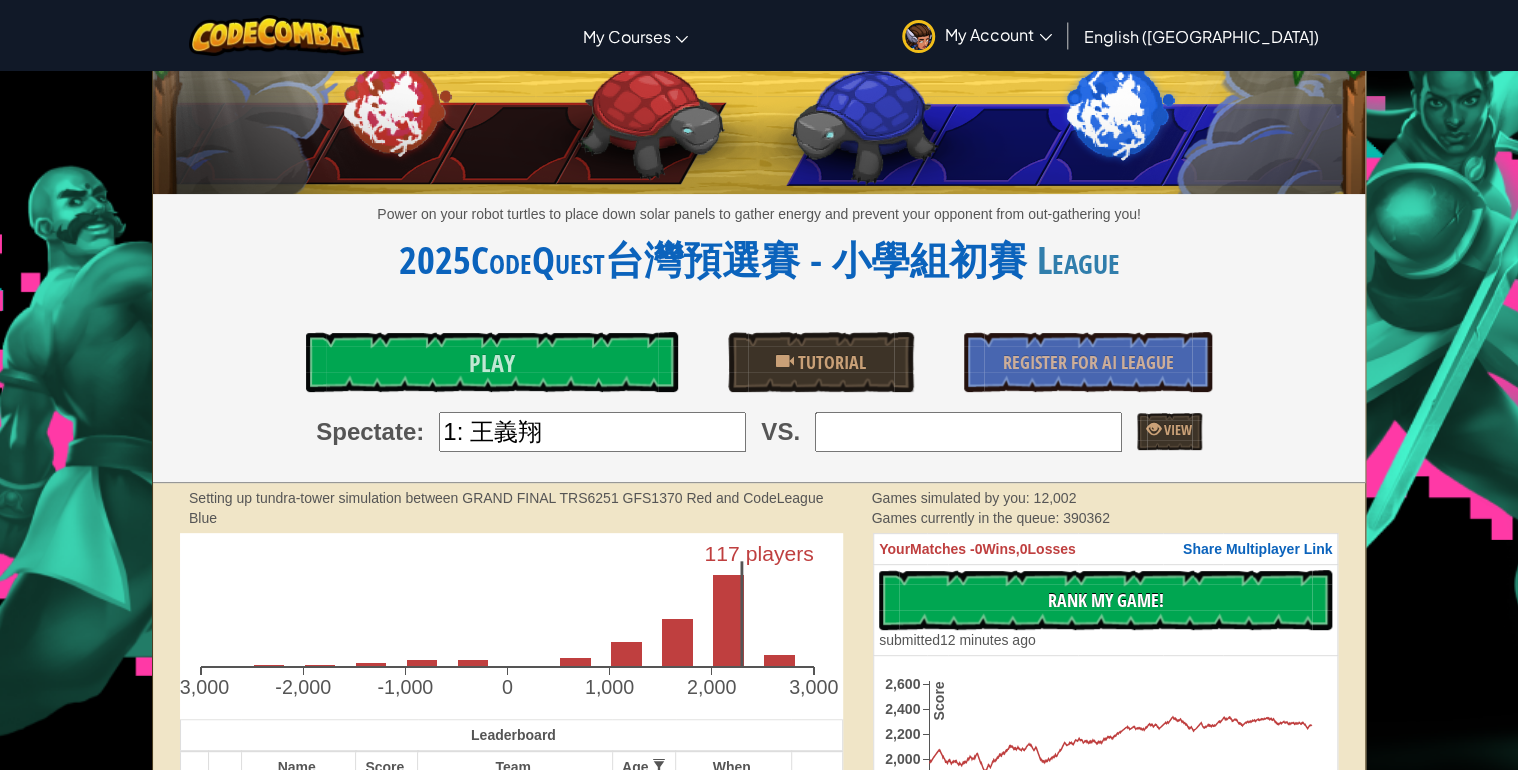 type on "100: 林以喬" 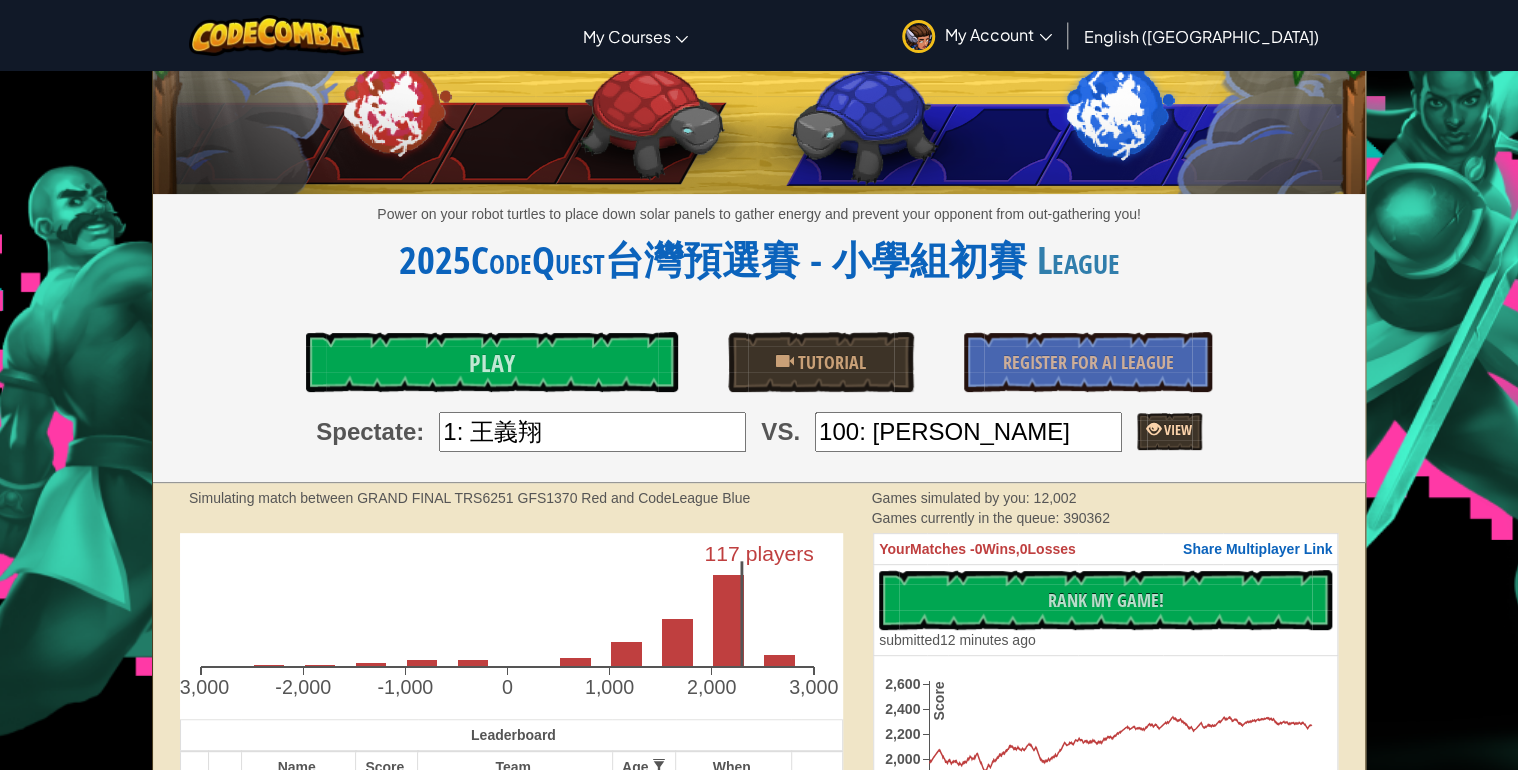 click on "View" at bounding box center [1176, 429] 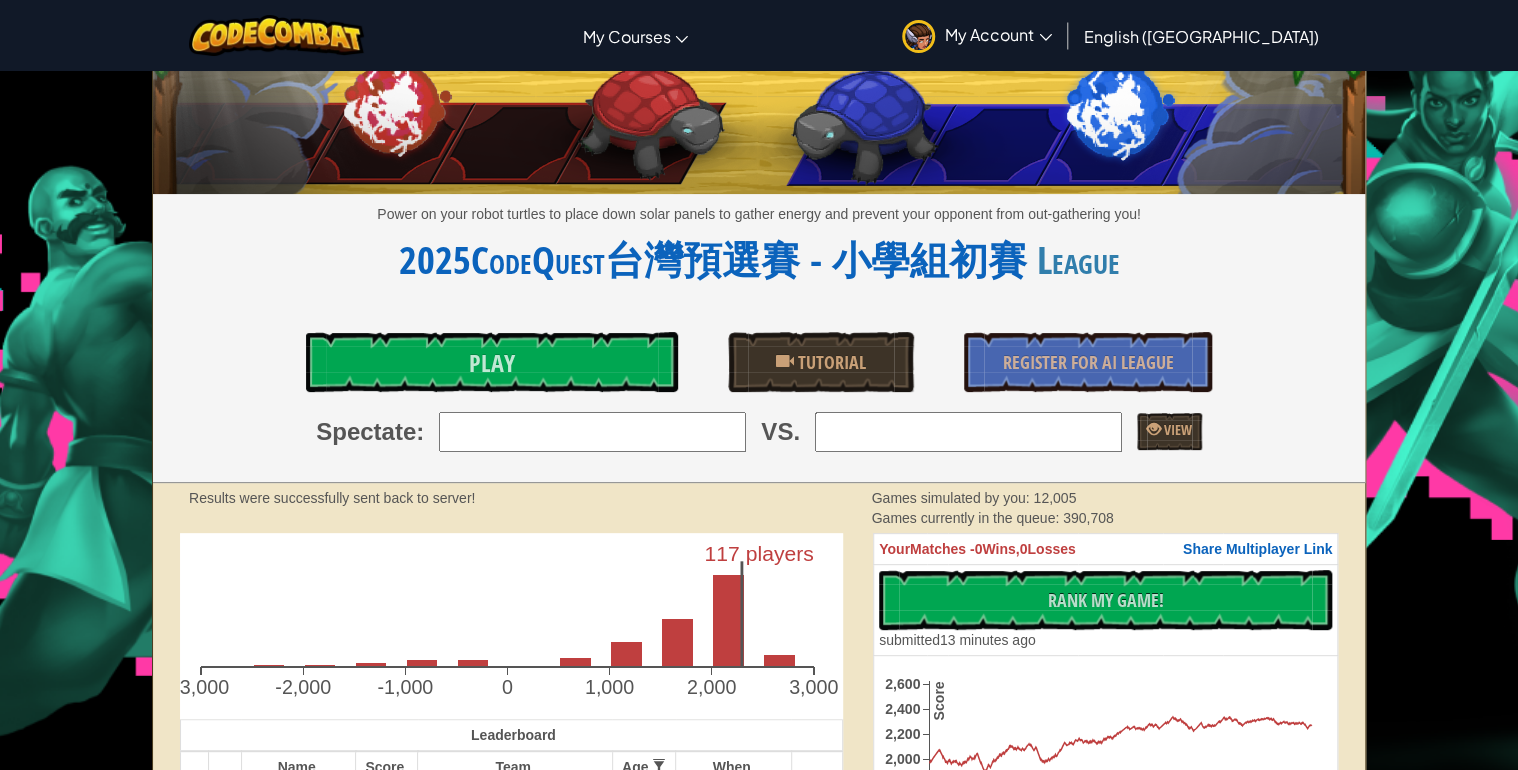 click at bounding box center (592, 432) 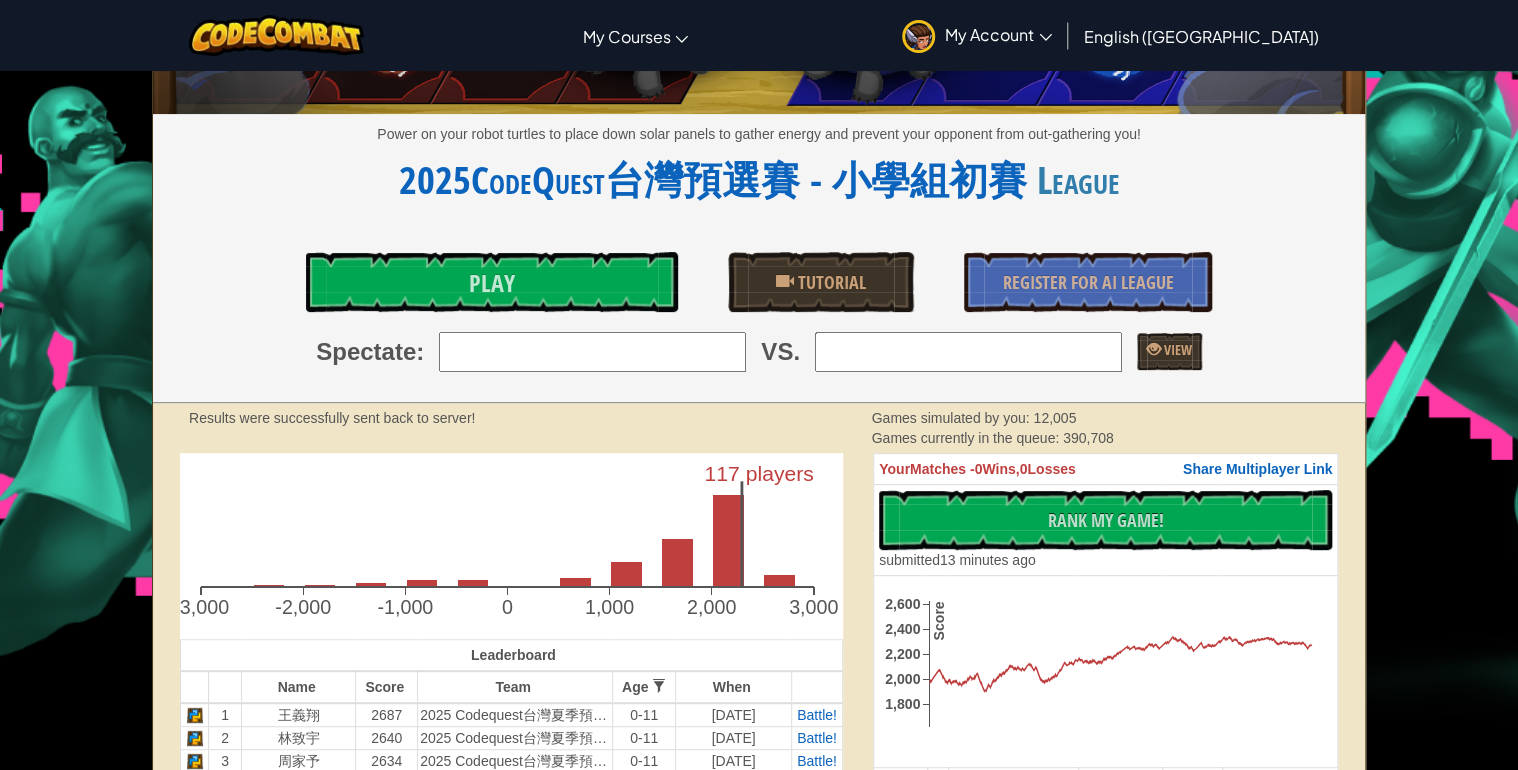 scroll, scrollTop: 0, scrollLeft: 0, axis: both 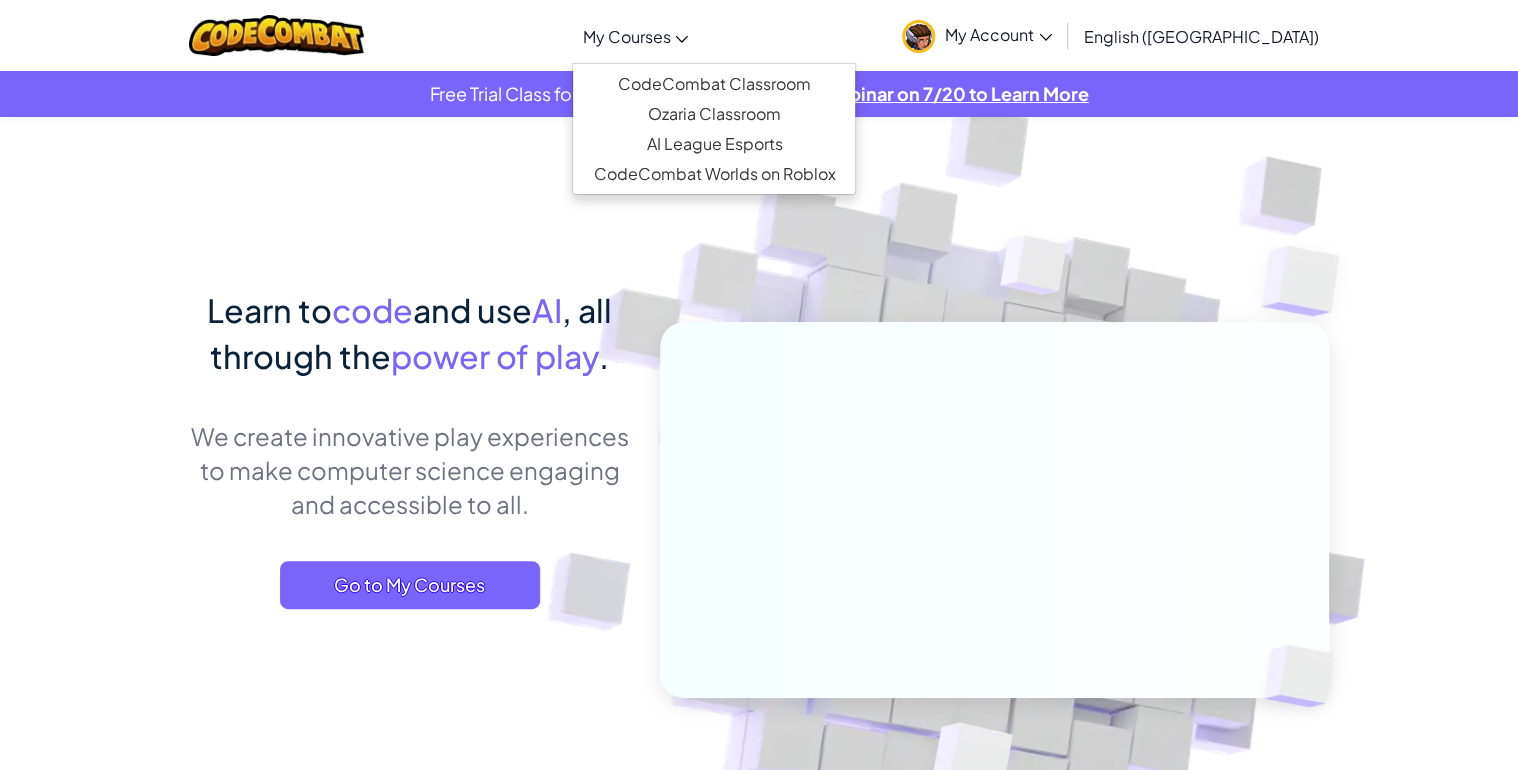 click on "My Courses" at bounding box center (626, 36) 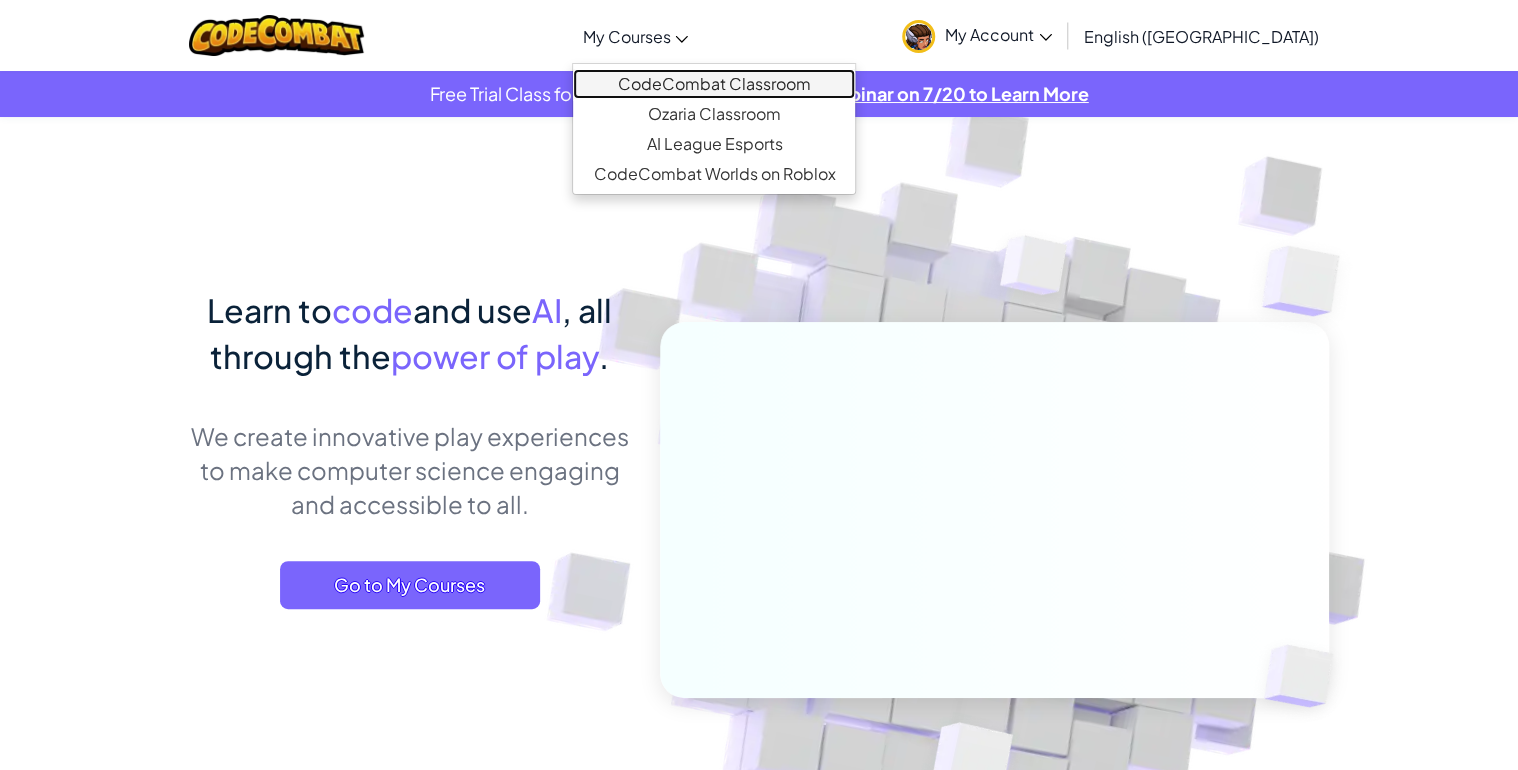 click on "CodeCombat Classroom" at bounding box center (714, 84) 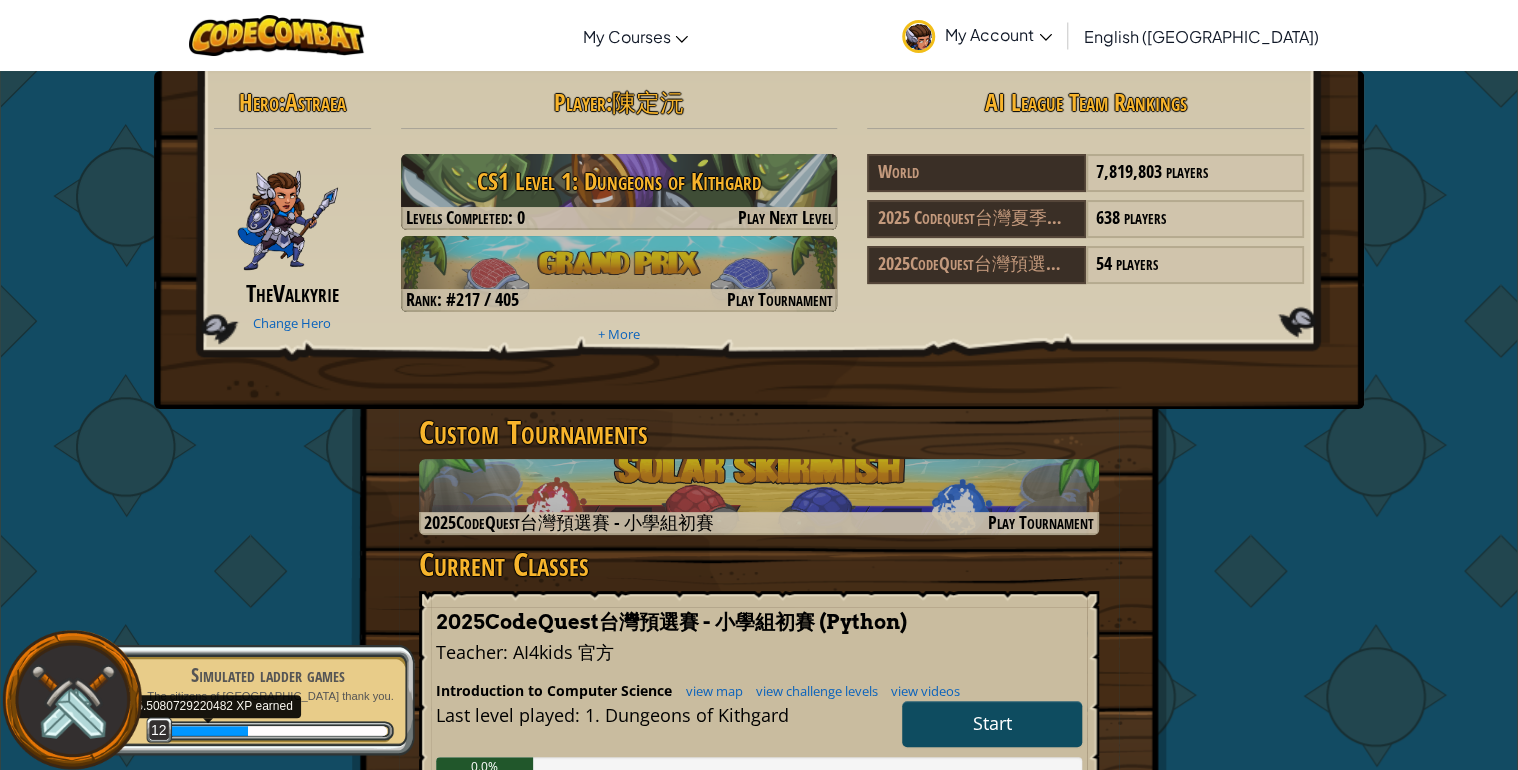 click at bounding box center (208, 731) 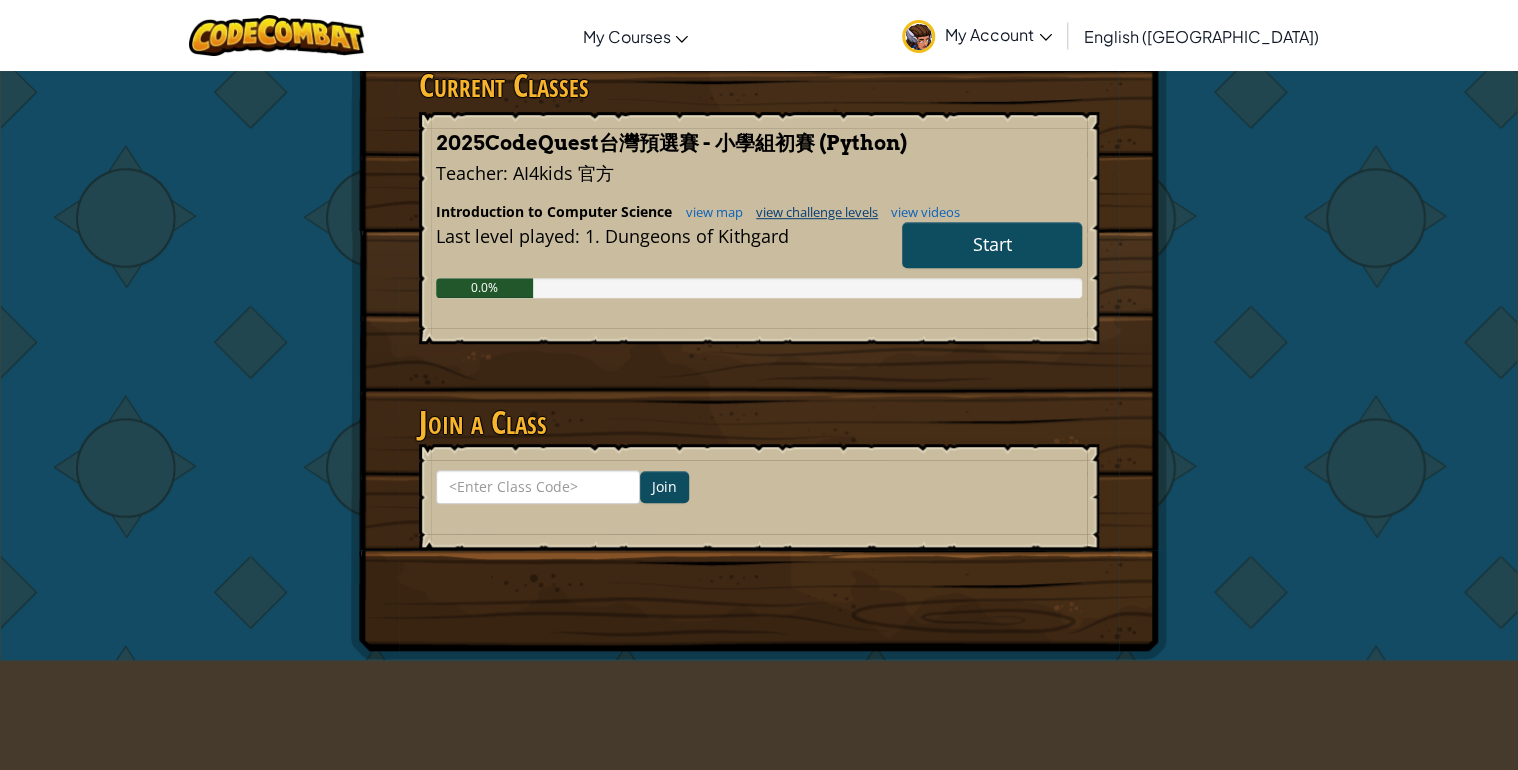 scroll, scrollTop: 480, scrollLeft: 0, axis: vertical 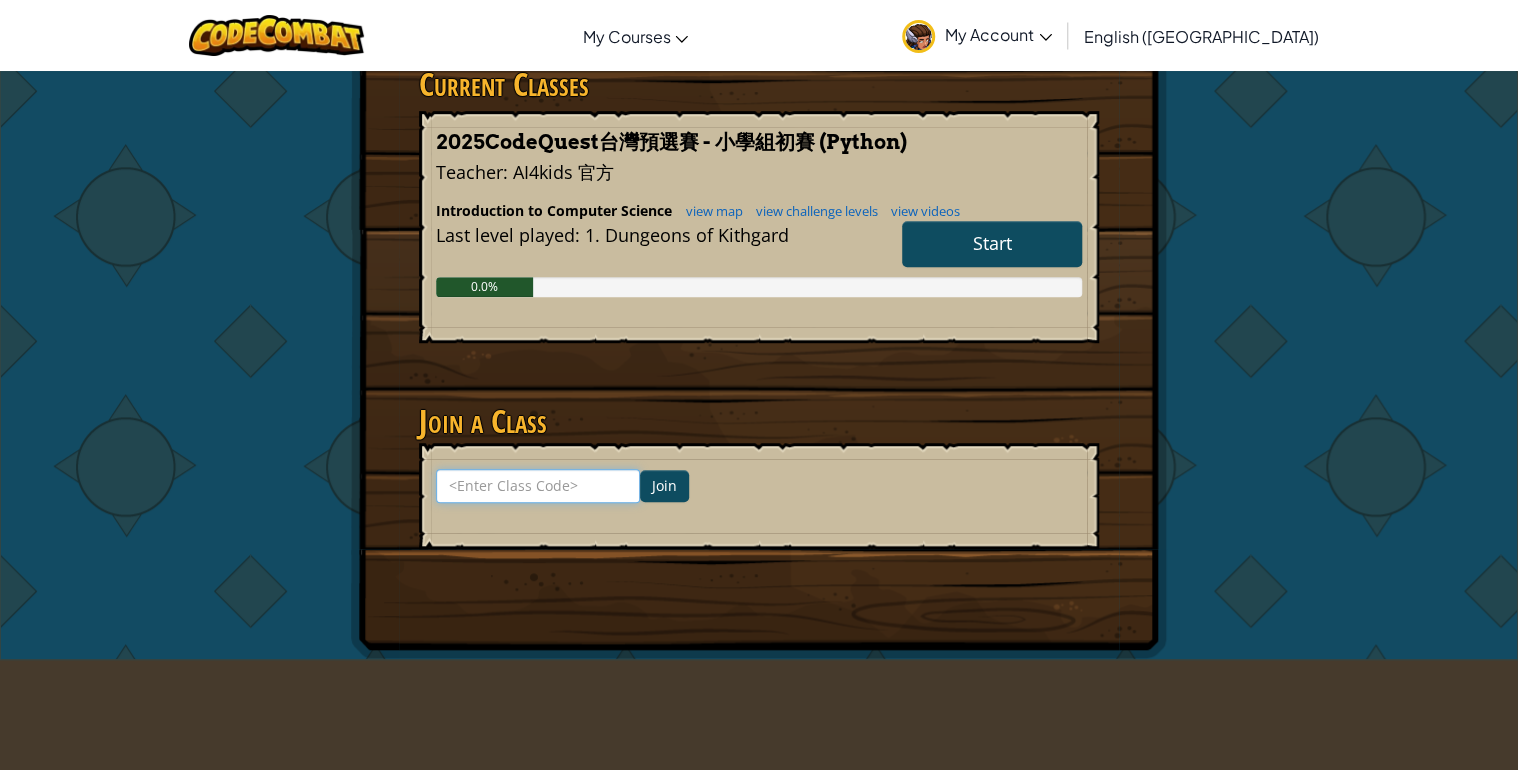 click at bounding box center (538, 486) 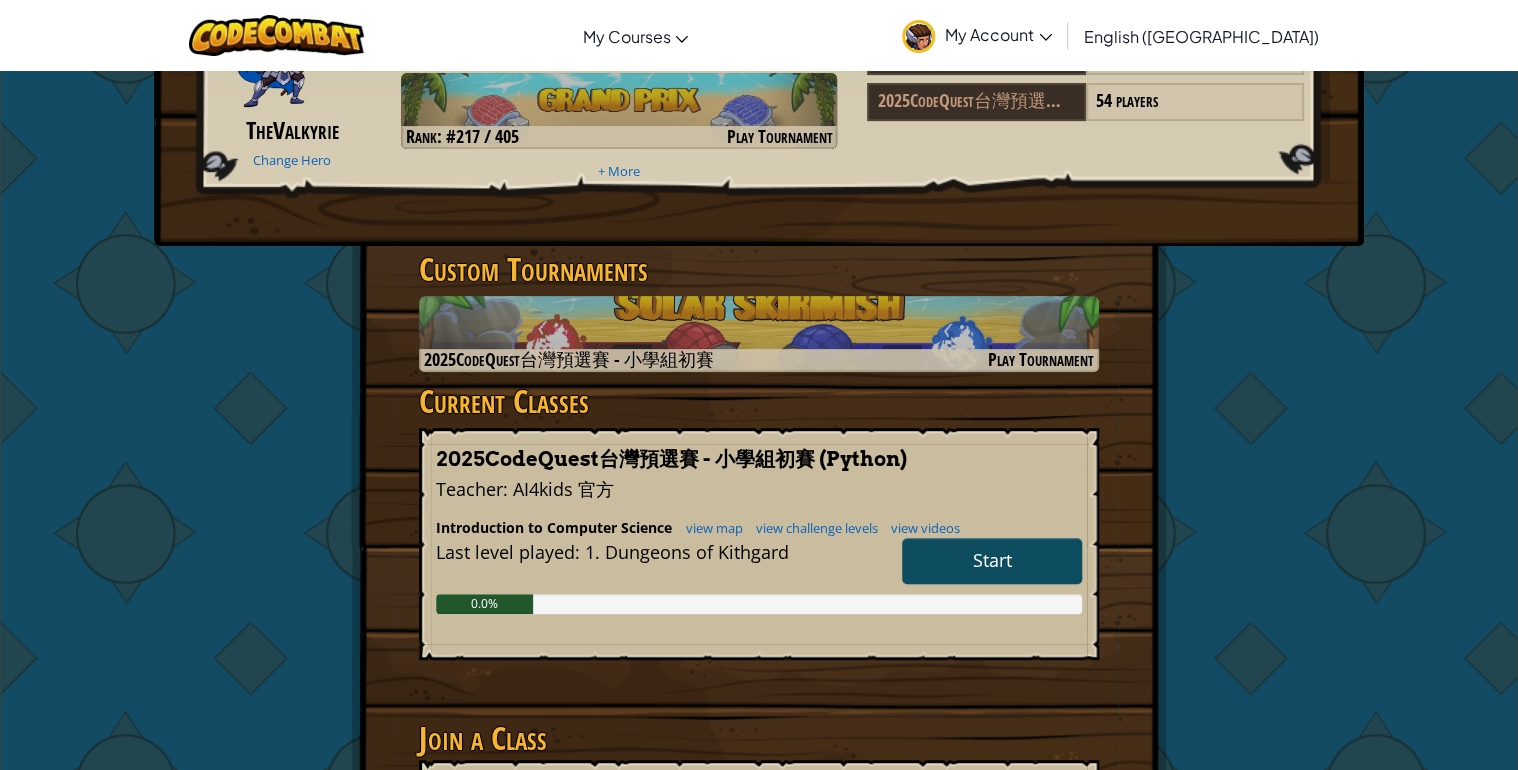 scroll, scrollTop: 160, scrollLeft: 0, axis: vertical 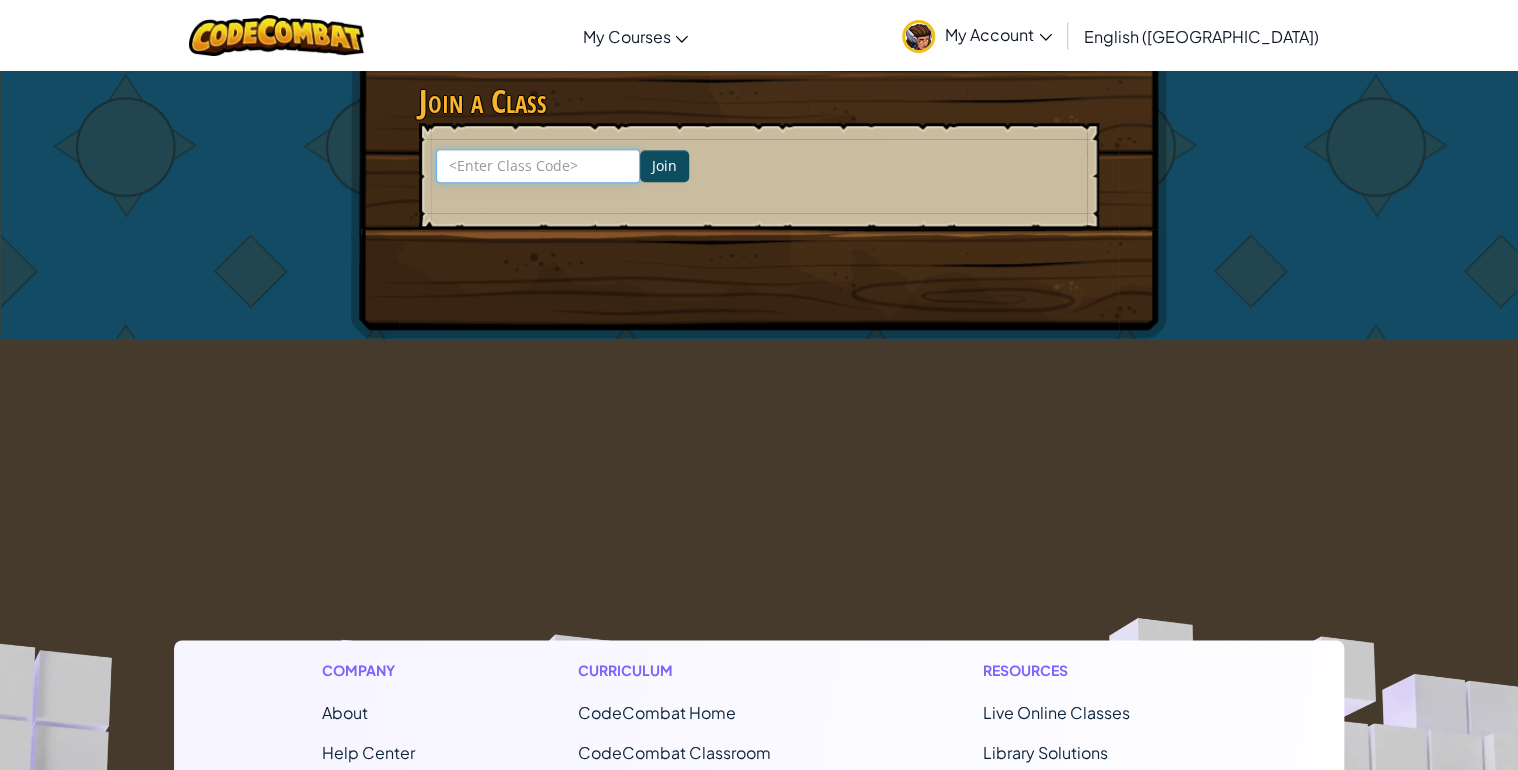 click at bounding box center (538, 166) 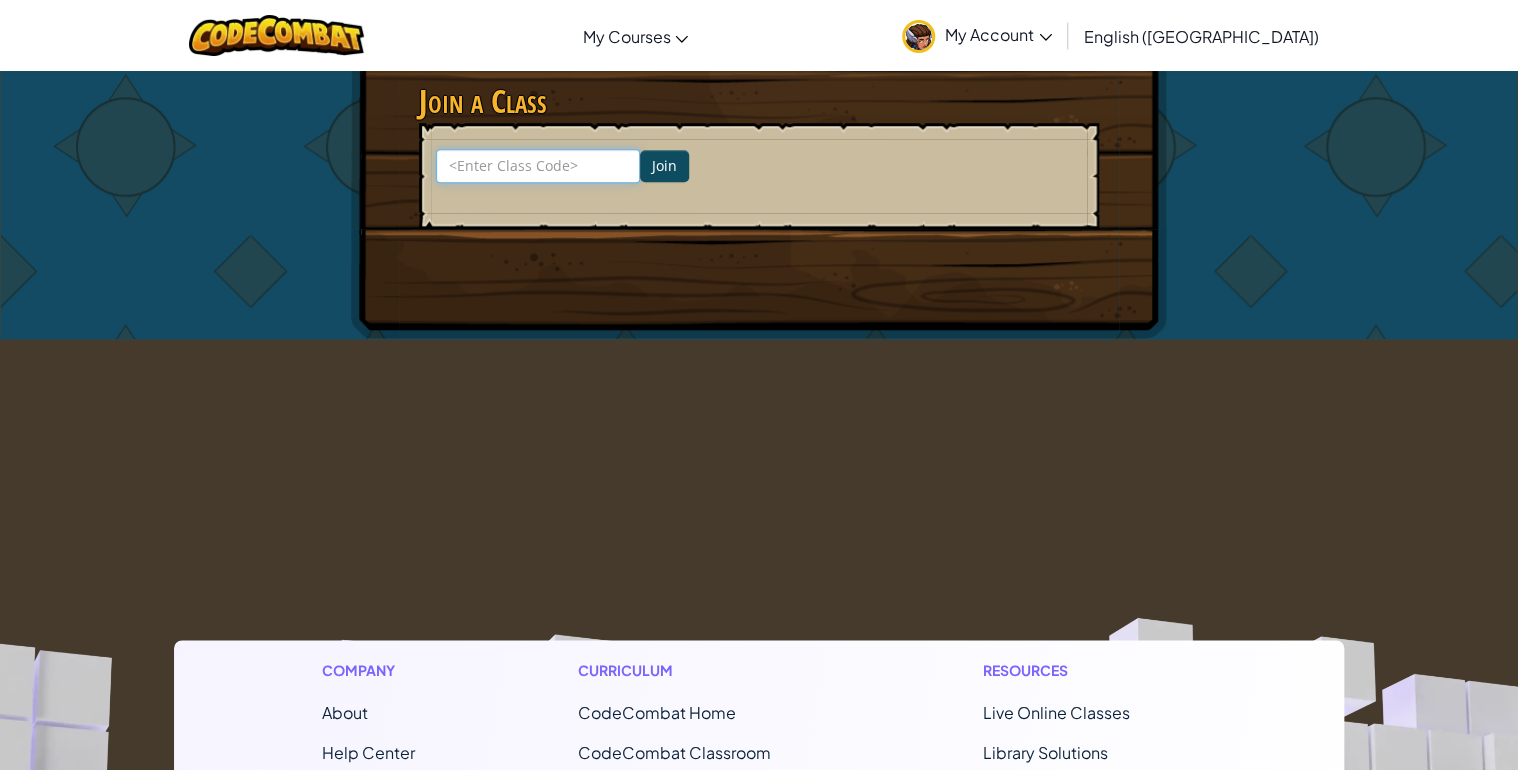 type on "ㄛ" 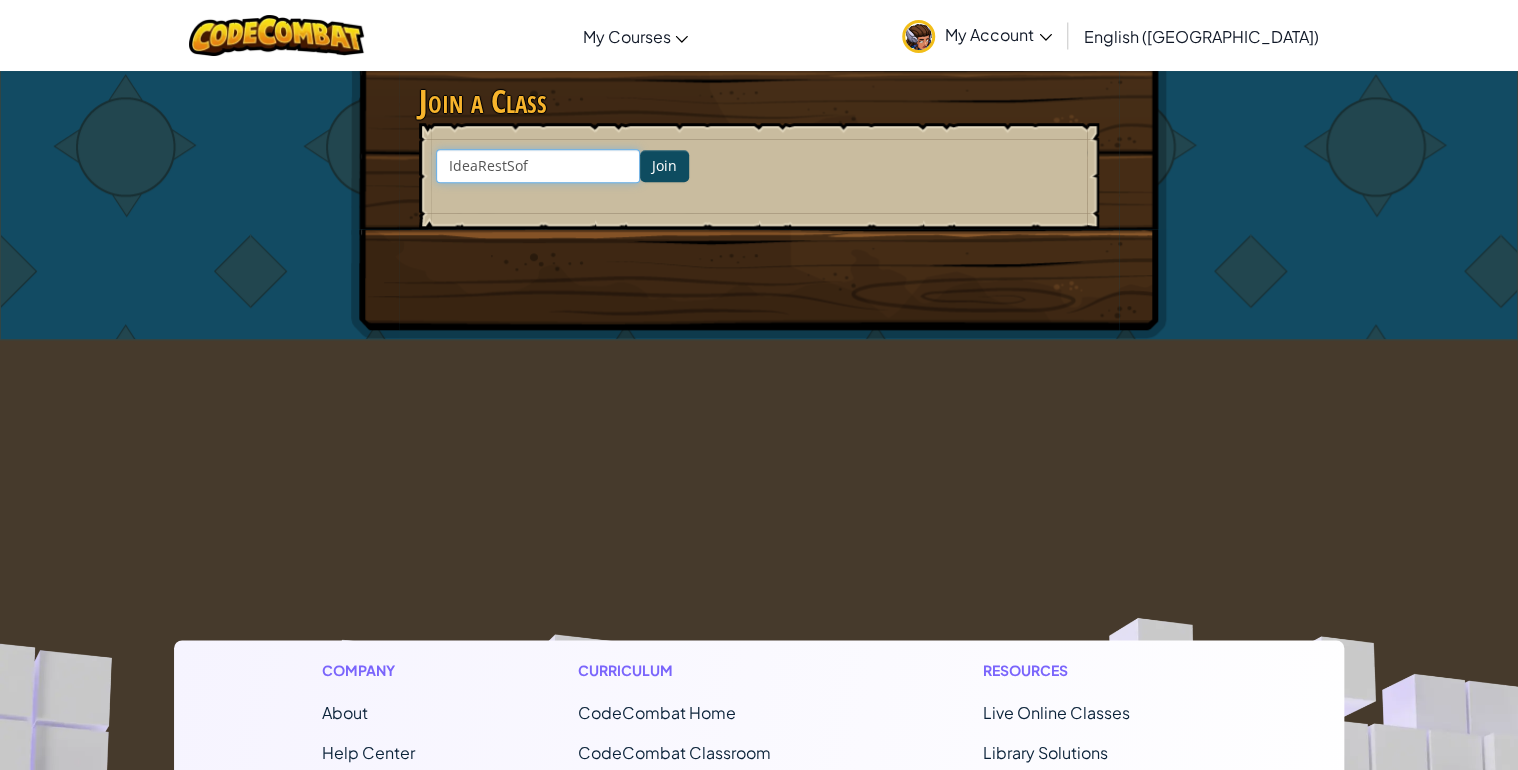 type on "IdeaRestSoft" 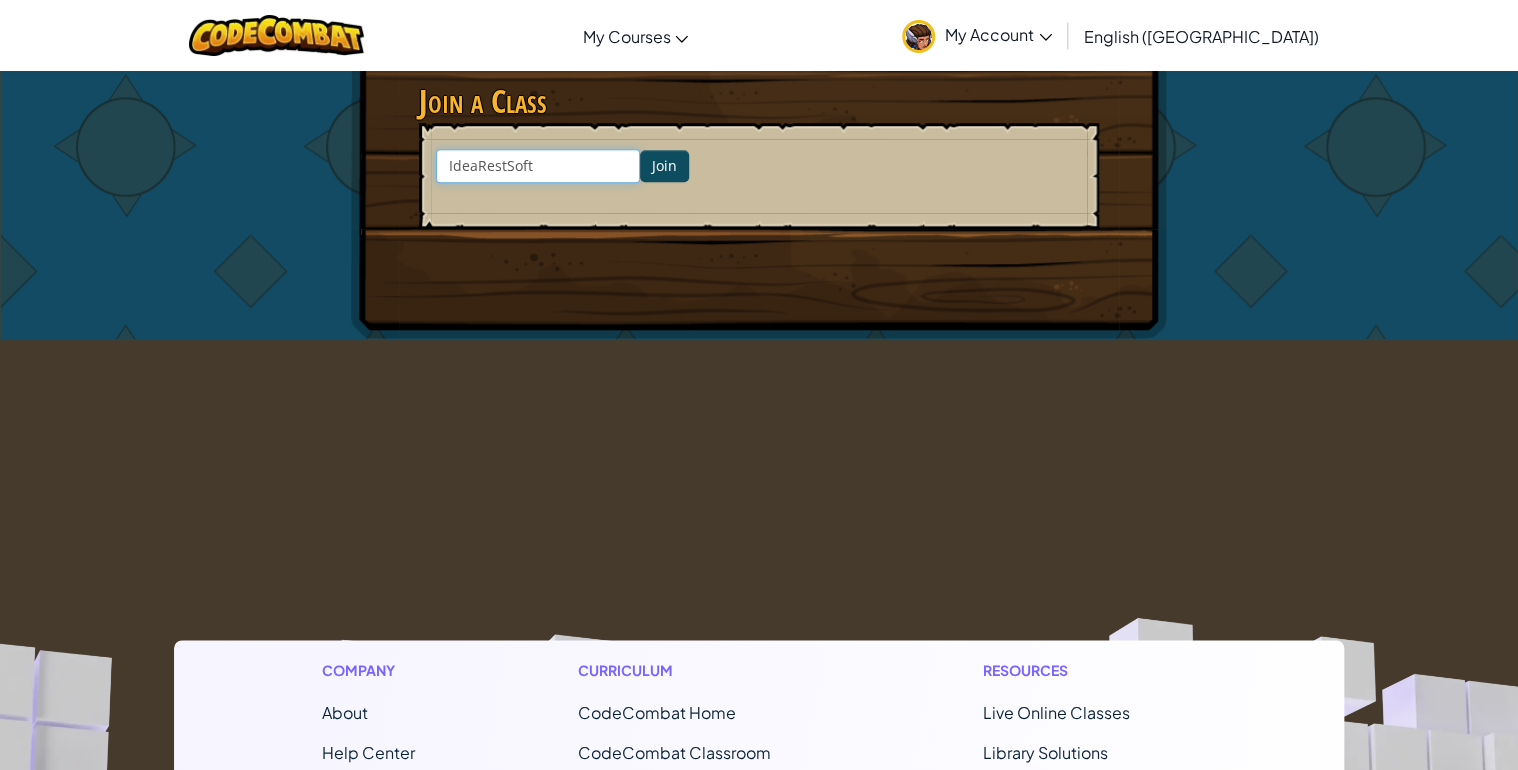 click on "Join" at bounding box center (664, 166) 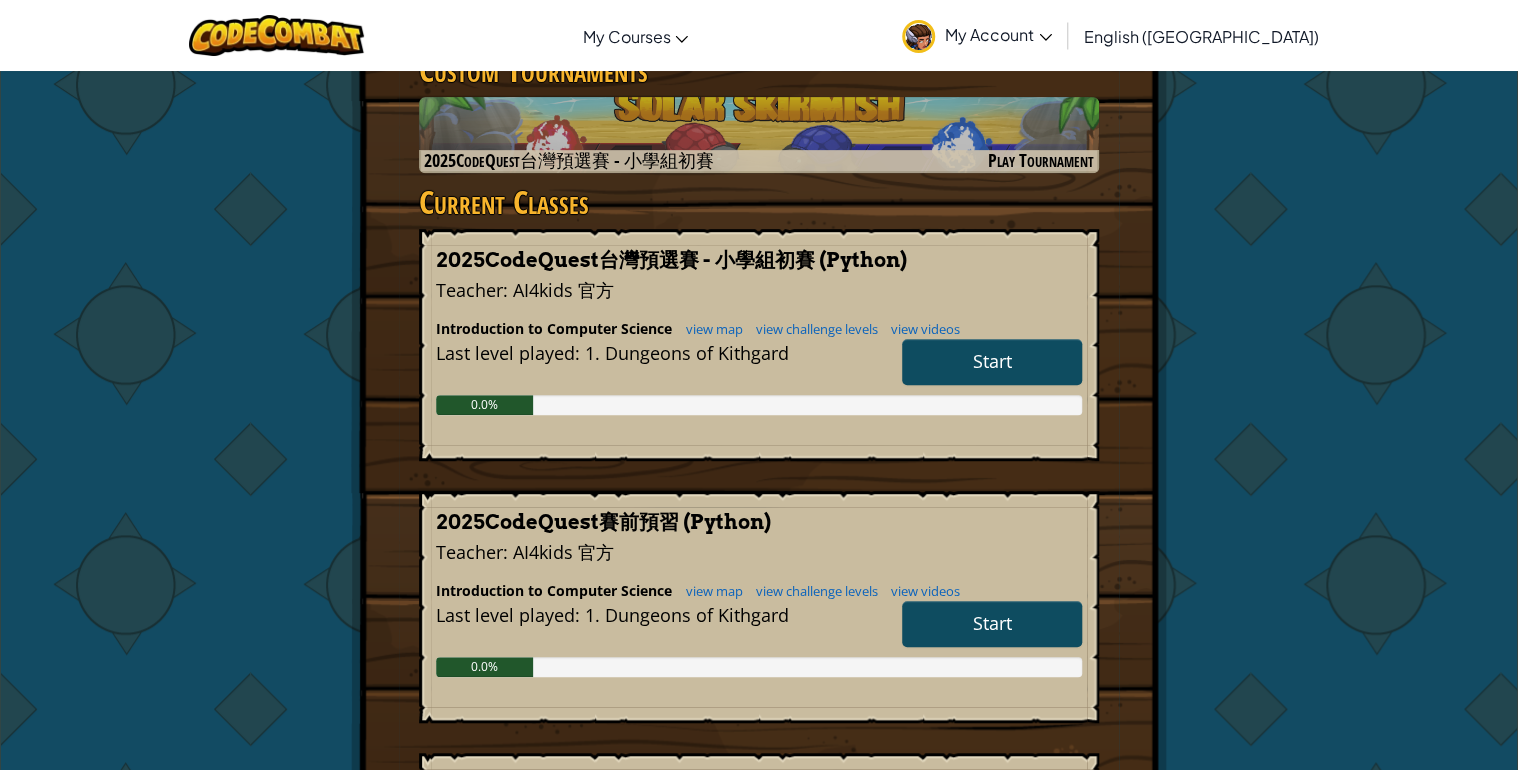 scroll, scrollTop: 320, scrollLeft: 0, axis: vertical 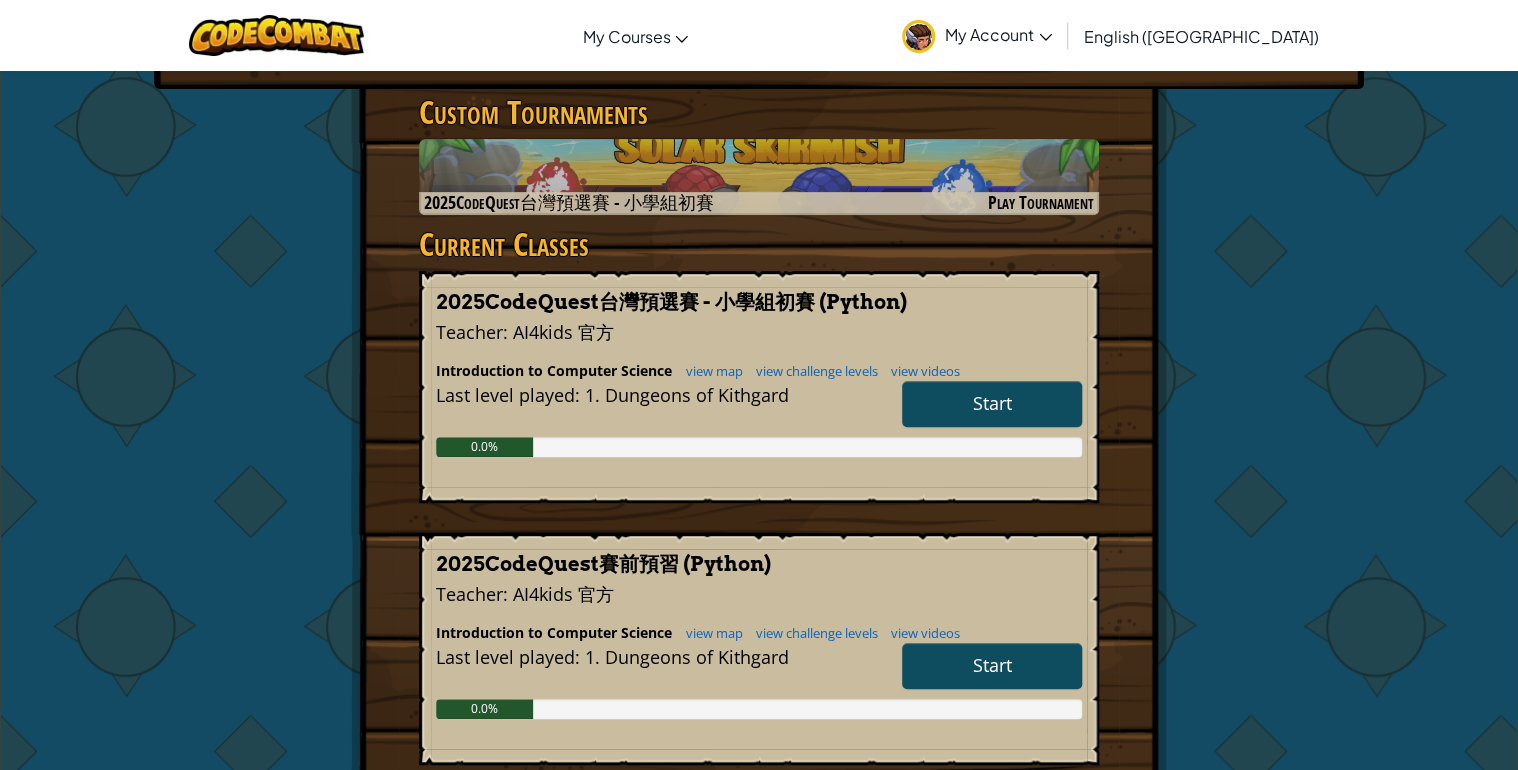 click on "Start" at bounding box center [992, 665] 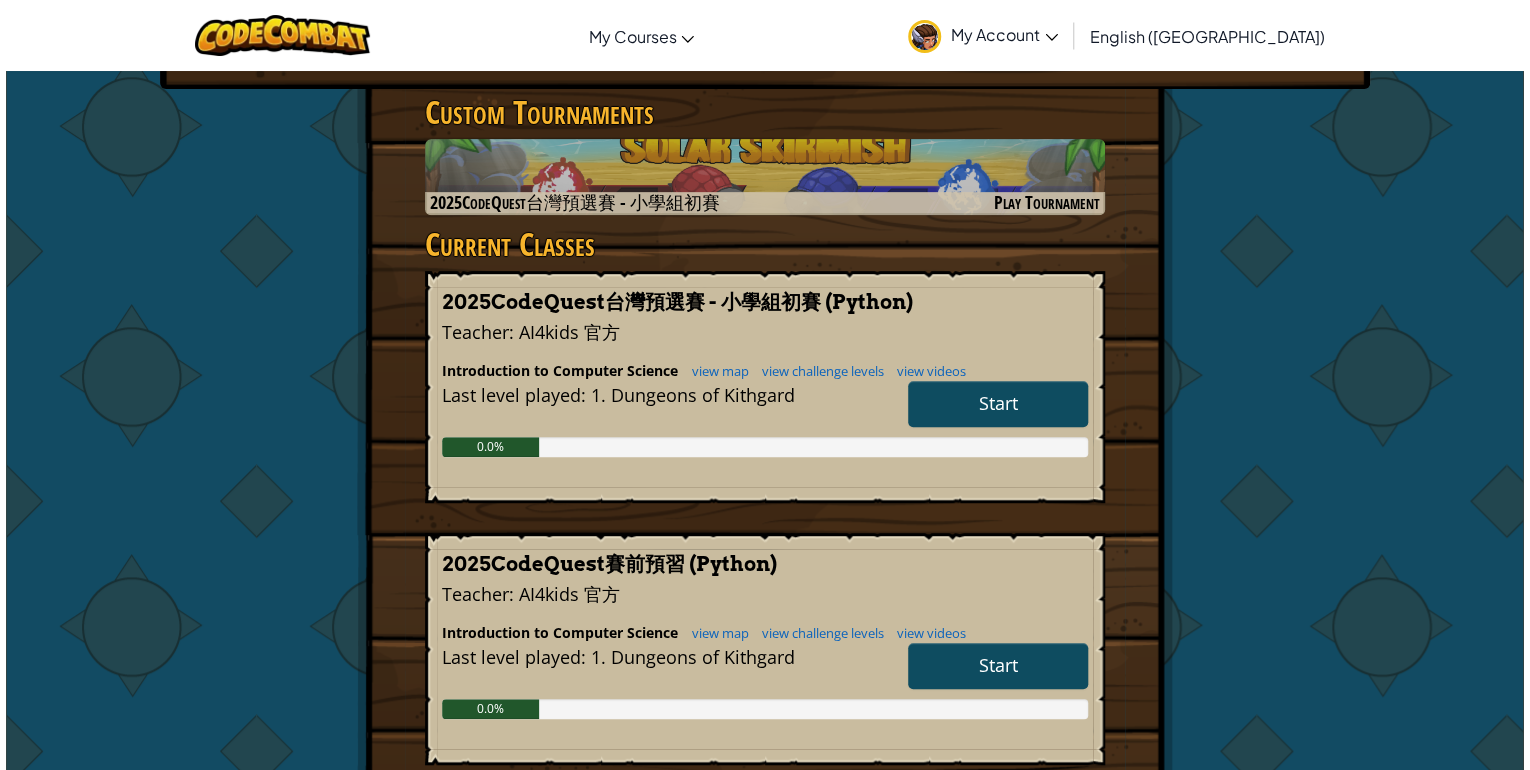 scroll, scrollTop: 0, scrollLeft: 0, axis: both 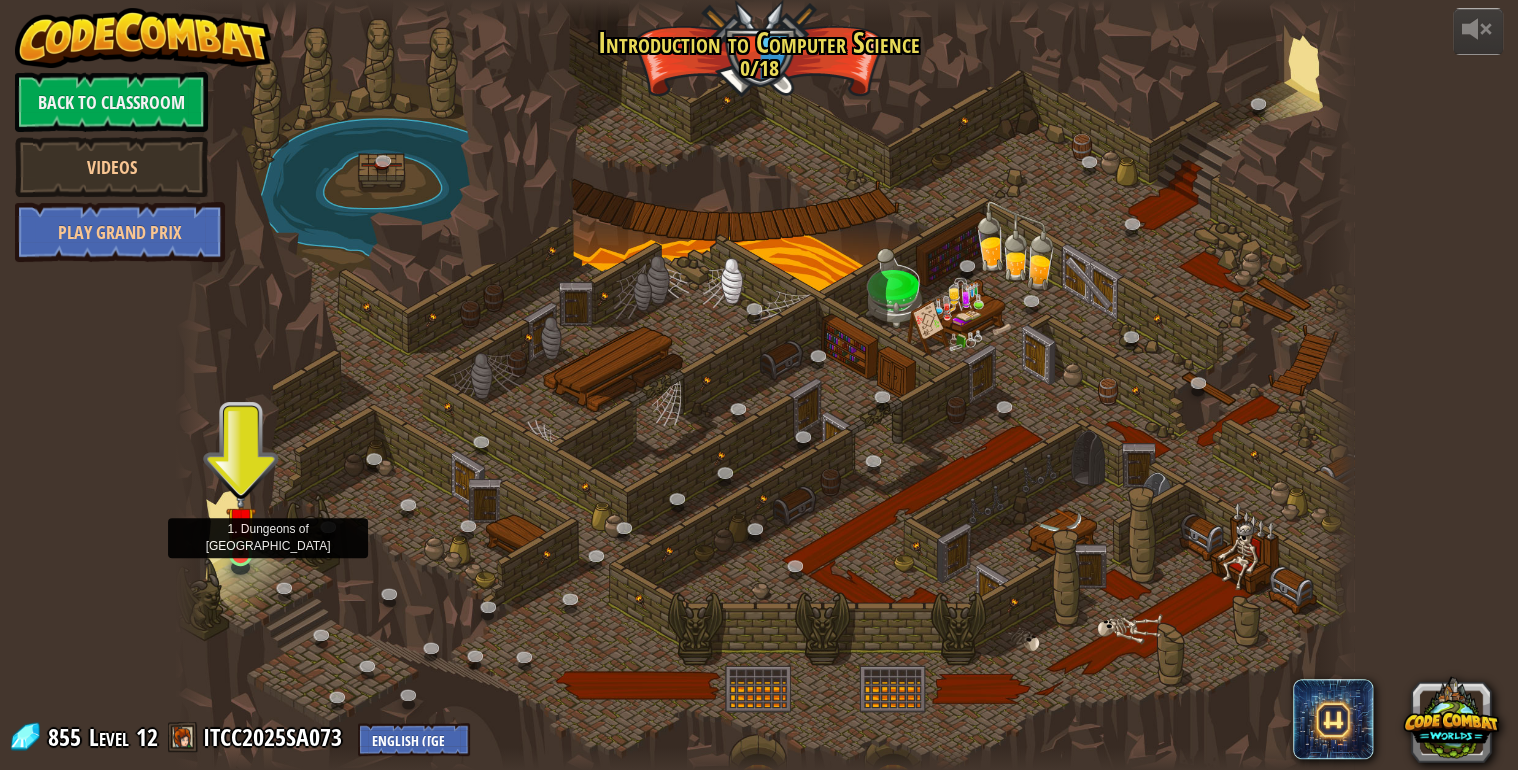 click at bounding box center [241, 521] 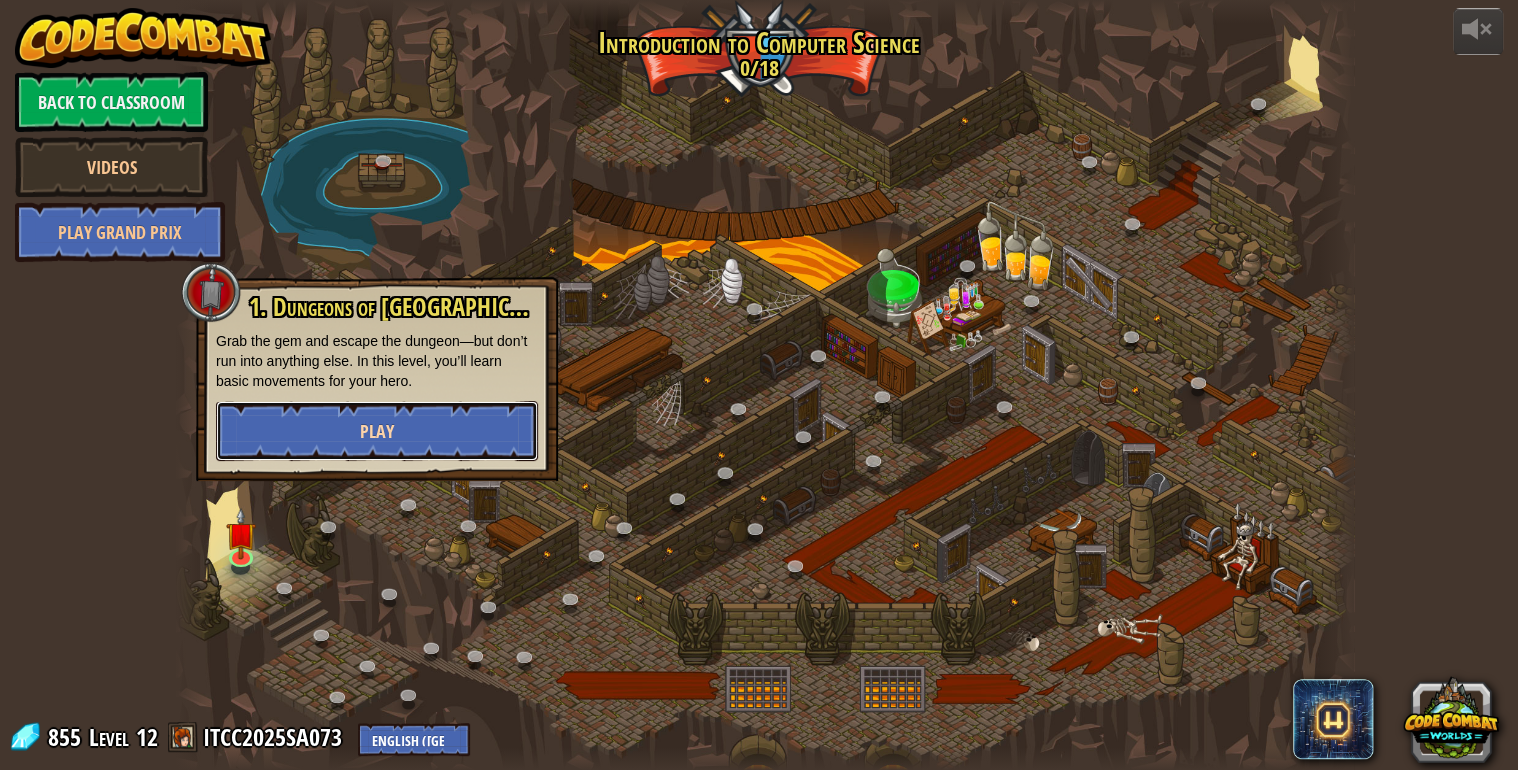click on "Play" at bounding box center [377, 431] 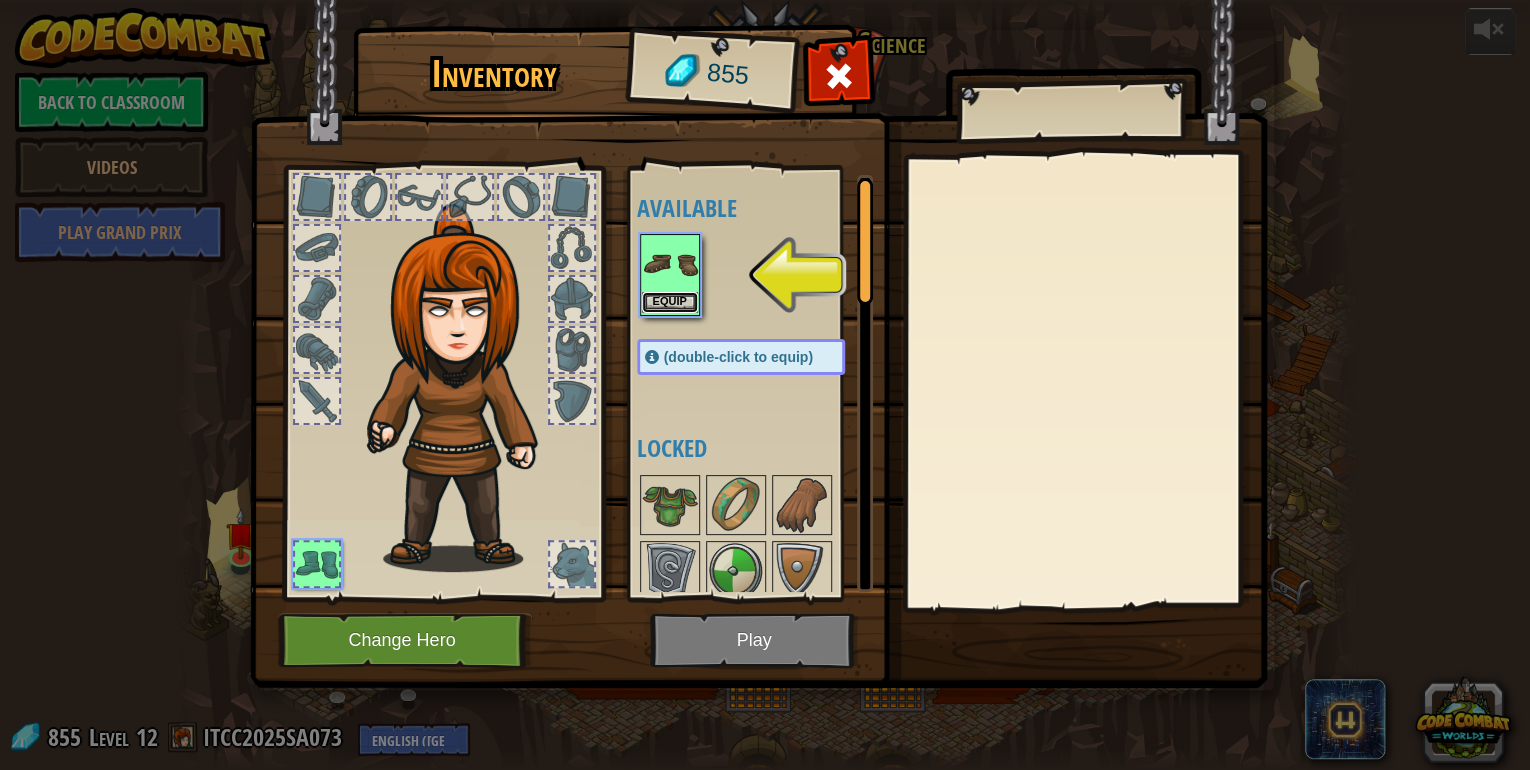 click on "Equip" at bounding box center (670, 302) 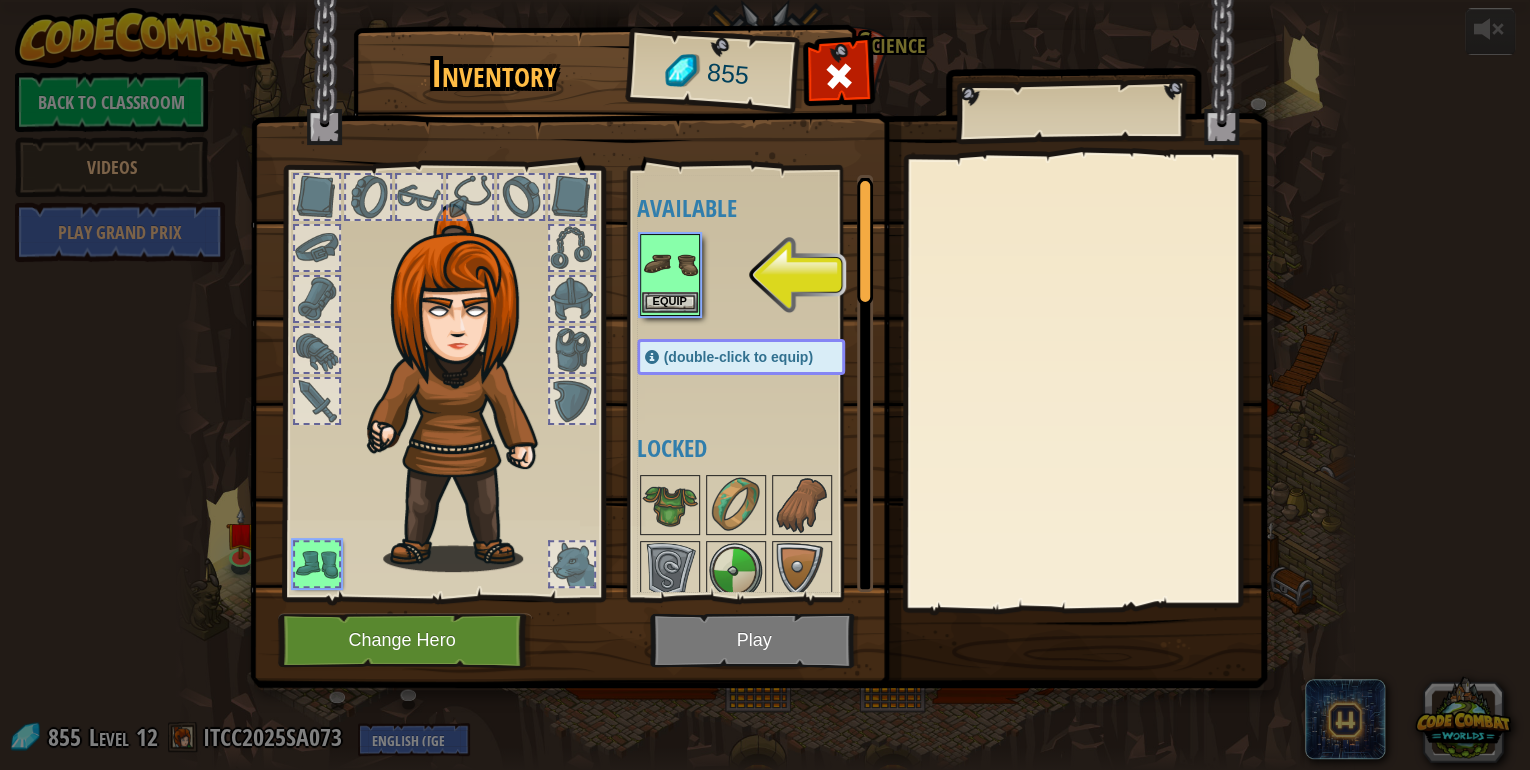 click at bounding box center [670, 505] 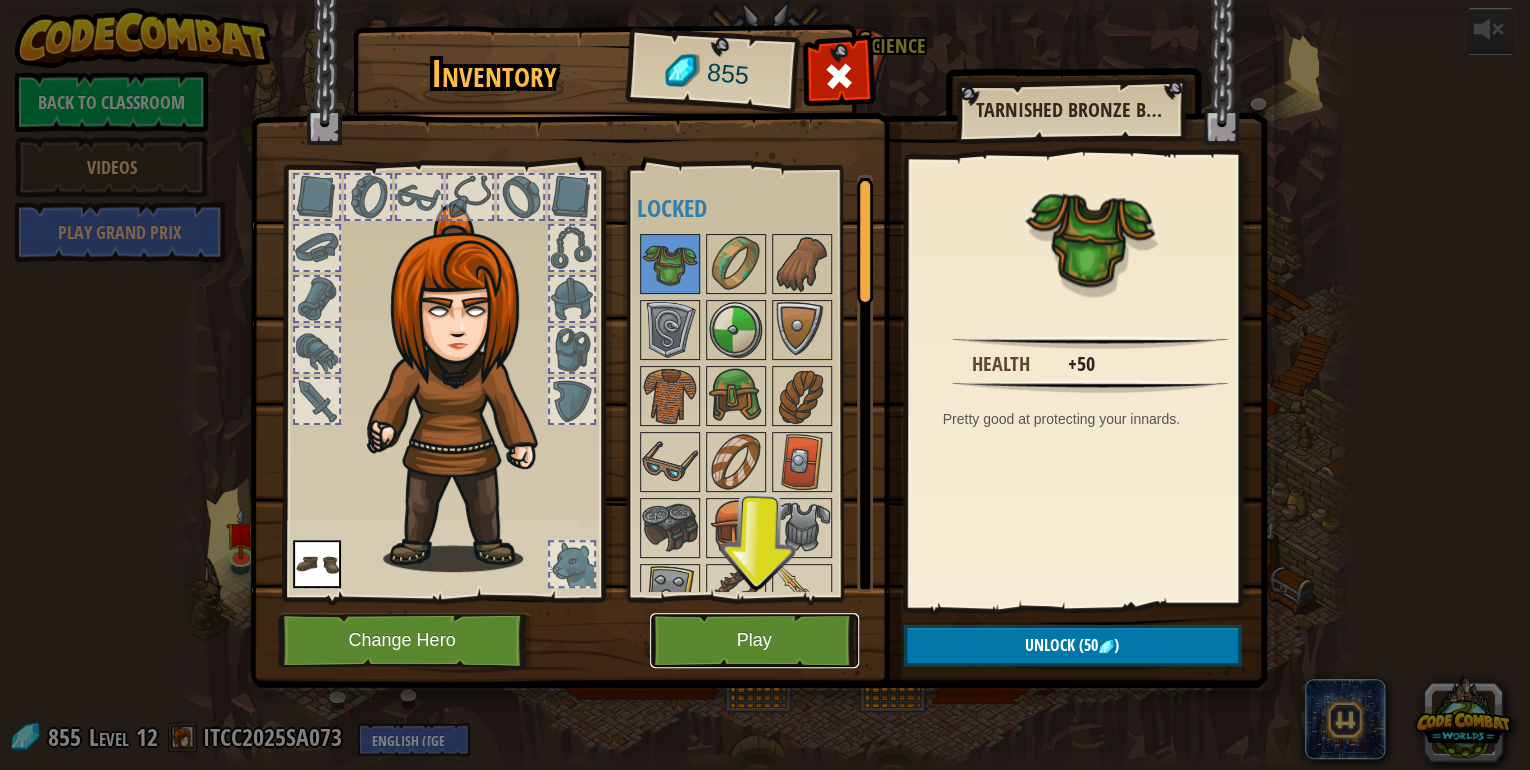 click on "Play" at bounding box center (754, 640) 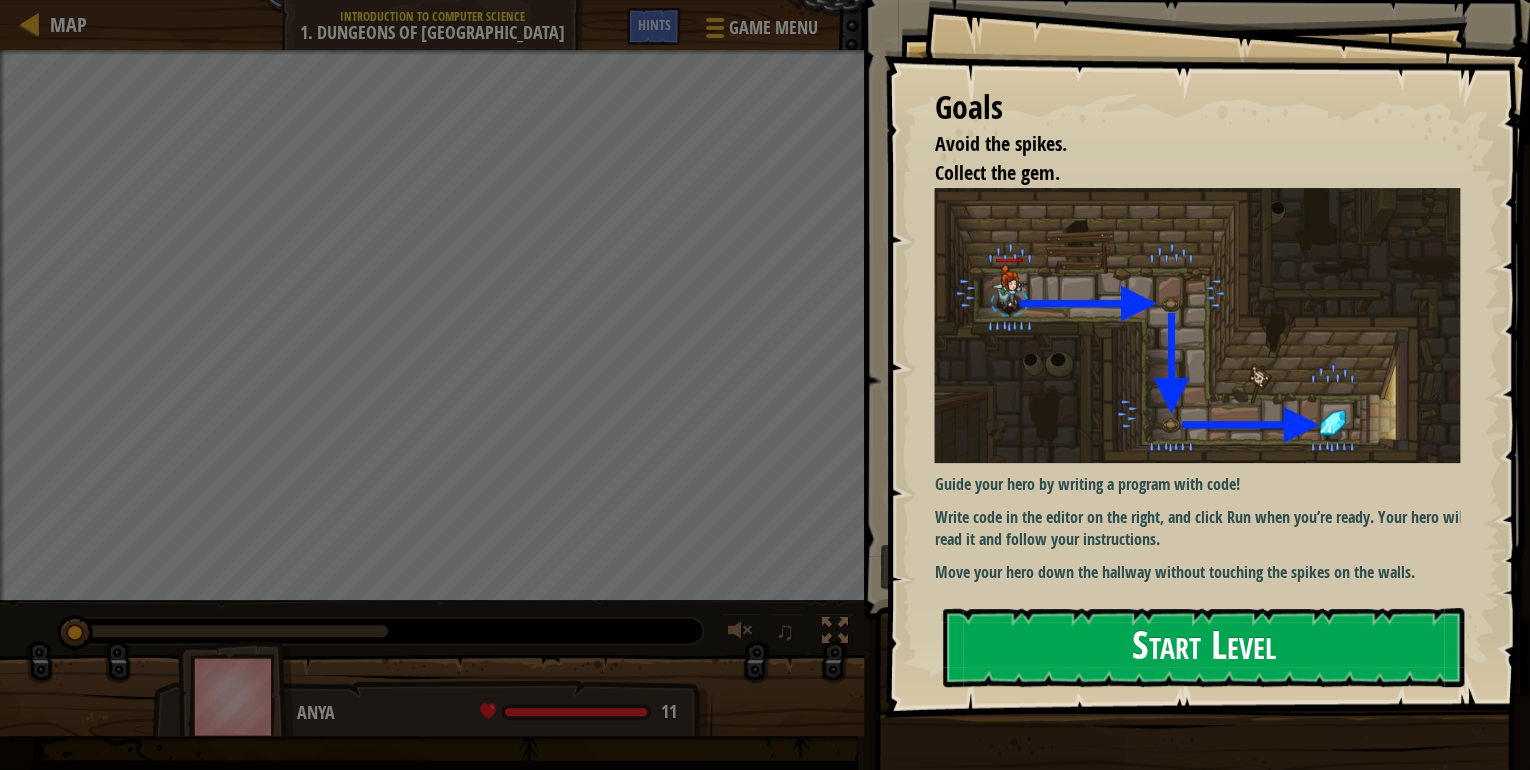 click on "Start Level" at bounding box center (1203, 647) 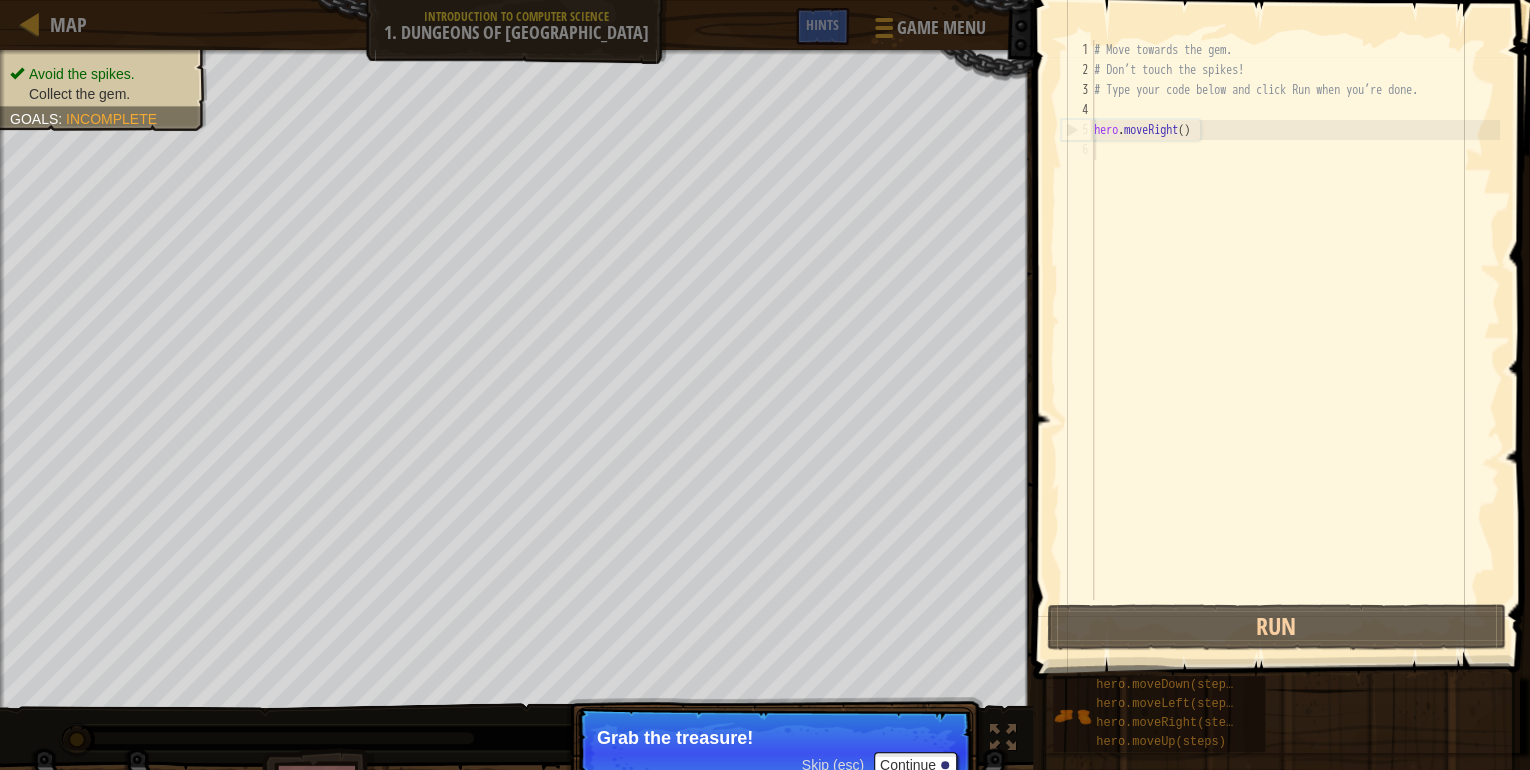 click on "Skip (esc)" at bounding box center (833, 765) 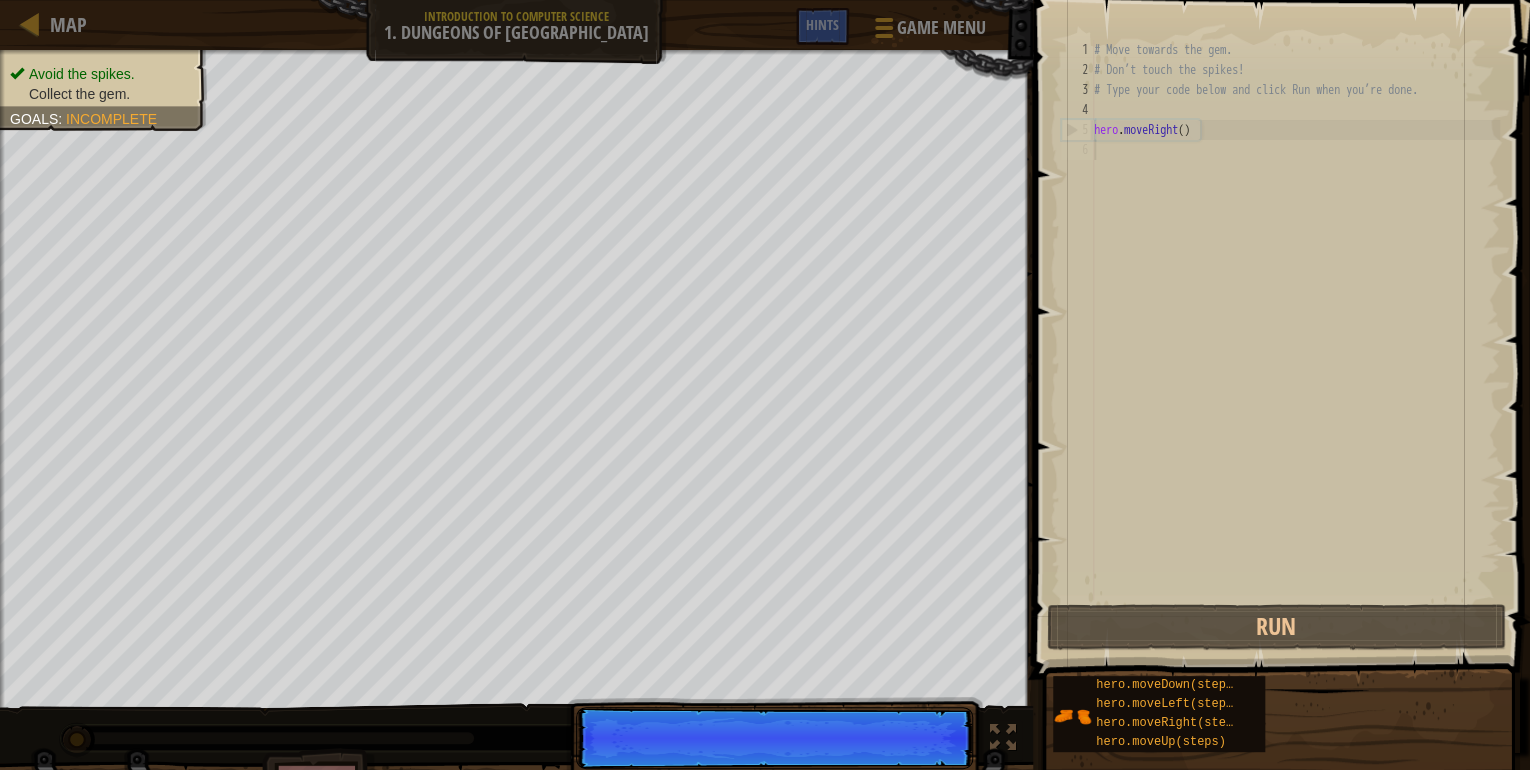 scroll, scrollTop: 9, scrollLeft: 0, axis: vertical 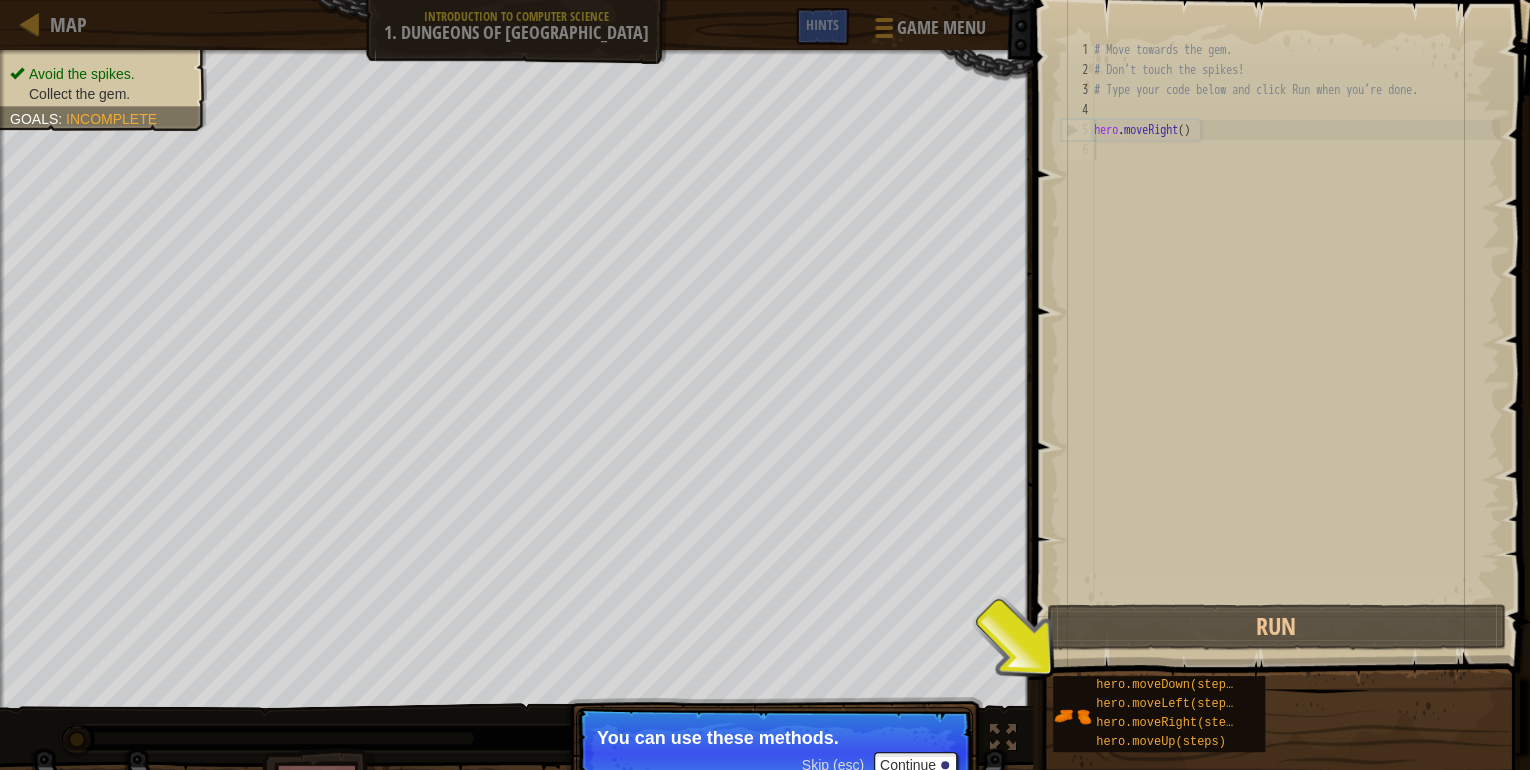 click on "# Move towards the gem. # Don’t touch the spikes! # Type your code below and click Run when you’re done. hero . moveRight ( )" at bounding box center [1295, 340] 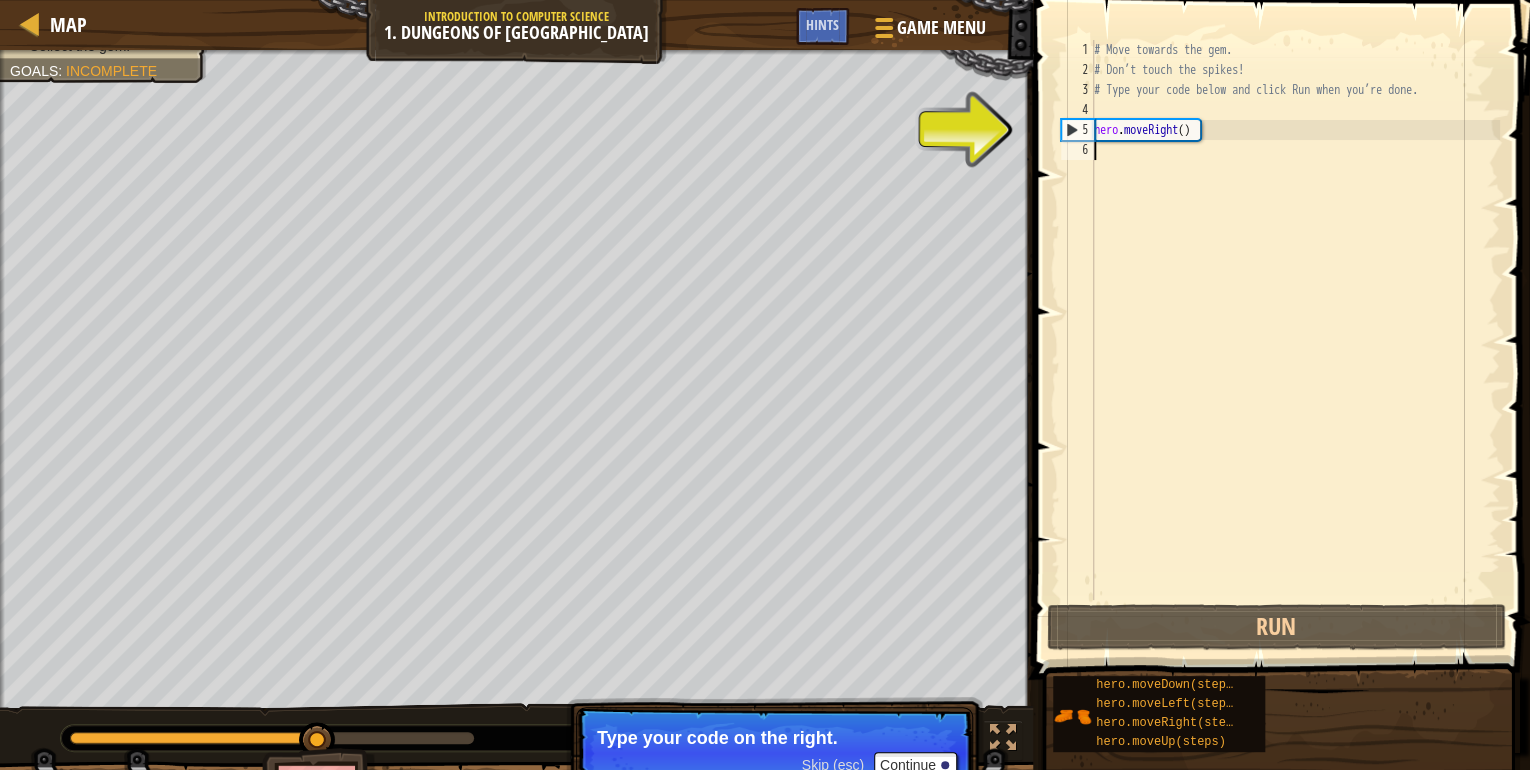 click on "# Move towards the gem. # Don’t touch the spikes! # Type your code below and click Run when you’re done. hero . moveRight ( )" at bounding box center (1295, 340) 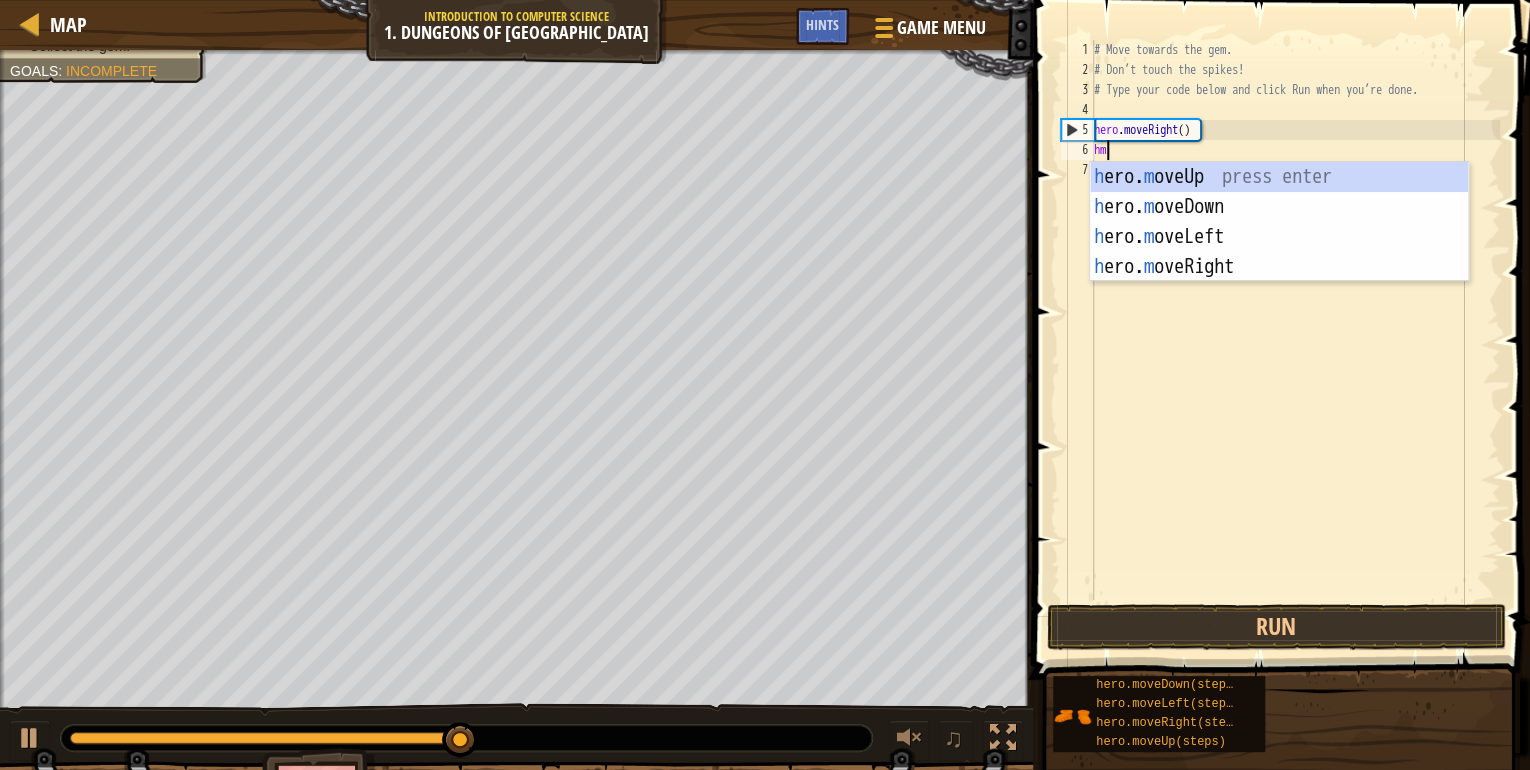 type on "hmd" 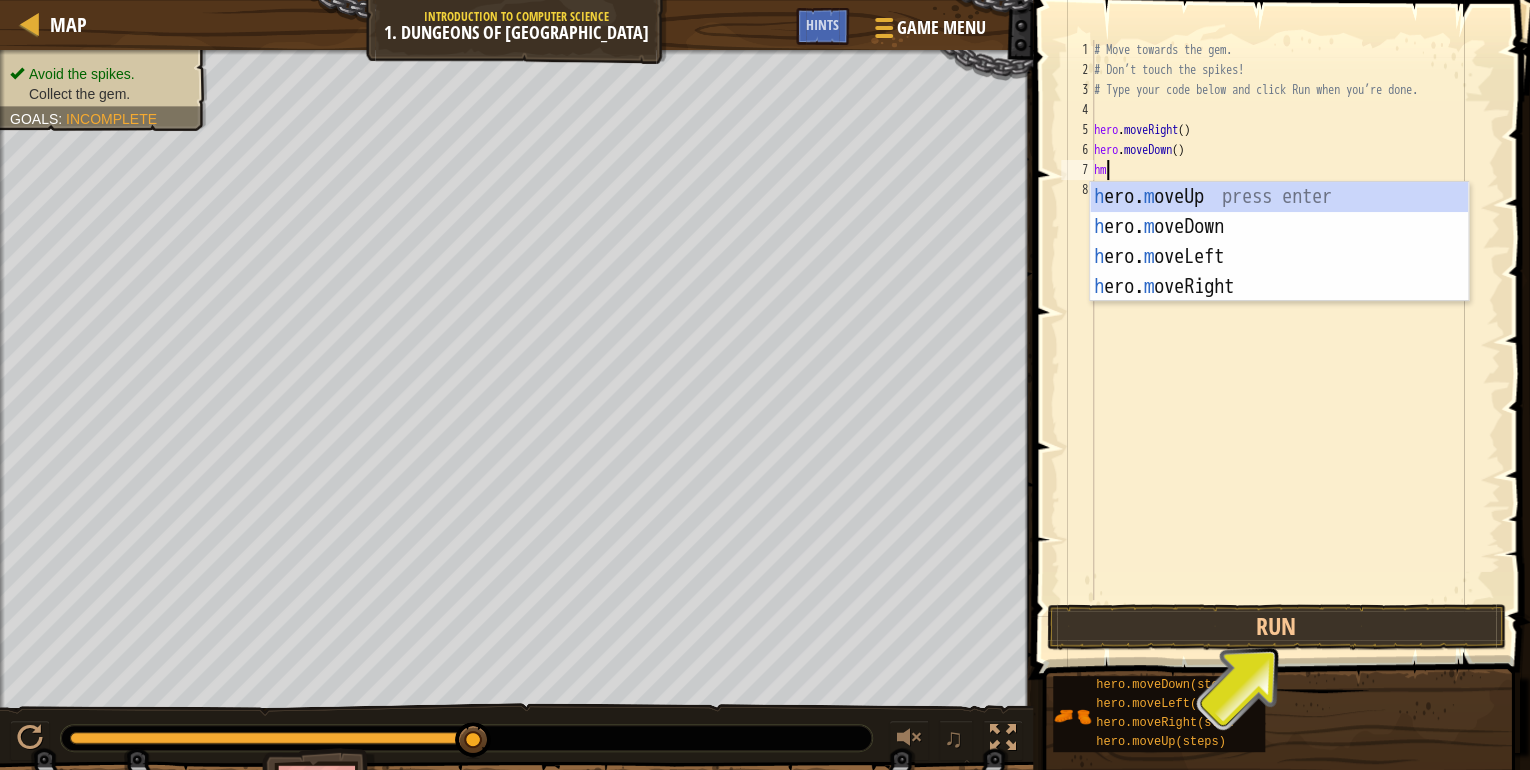type on "hmr" 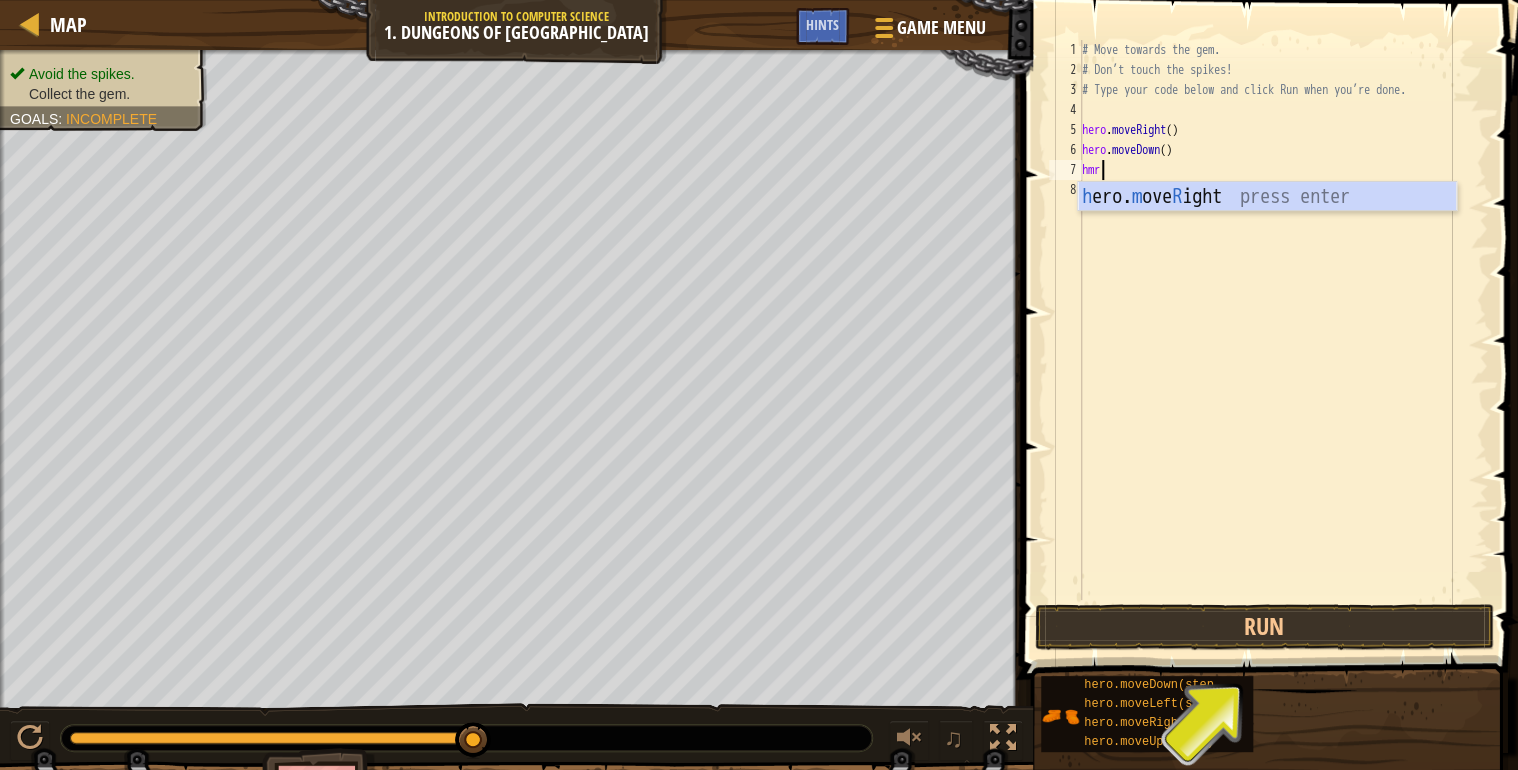 type 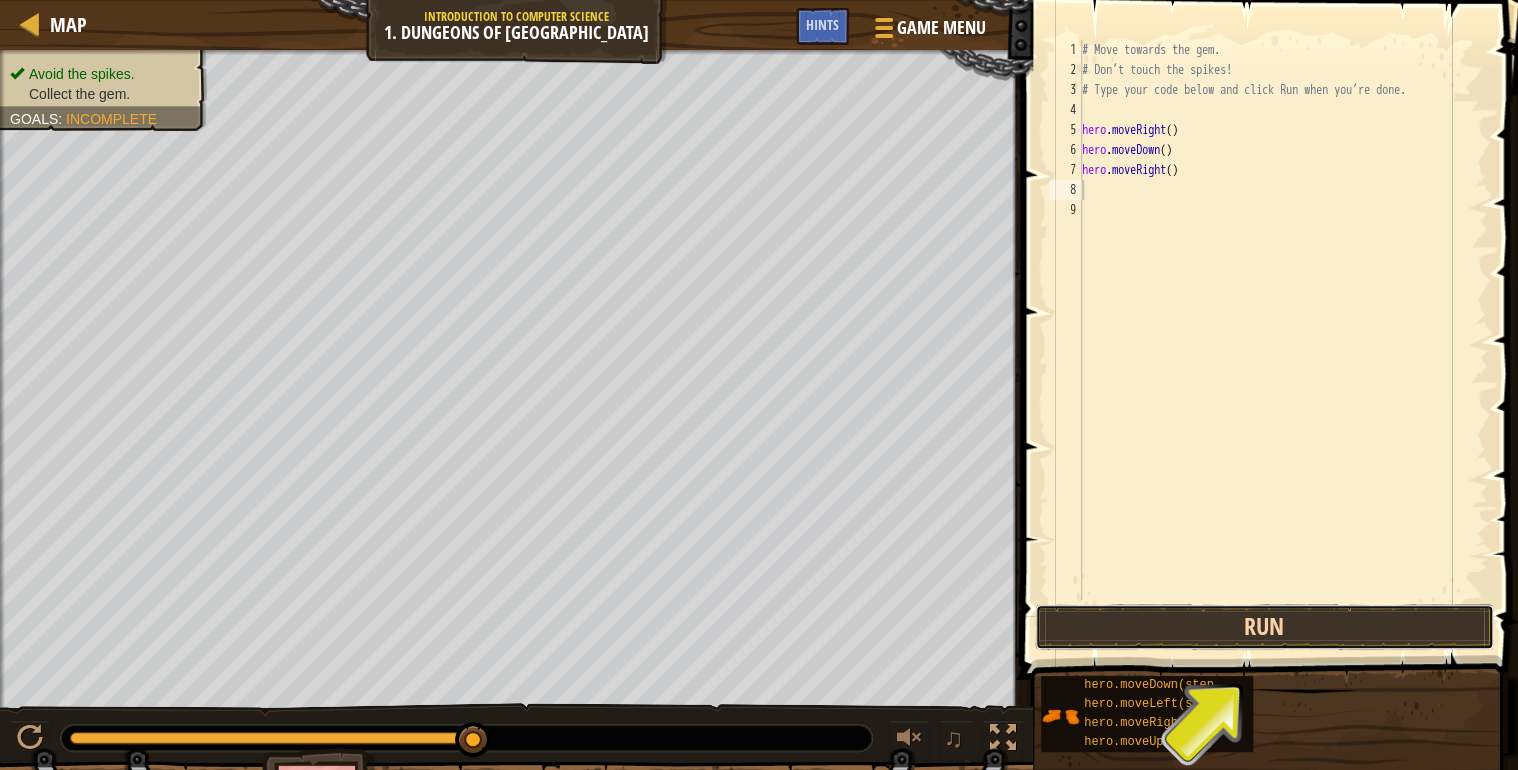 click on "Run" at bounding box center (1264, 627) 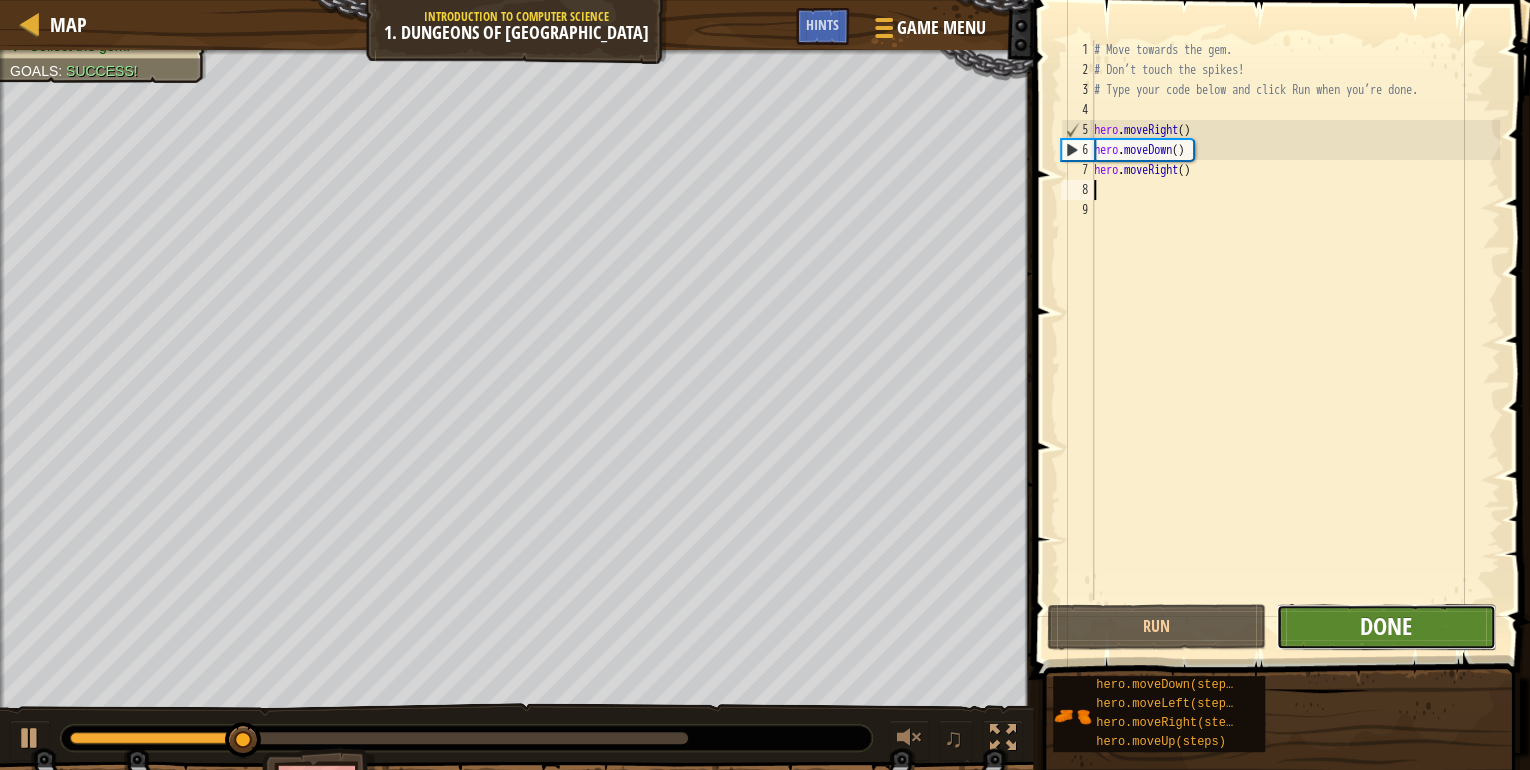 click on "Done" at bounding box center [1386, 626] 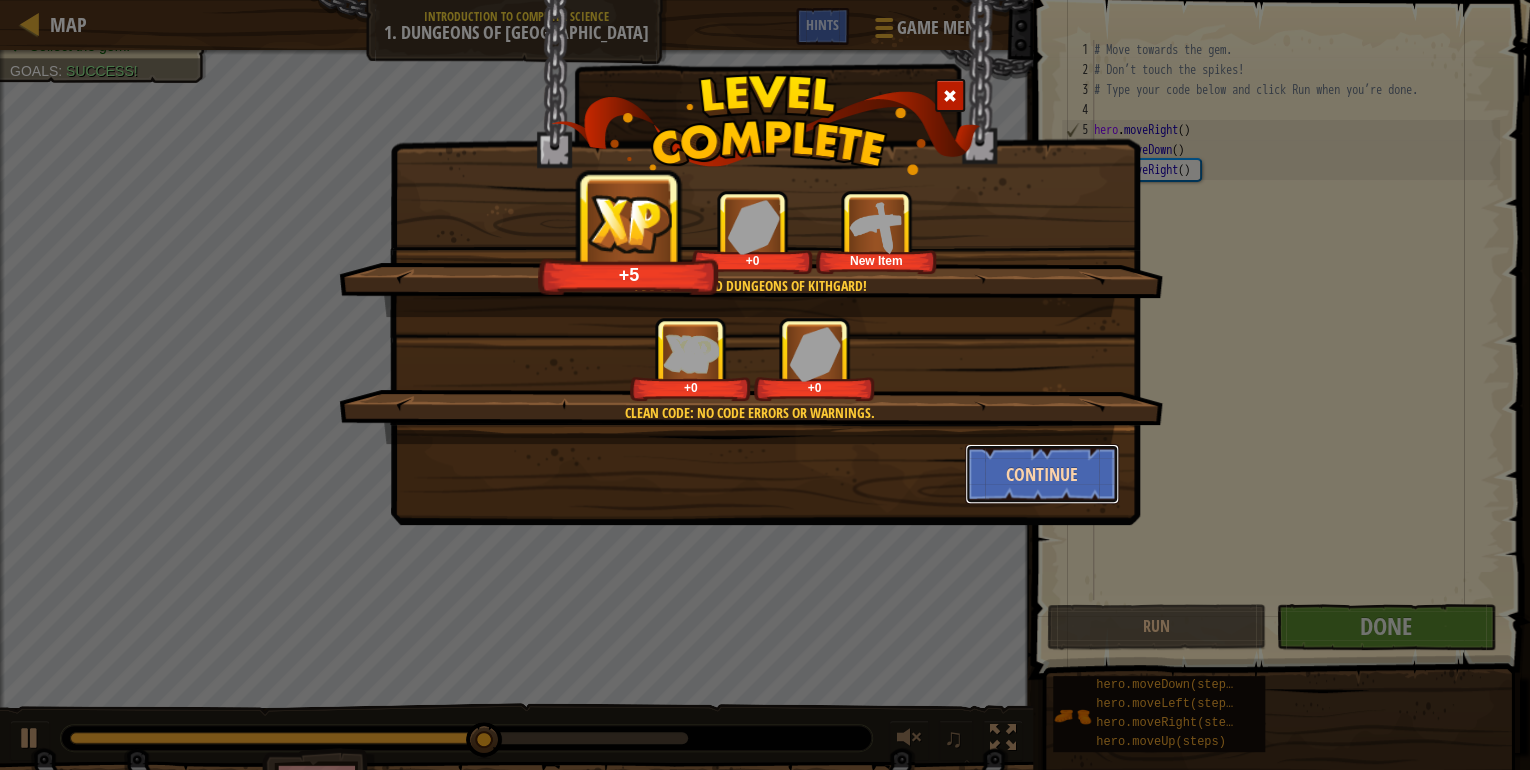 click on "Continue" at bounding box center (1042, 474) 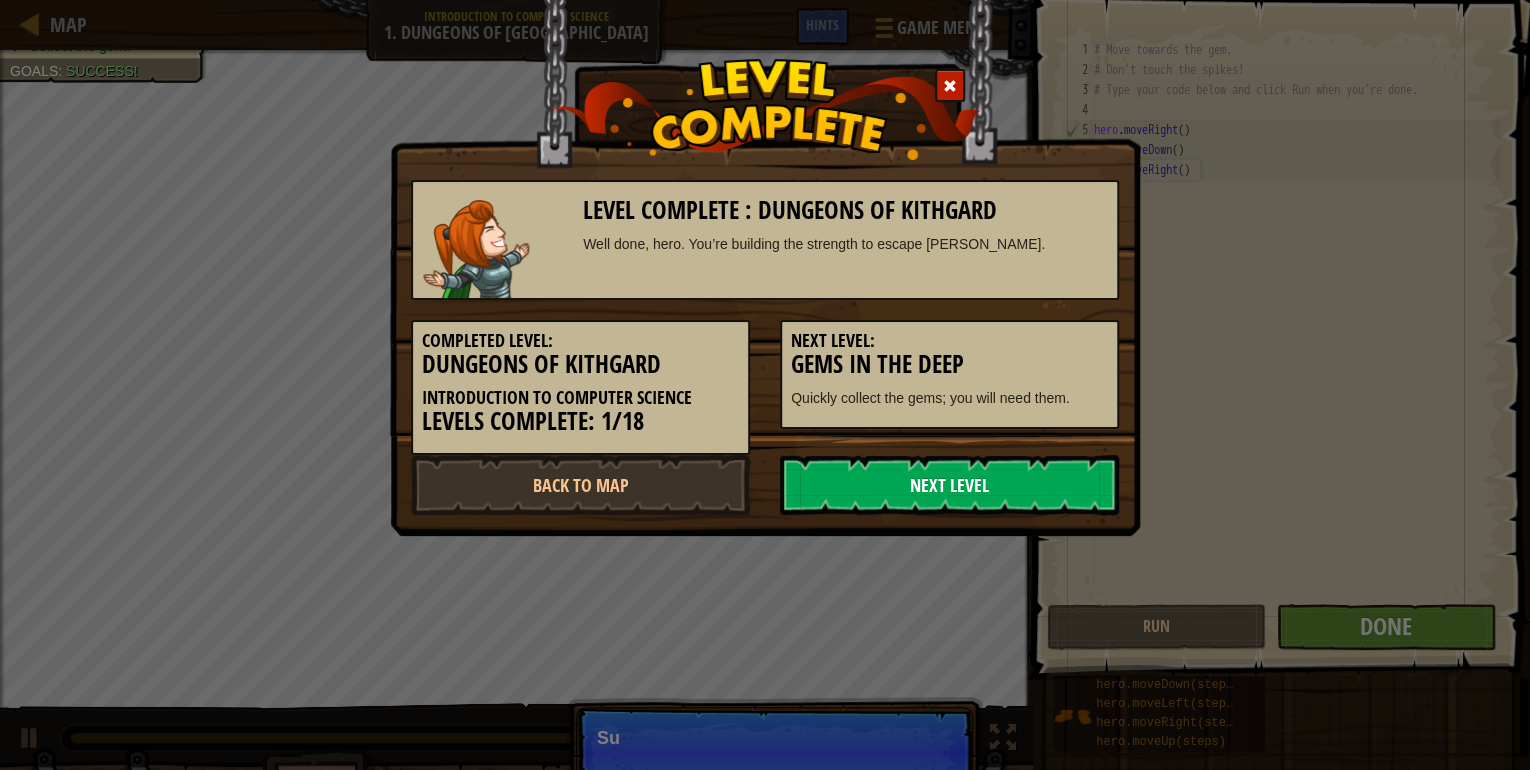 click on "Next Level" at bounding box center (949, 485) 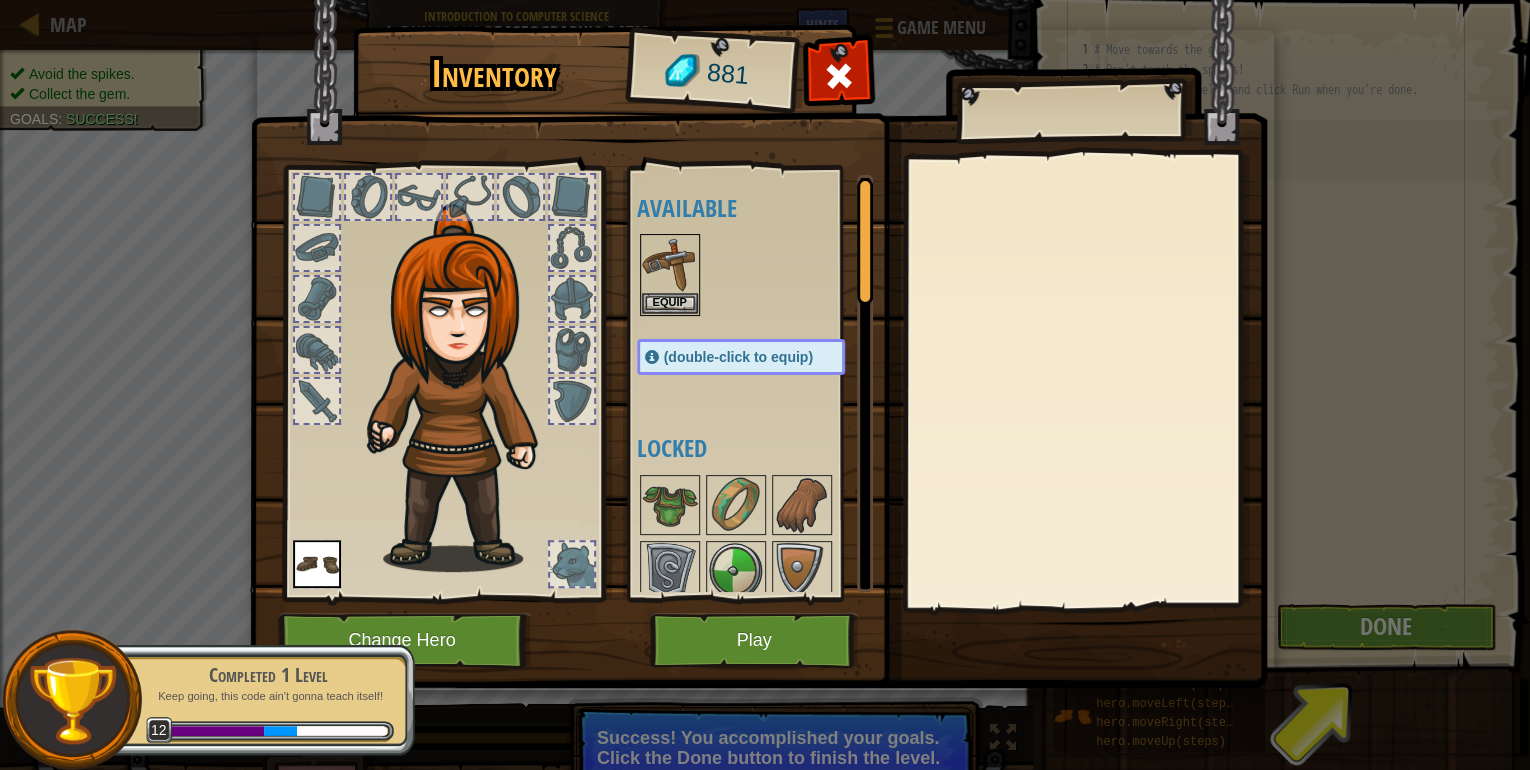 click at bounding box center [758, 325] 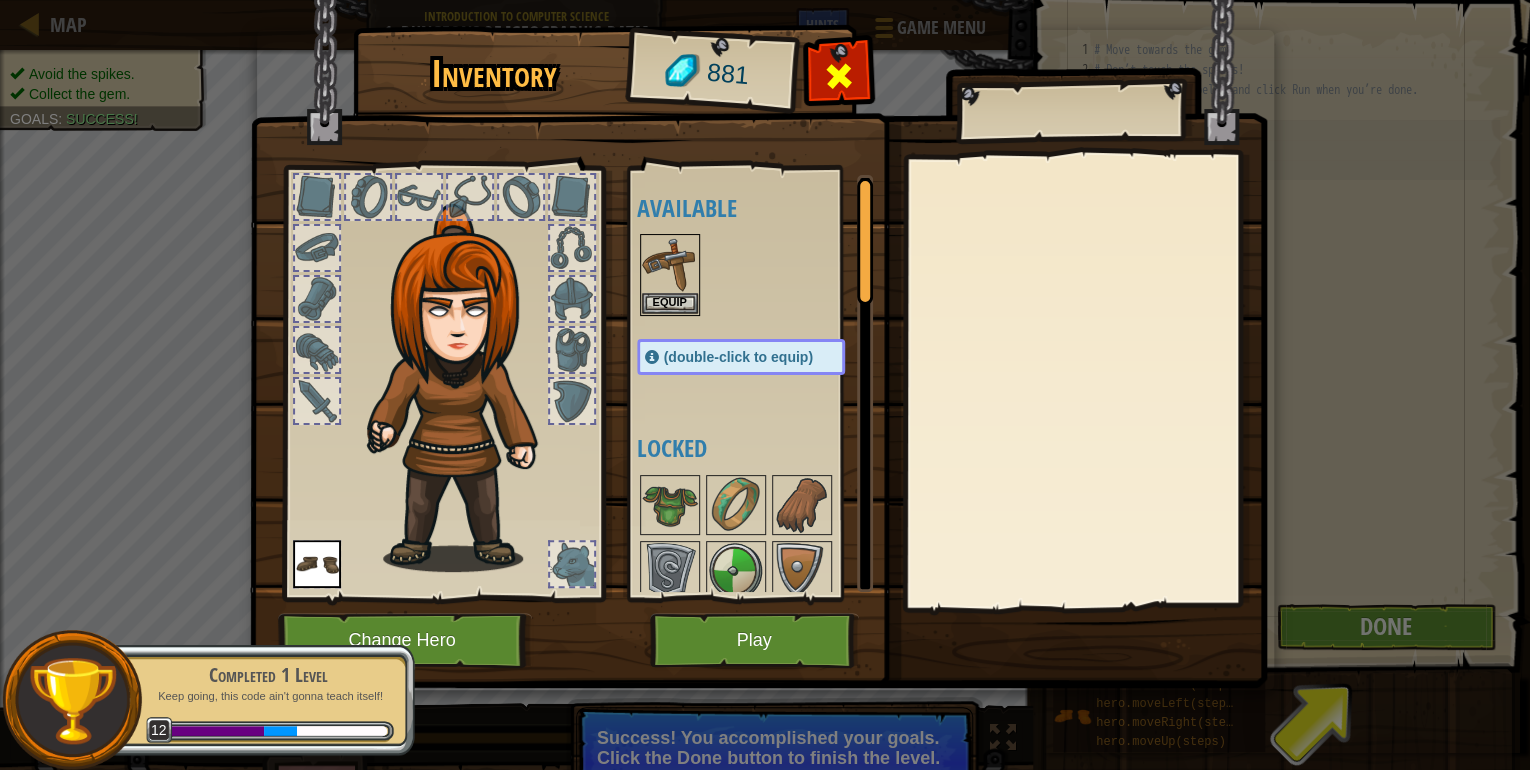 click at bounding box center (838, 81) 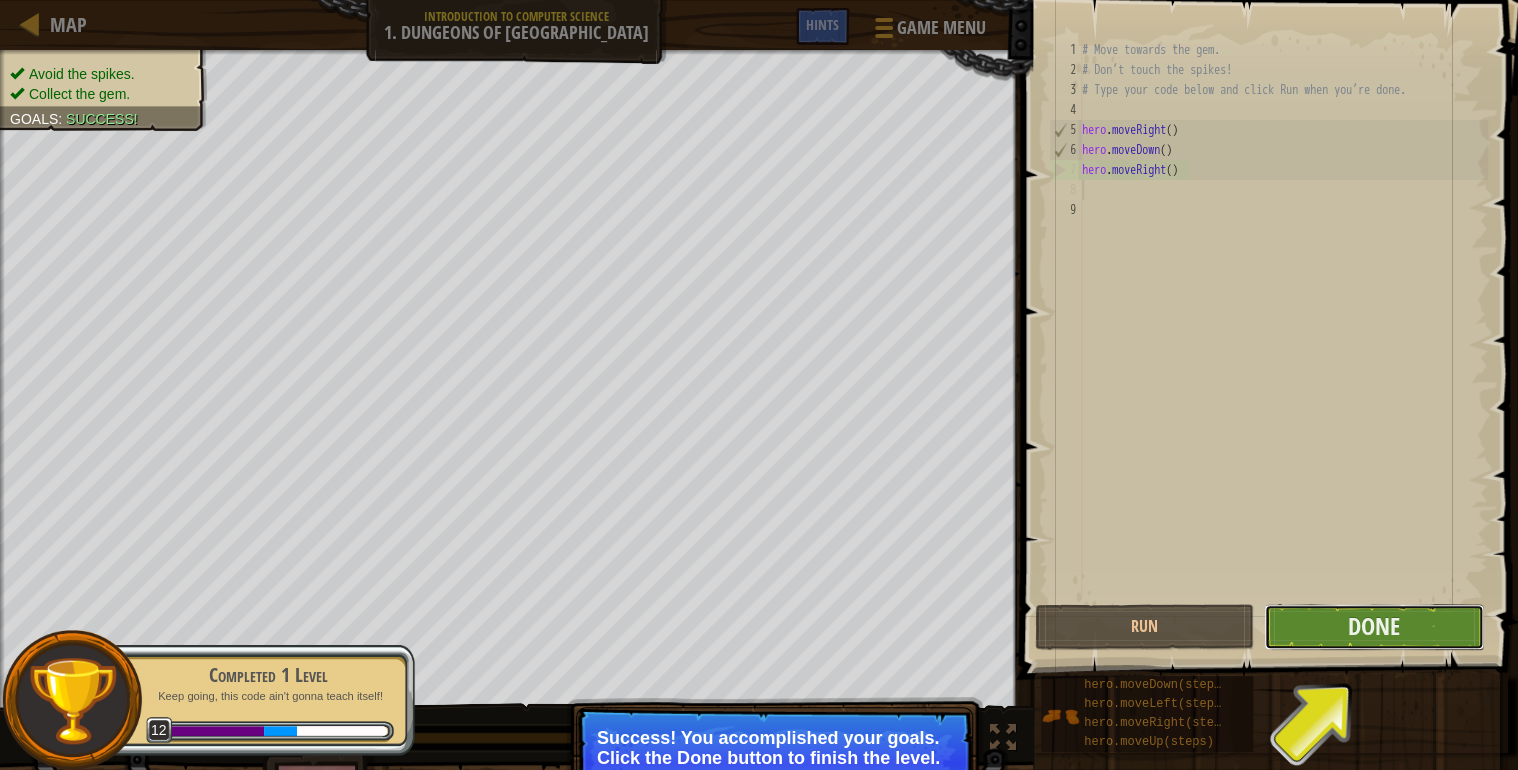 click on "Done" at bounding box center (1373, 627) 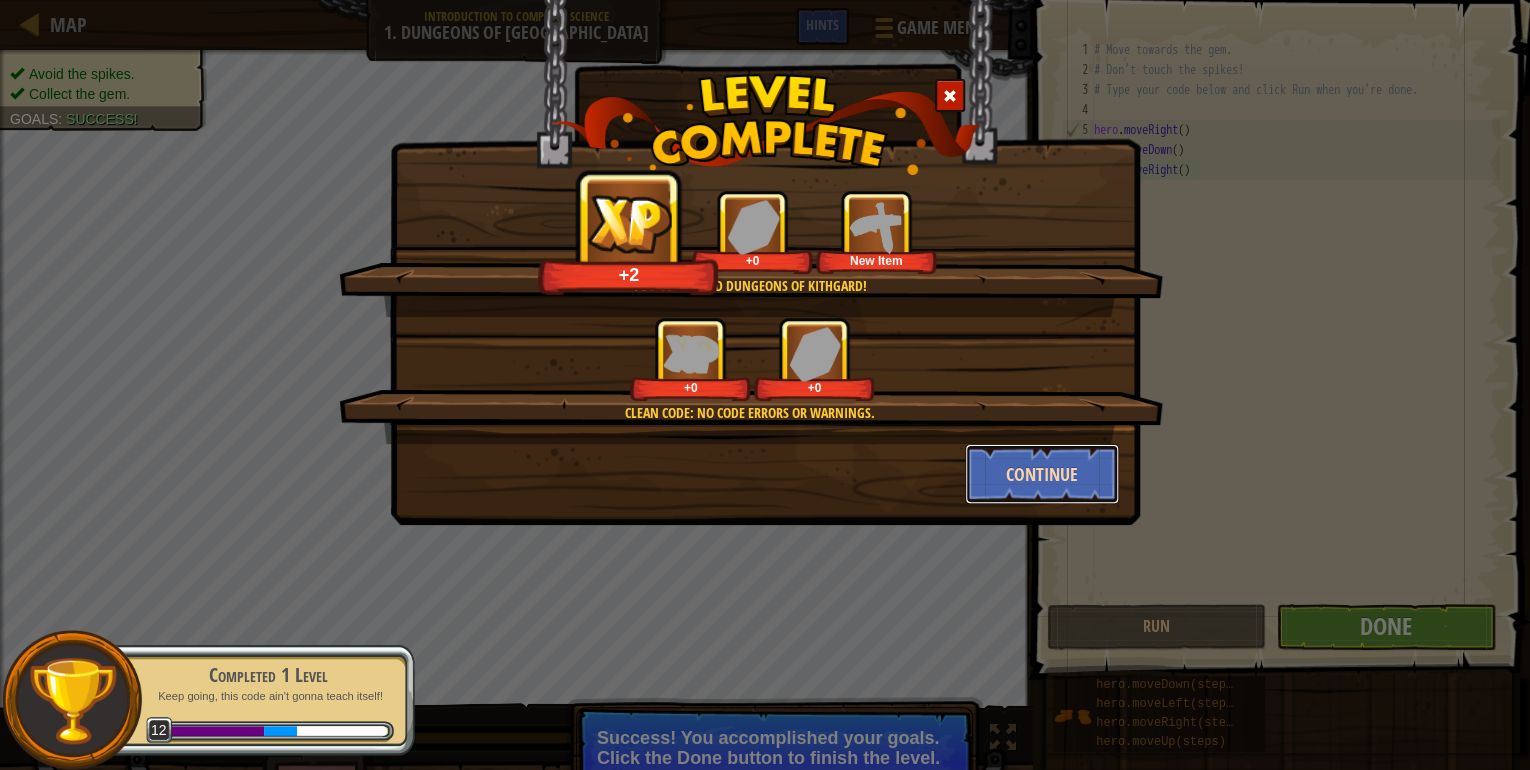 click on "Continue" at bounding box center [1042, 474] 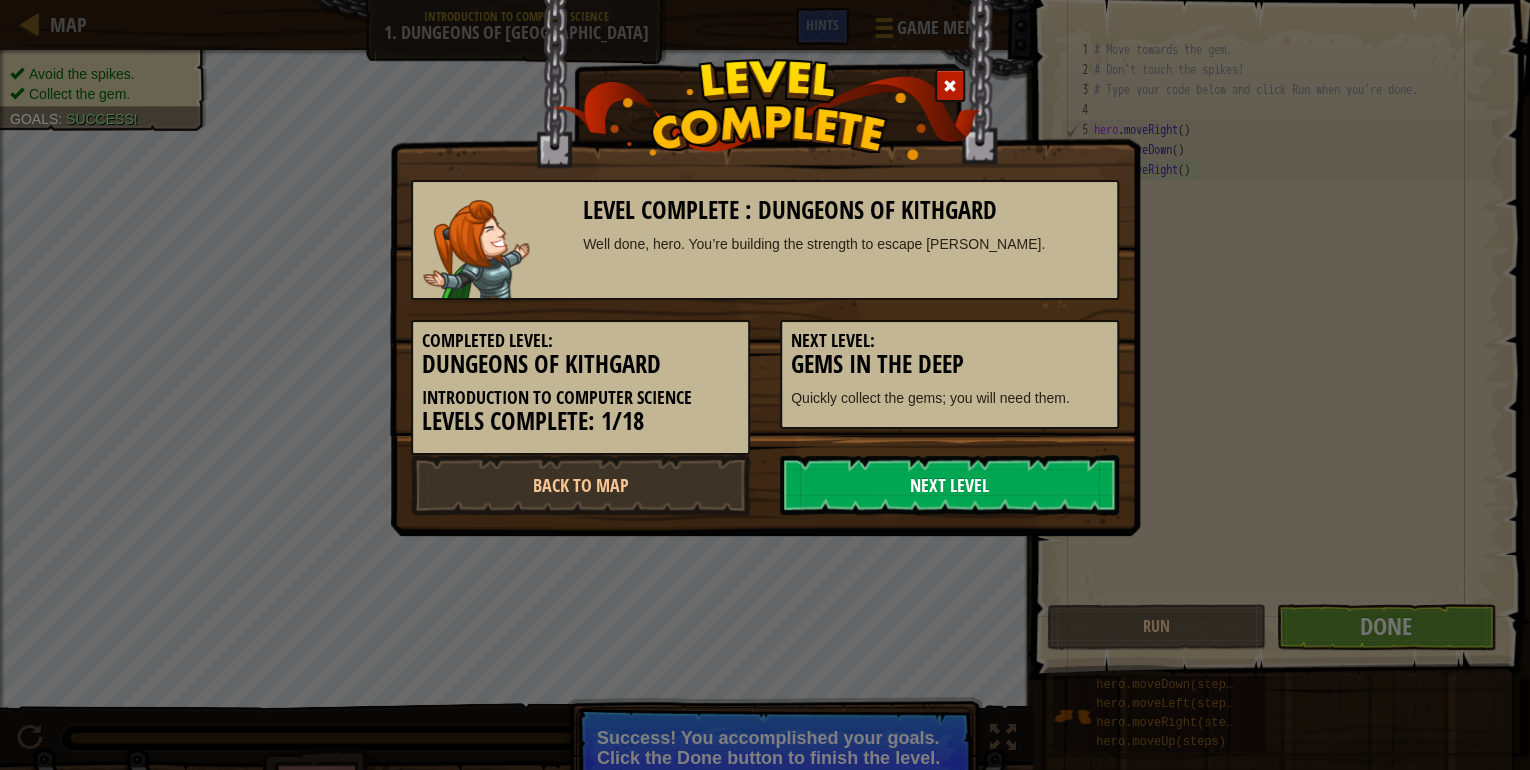 click on "Next Level" at bounding box center [949, 485] 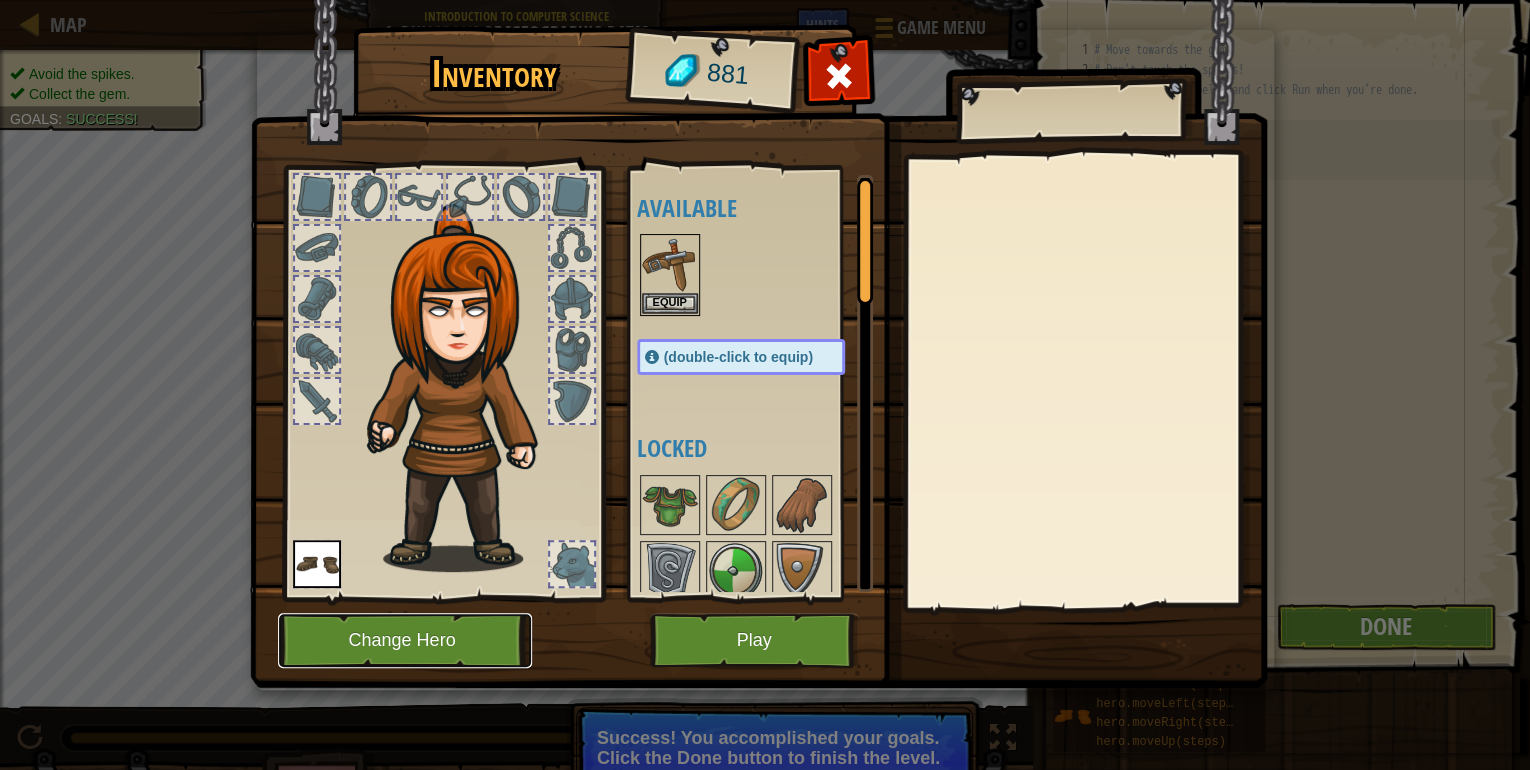 click on "Change Hero" at bounding box center (405, 640) 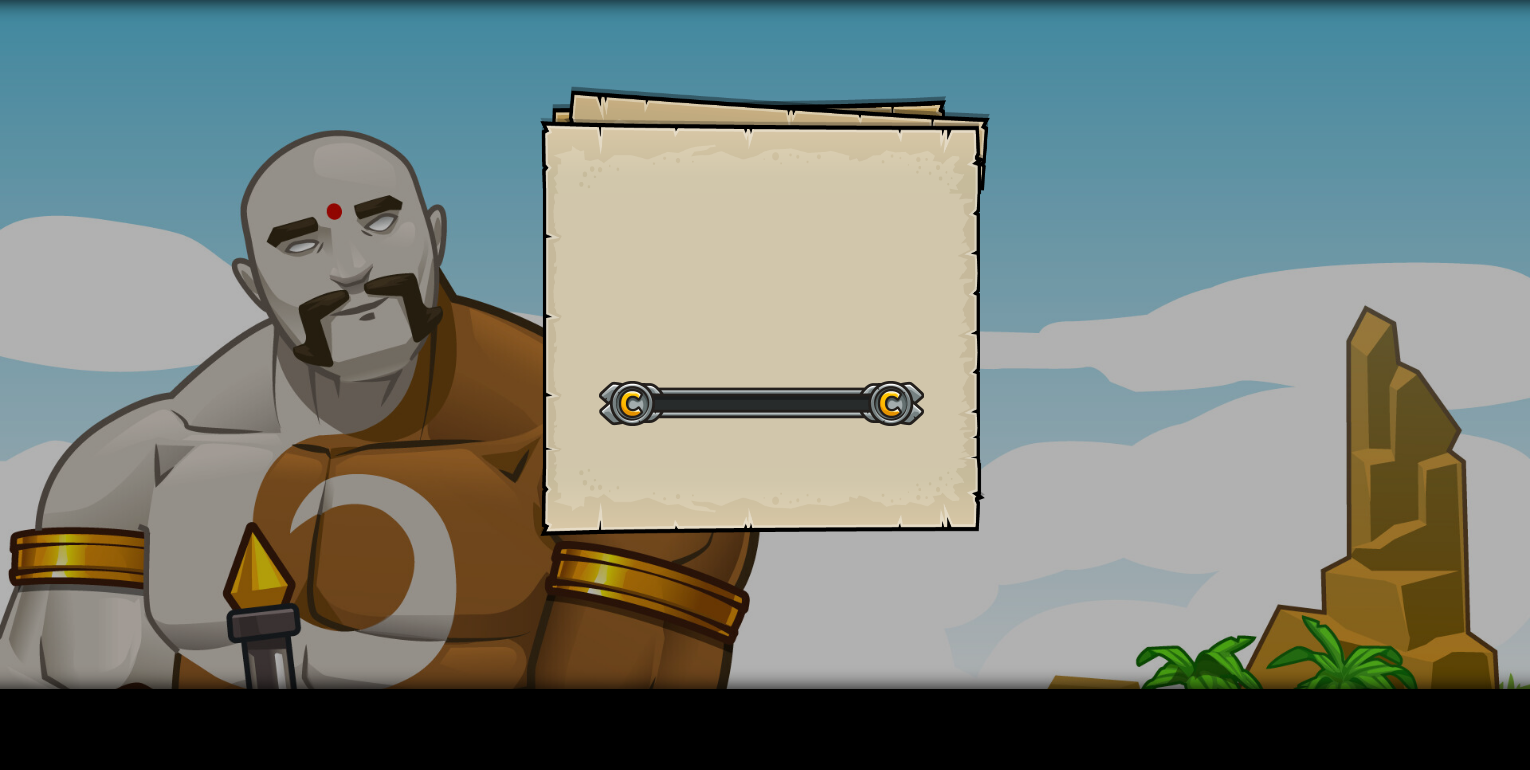 scroll, scrollTop: 0, scrollLeft: 0, axis: both 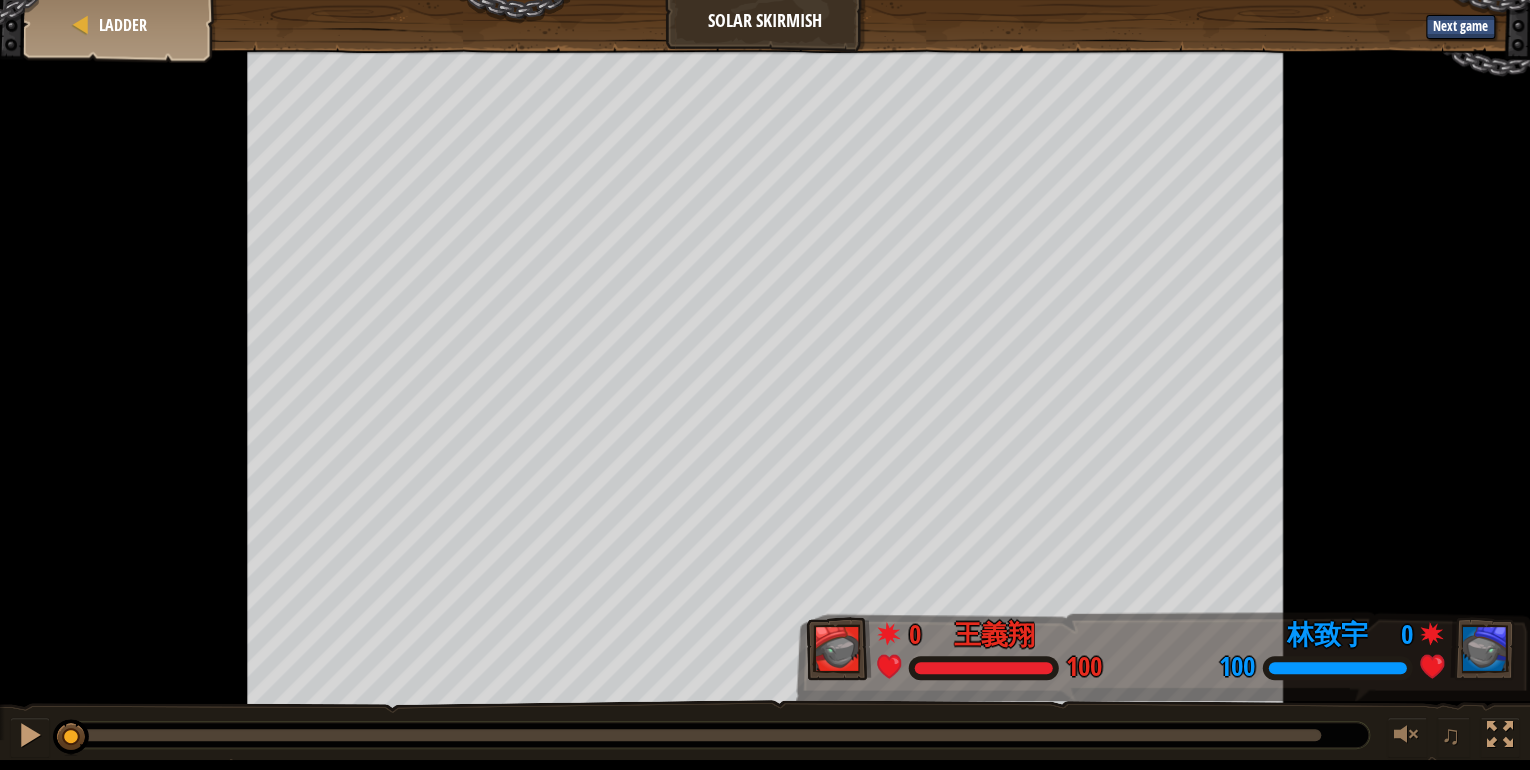 drag, startPoint x: 588, startPoint y: 737, endPoint x: -4, endPoint y: 635, distance: 600.7229 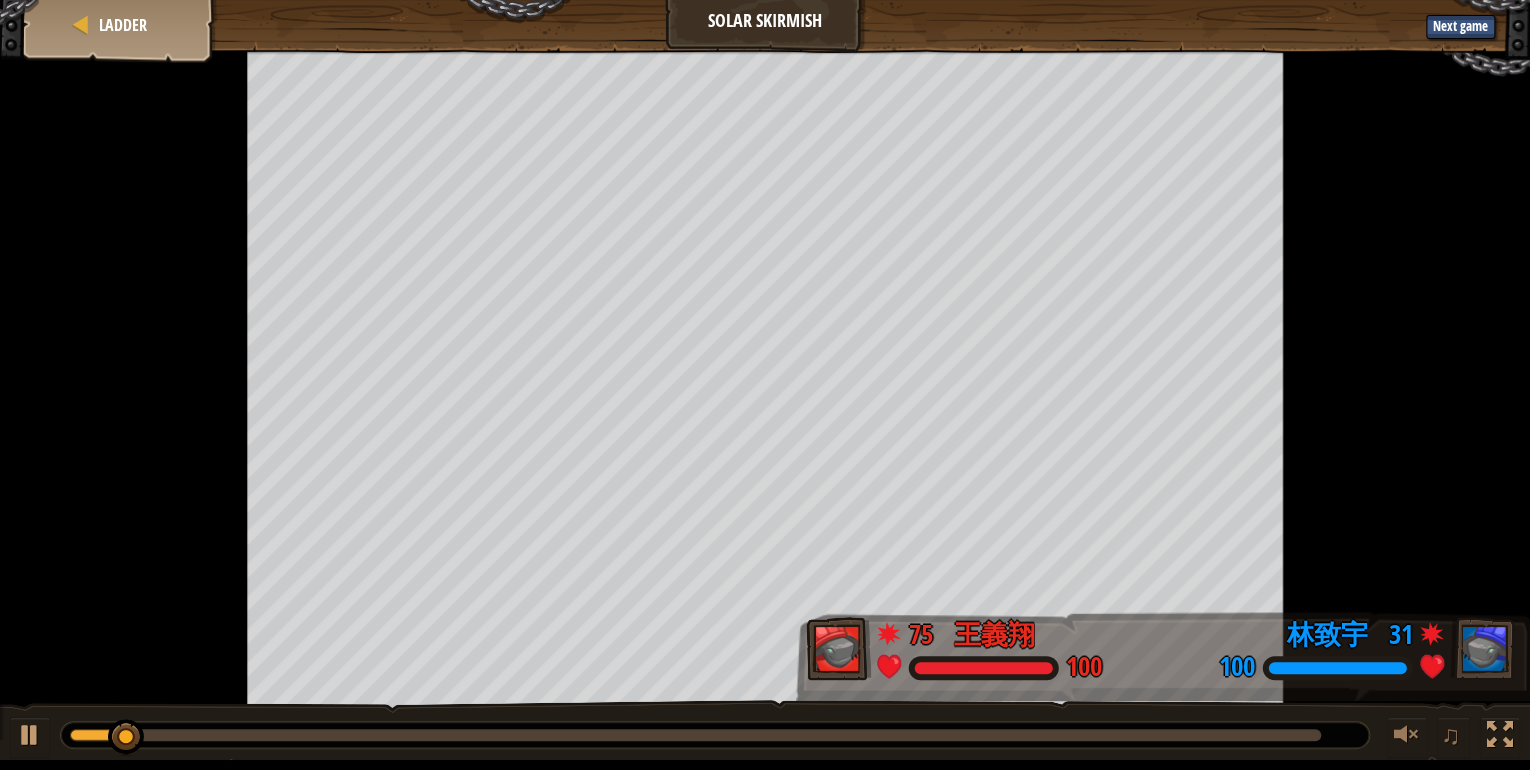 click on "Goals Start Level Error loading from server. Try refreshing the page. You'll need a subscription to play this level. Subscribe You'll need to join a course to play this level. Back to my courses Ask your teacher to assign a license to you so you can continue to play CodeCombat! Back to my courses This level is locked. Back to my courses Toggle play/paused with Ctrl+P. Ladder Solar Skirmish Next game 75 王義翔 100 31 林致宇 100 ♫" at bounding box center (765, 380) 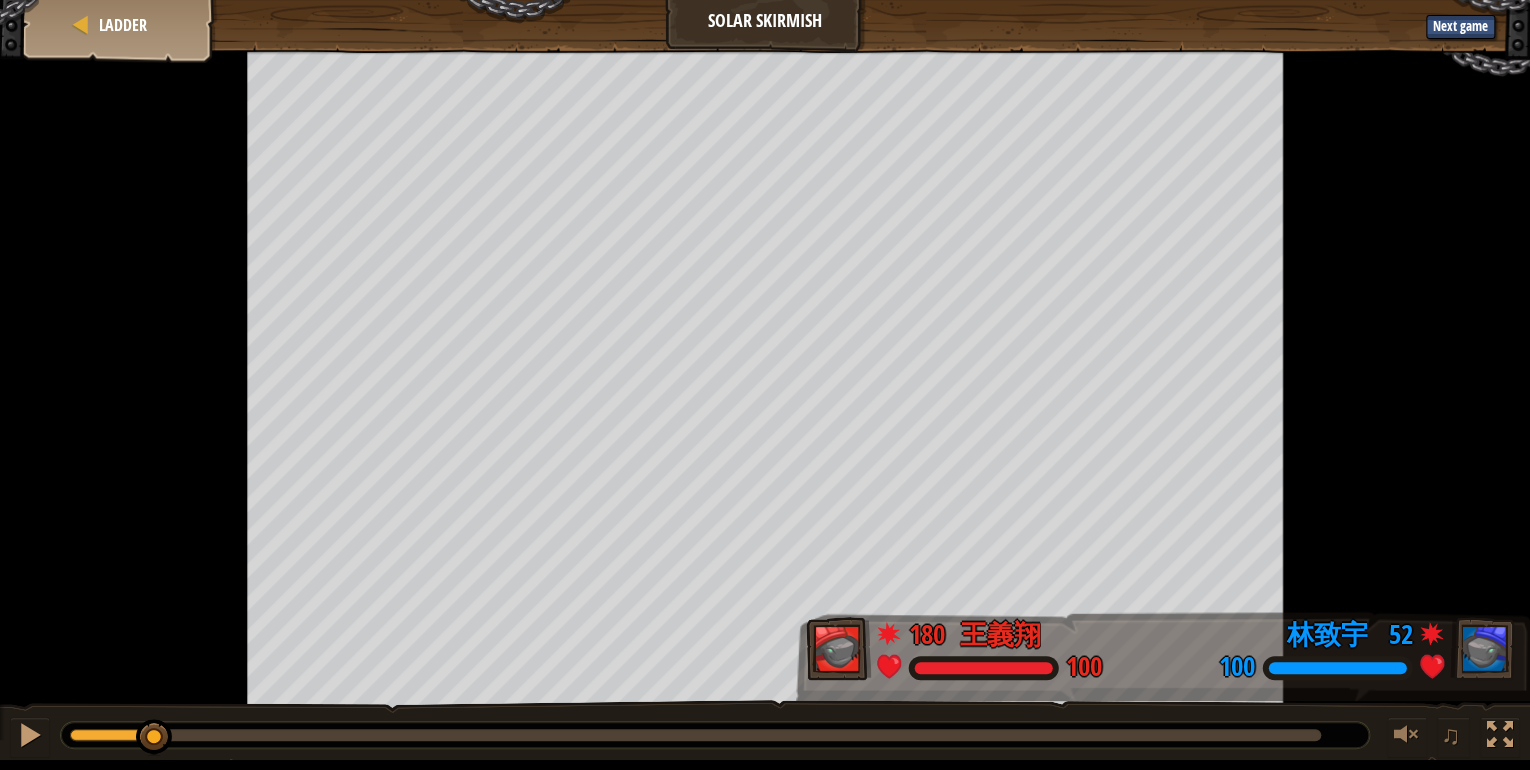 drag, startPoint x: 266, startPoint y: 729, endPoint x: 154, endPoint y: 775, distance: 121.07848 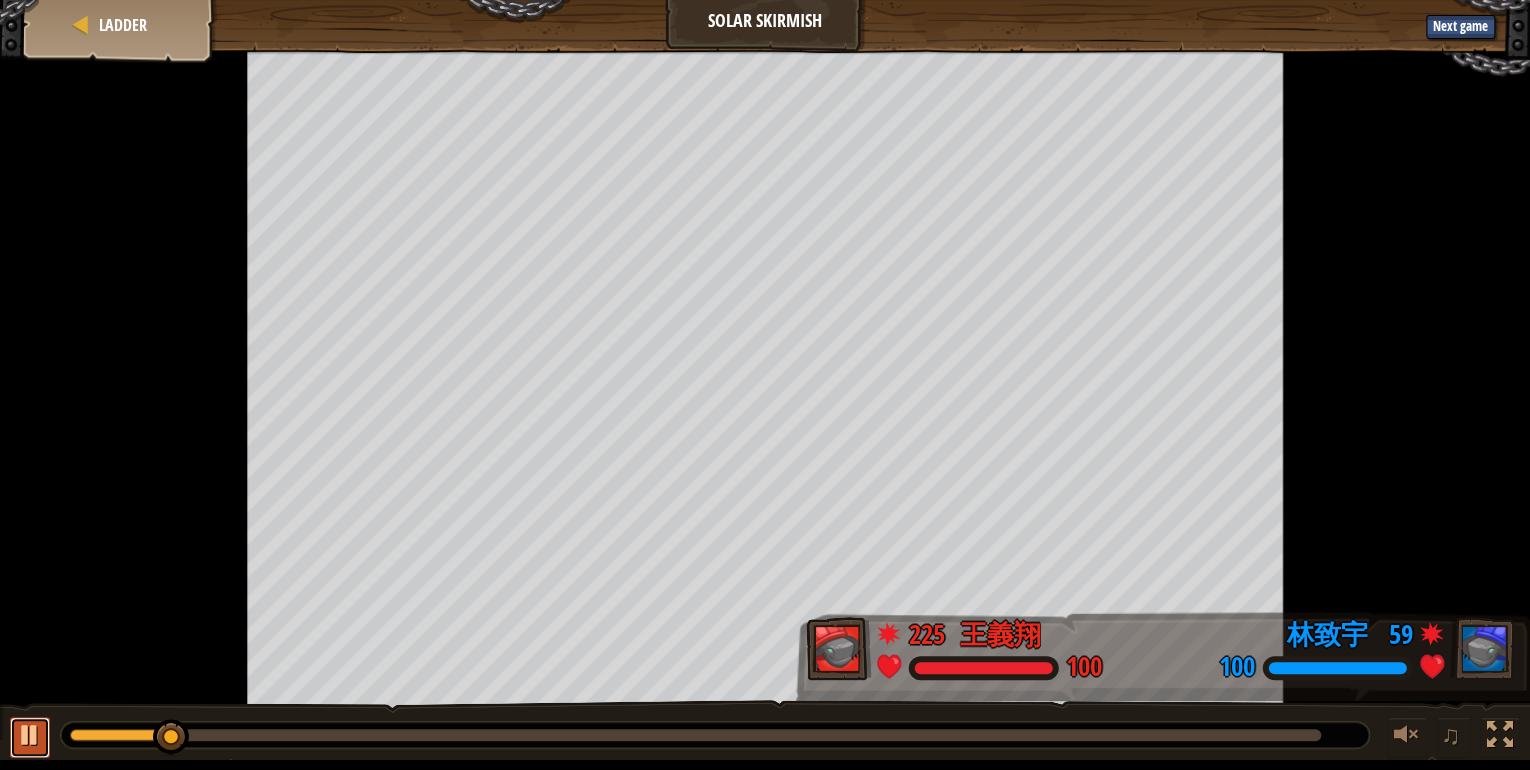 click at bounding box center (30, 735) 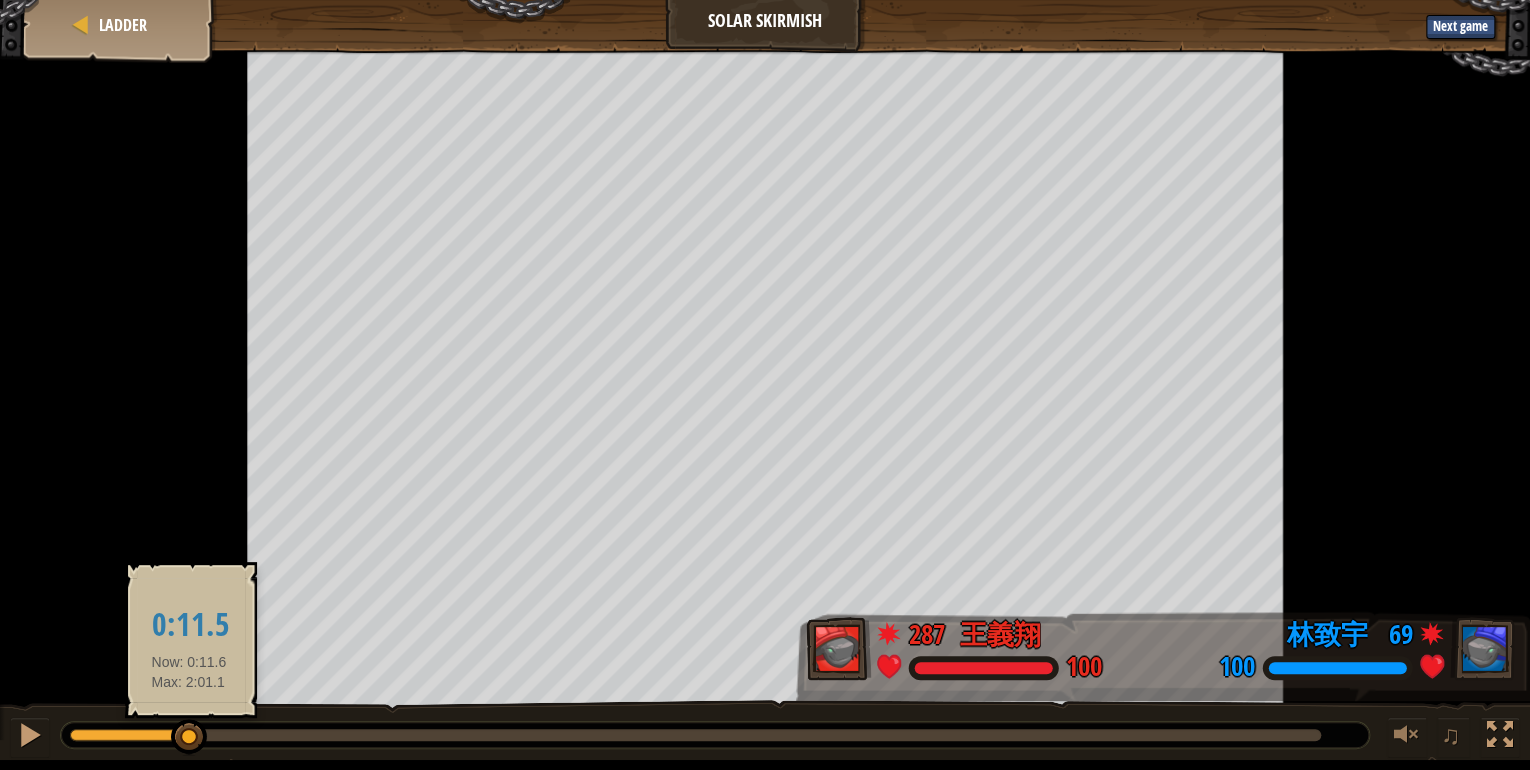 drag, startPoint x: 169, startPoint y: 736, endPoint x: 189, endPoint y: 737, distance: 20.024984 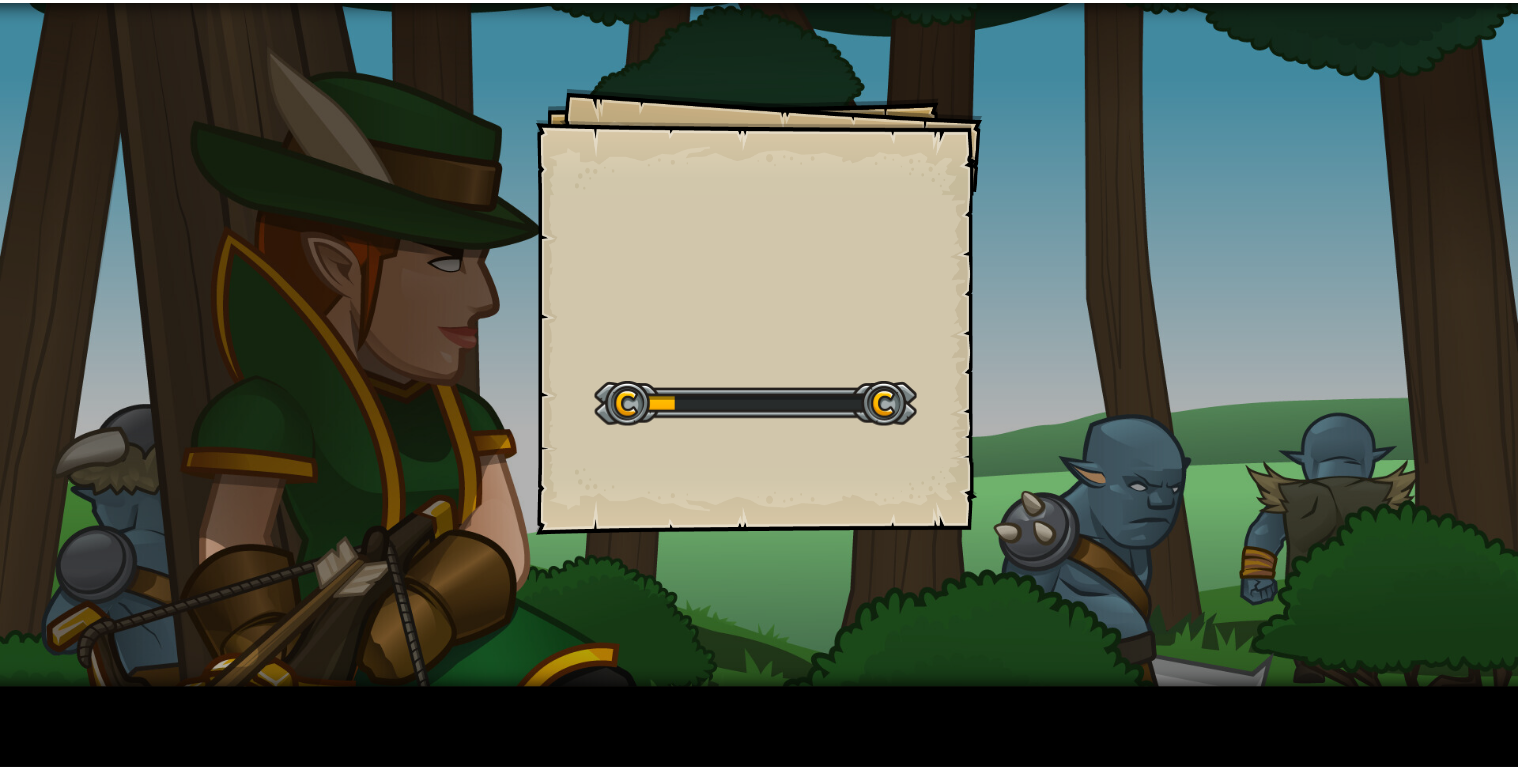 scroll, scrollTop: 0, scrollLeft: 0, axis: both 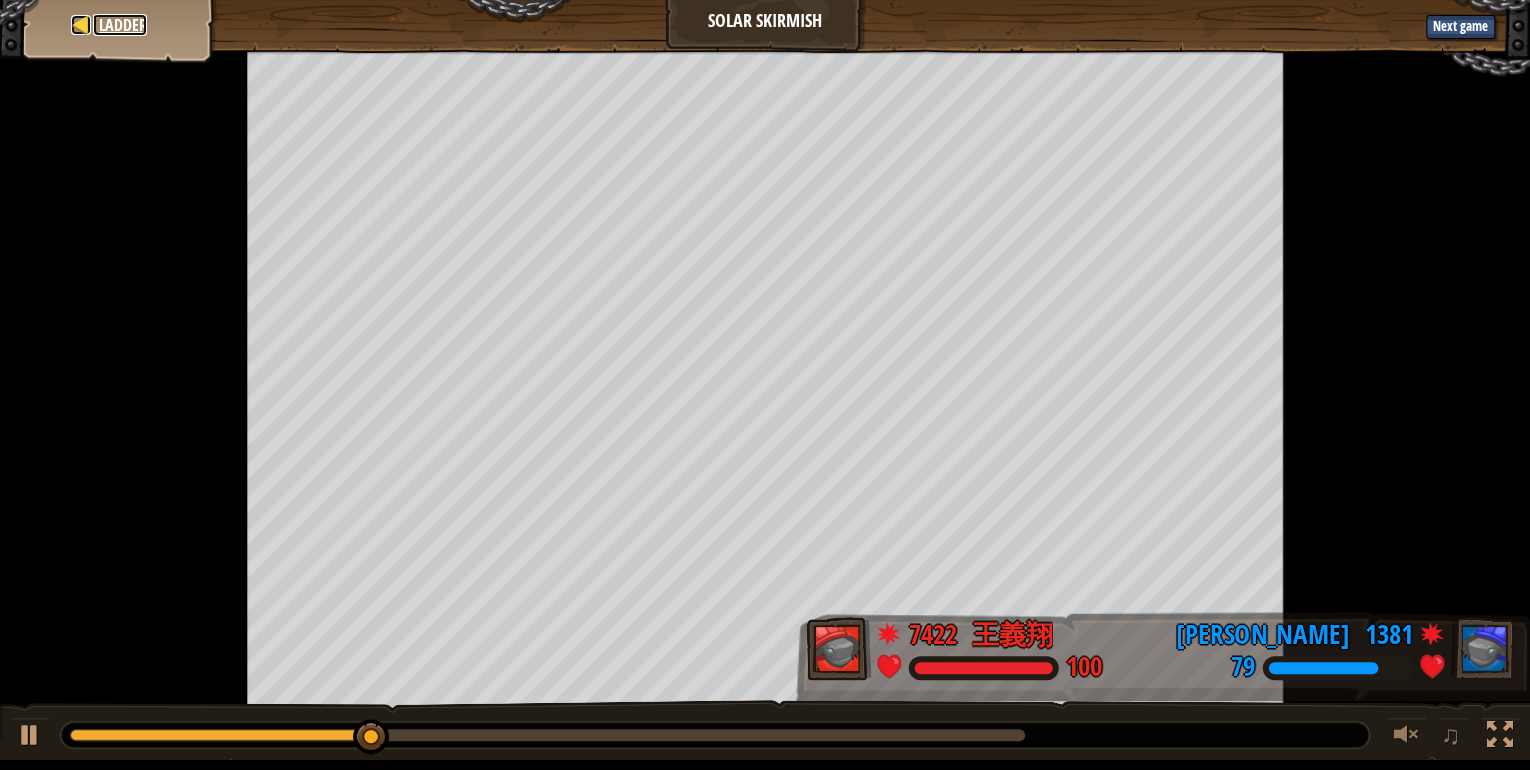 click at bounding box center [81, 25] 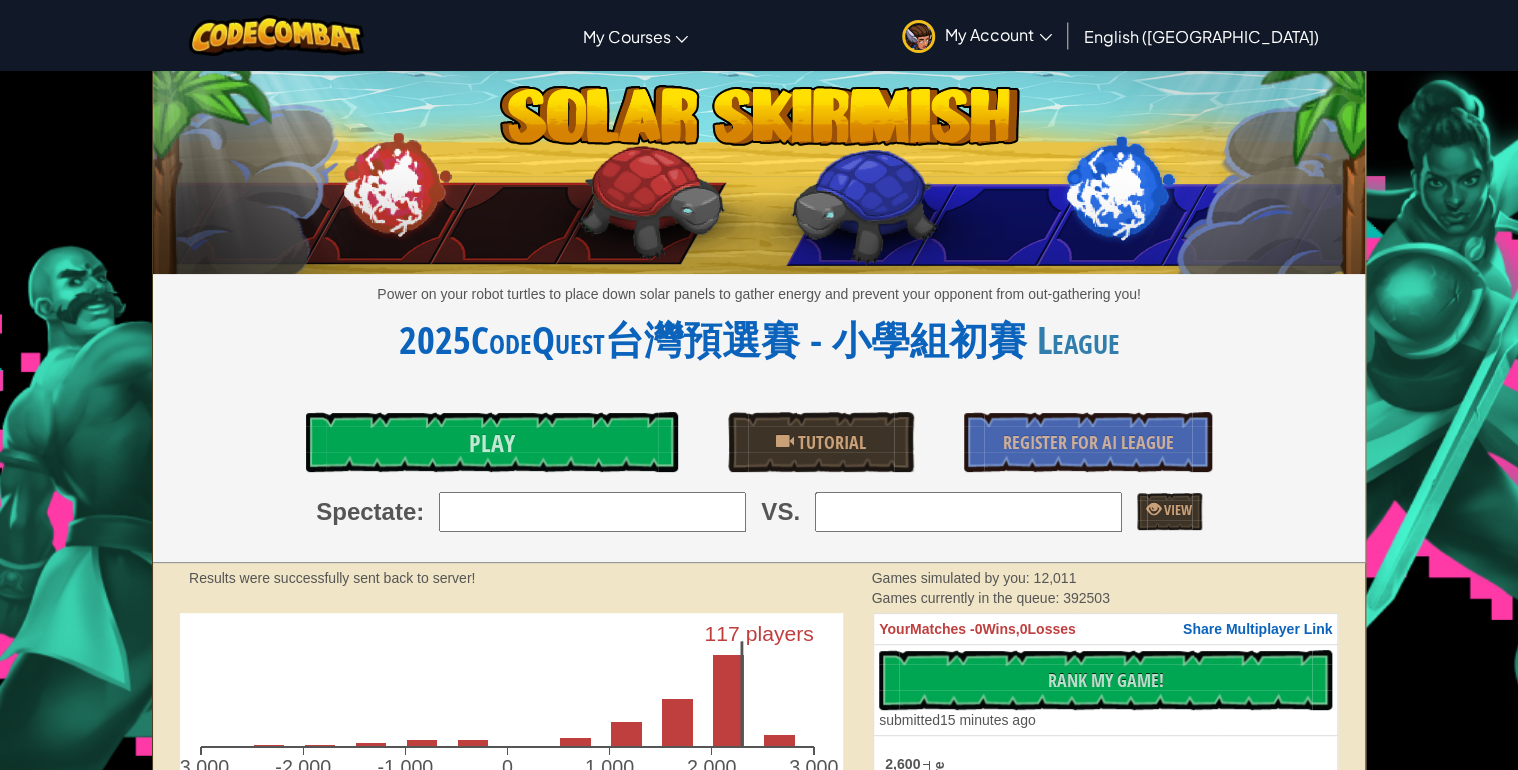 click at bounding box center [592, 512] 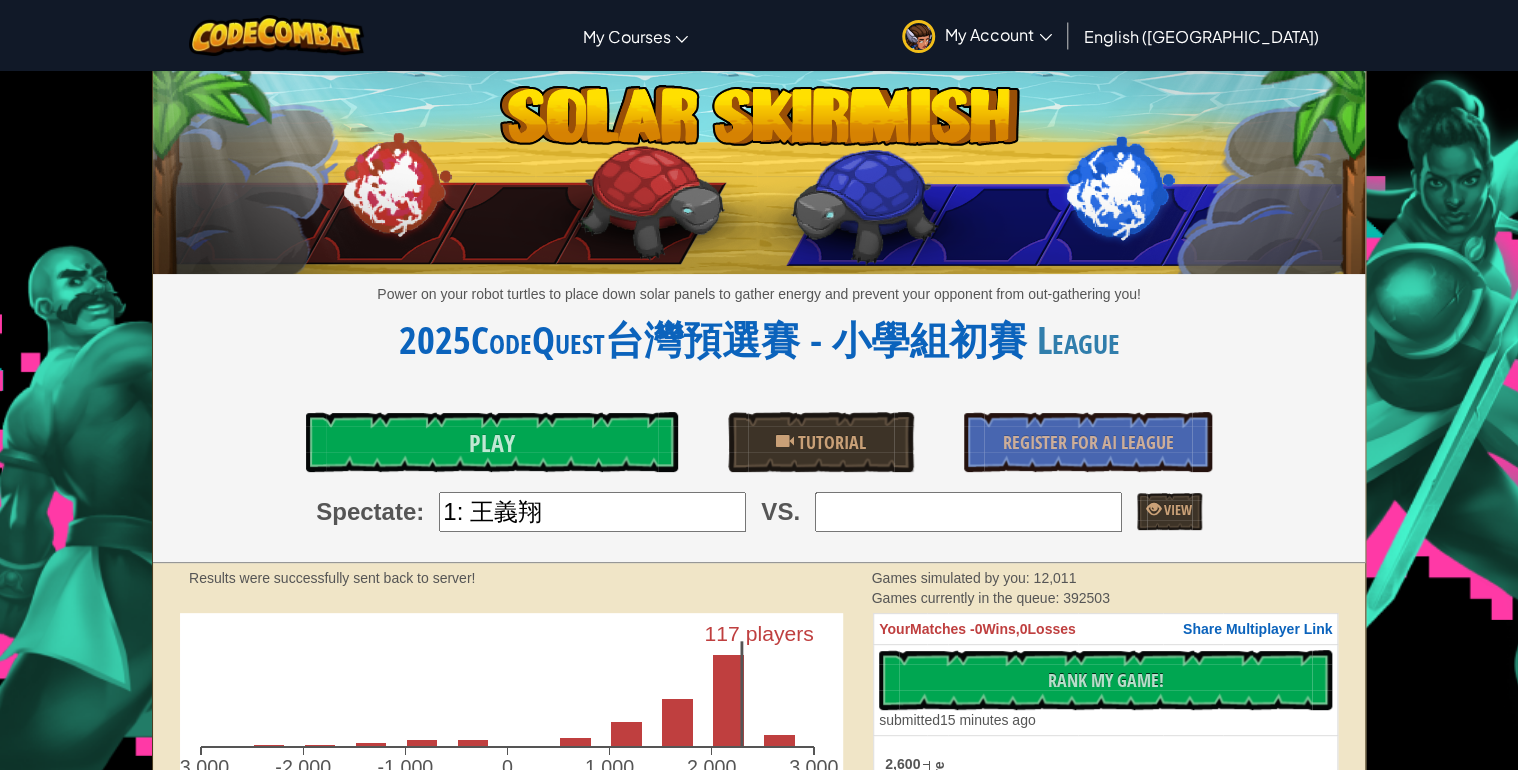 click at bounding box center [968, 512] 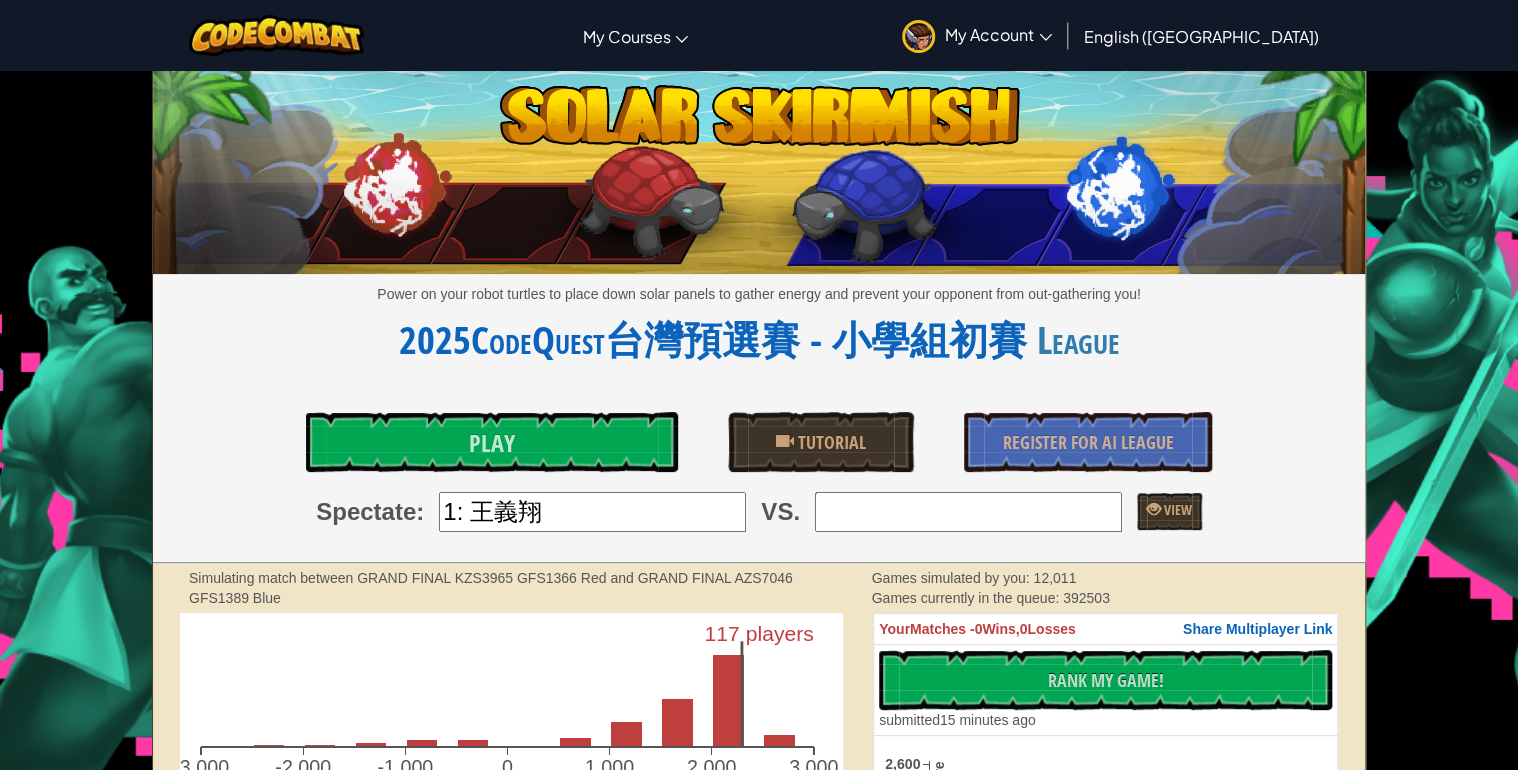 type on "1: 王義翔" 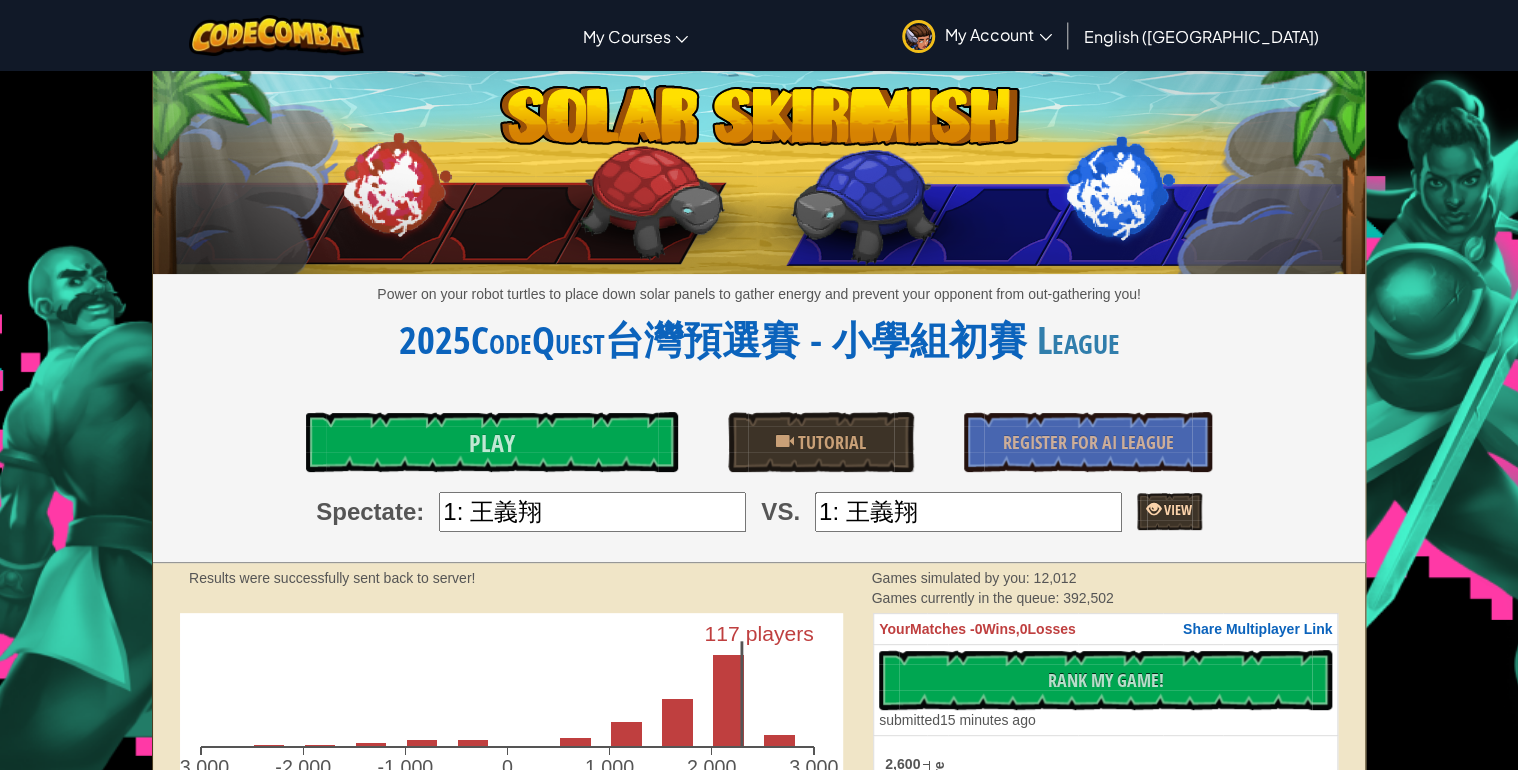 click on "View" at bounding box center [1176, 509] 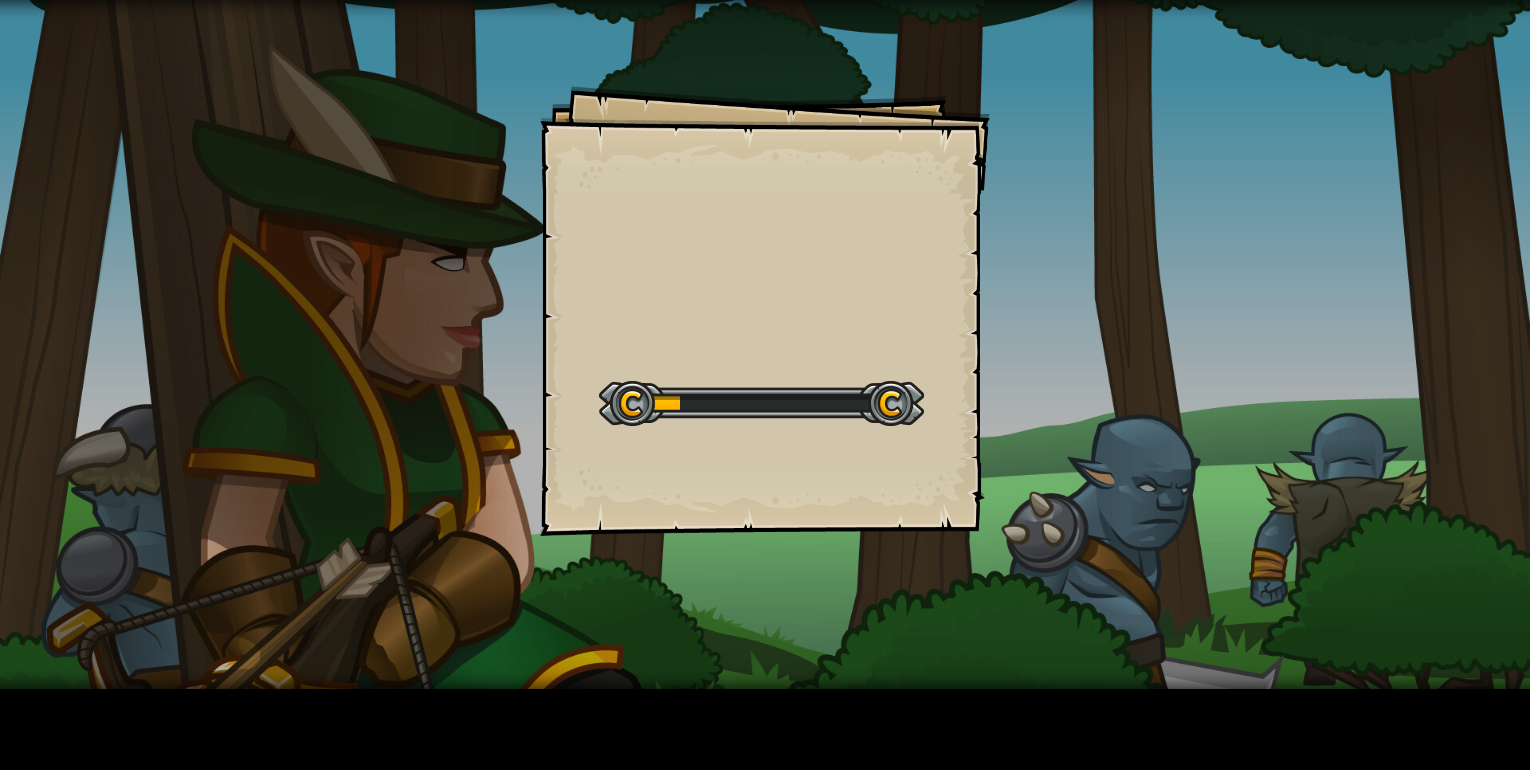 scroll, scrollTop: 0, scrollLeft: 0, axis: both 